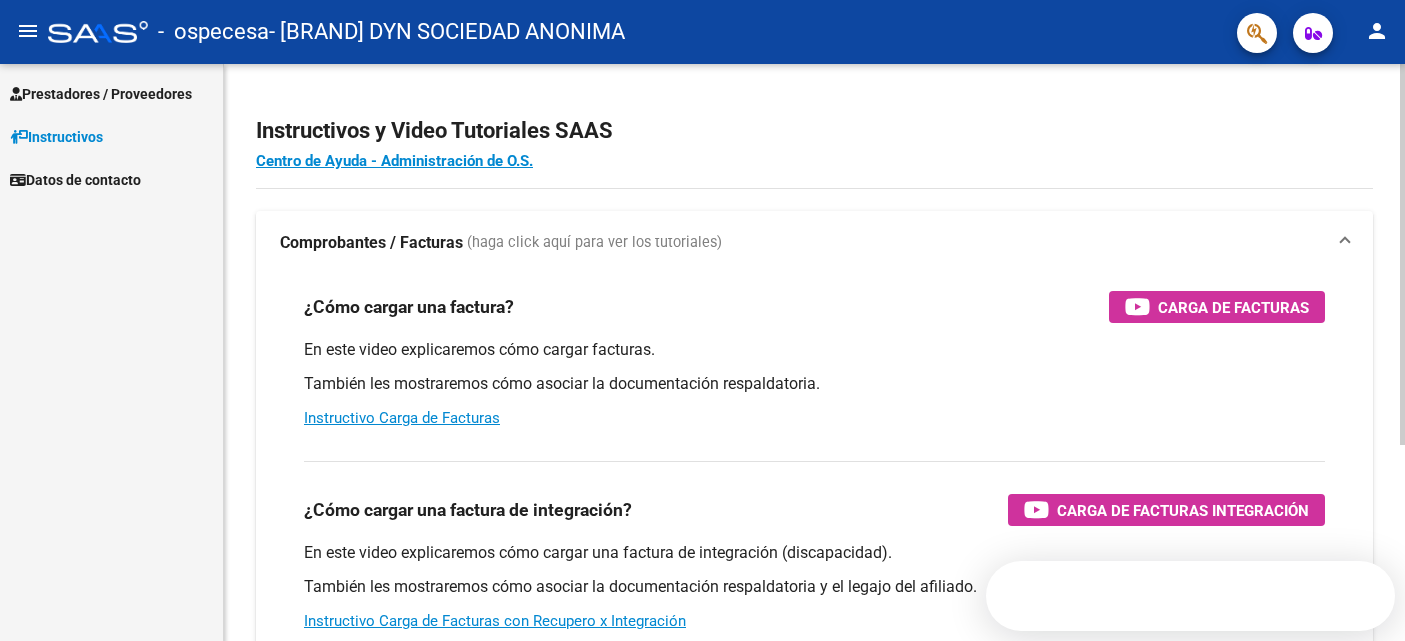 scroll, scrollTop: 0, scrollLeft: 0, axis: both 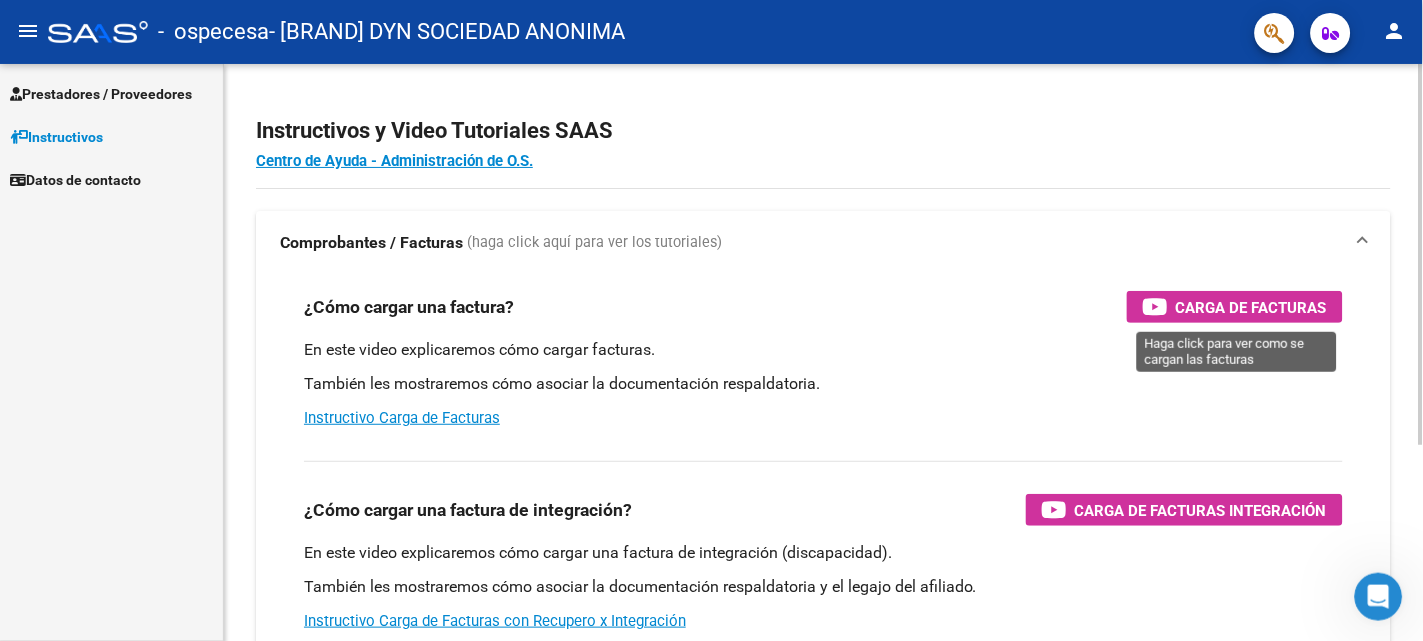 click on "Carga de Facturas" at bounding box center (1251, 307) 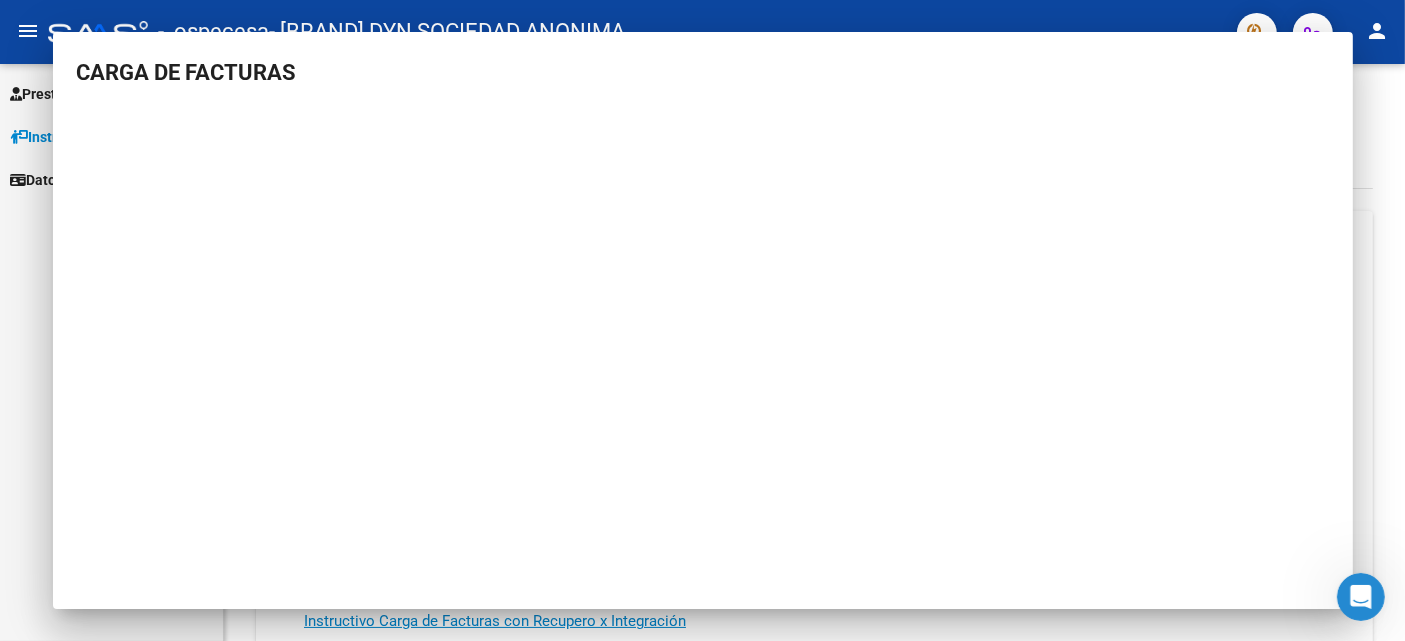 type 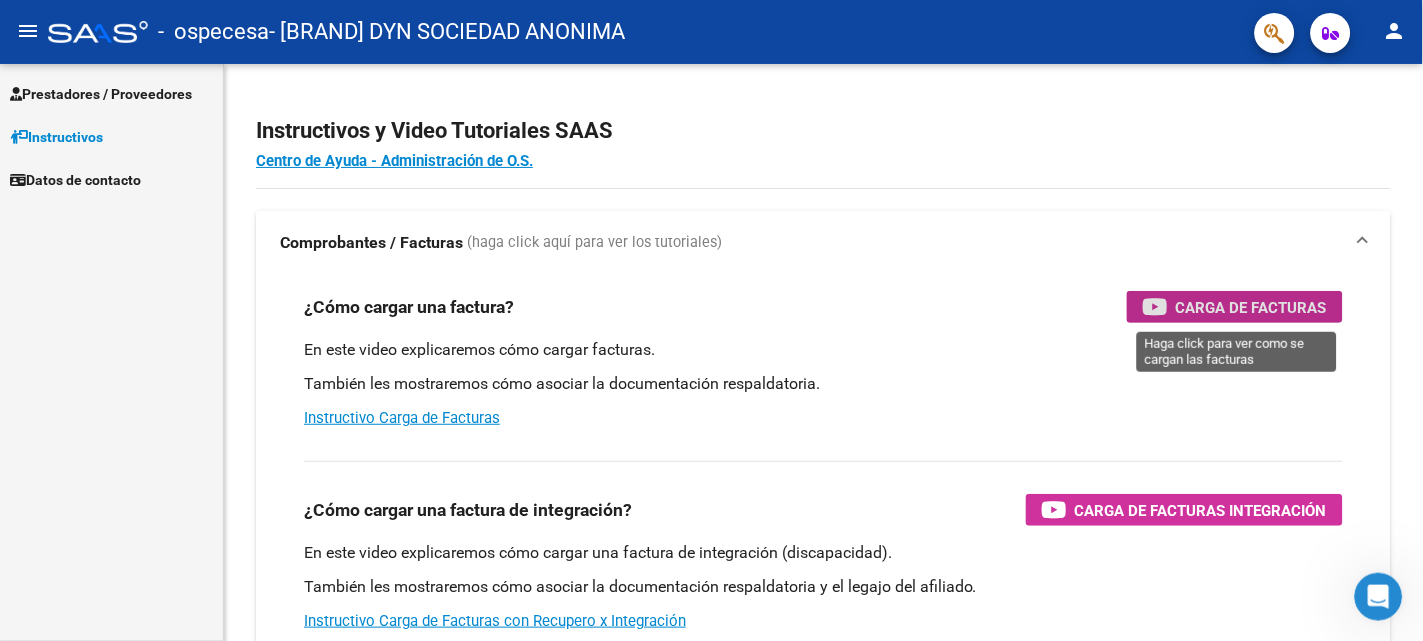 click on "Prestadores / Proveedores" at bounding box center [101, 94] 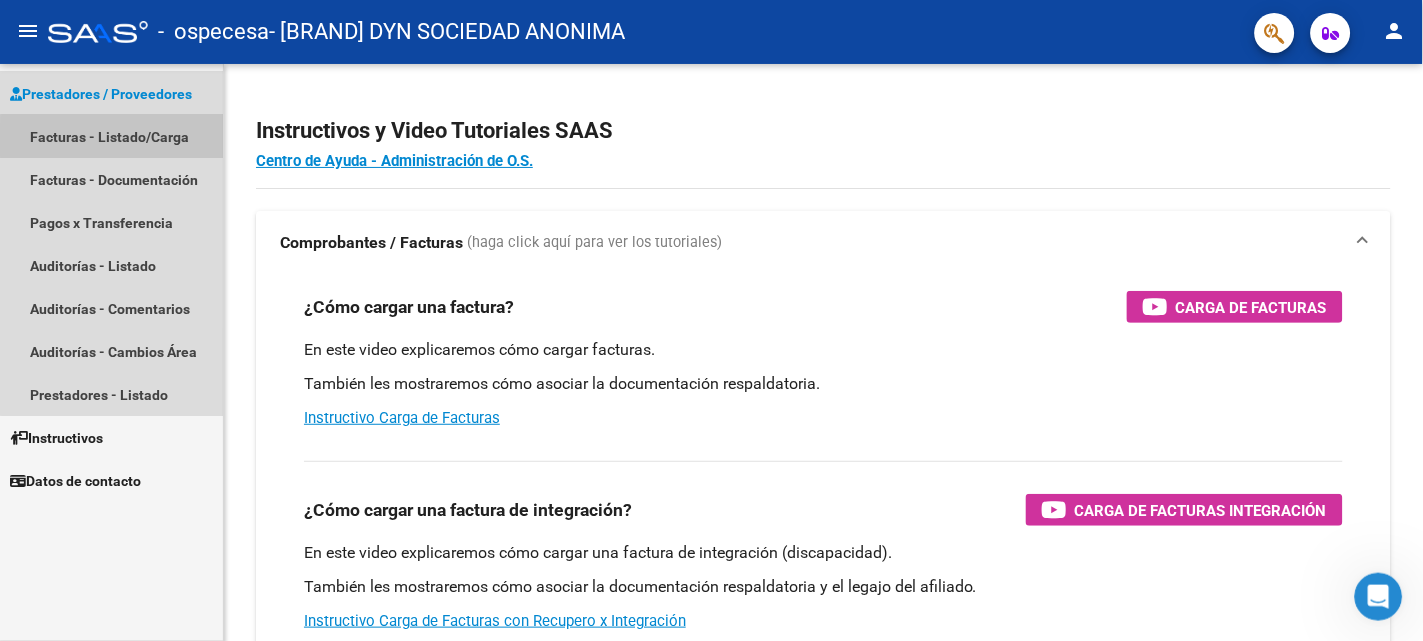 click on "Facturas - Listado/Carga" at bounding box center [111, 136] 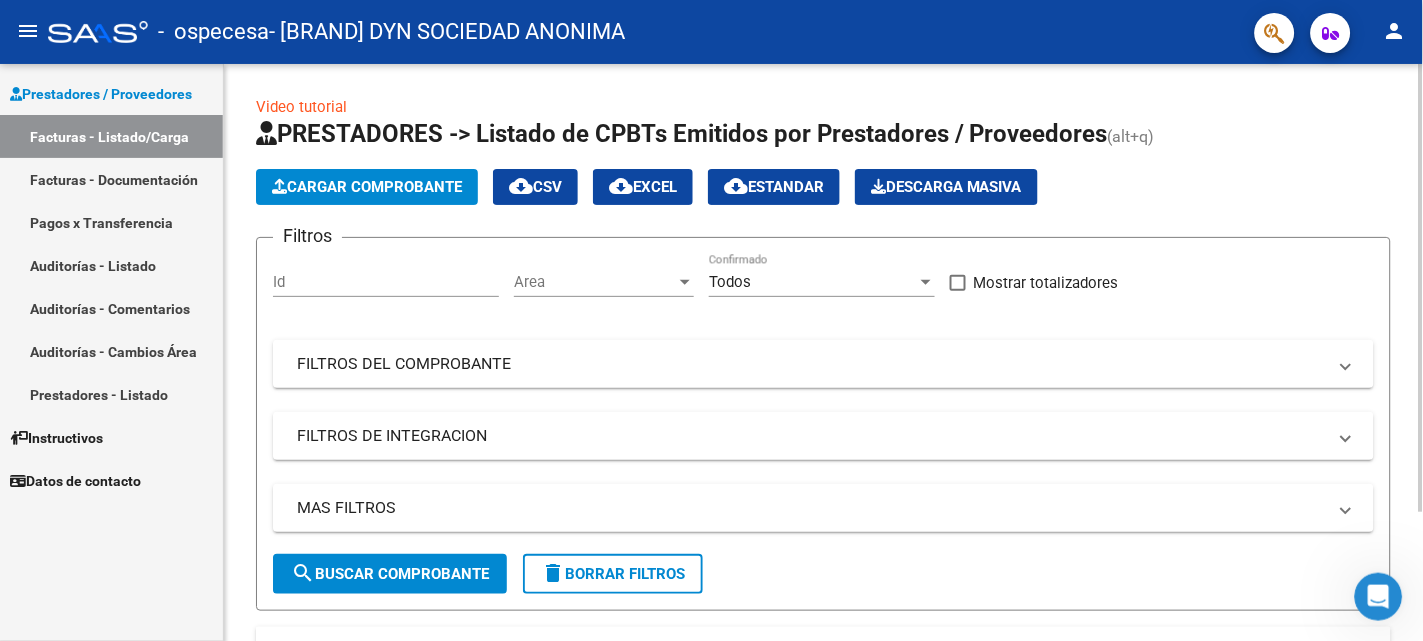 click on "Cargar Comprobante" 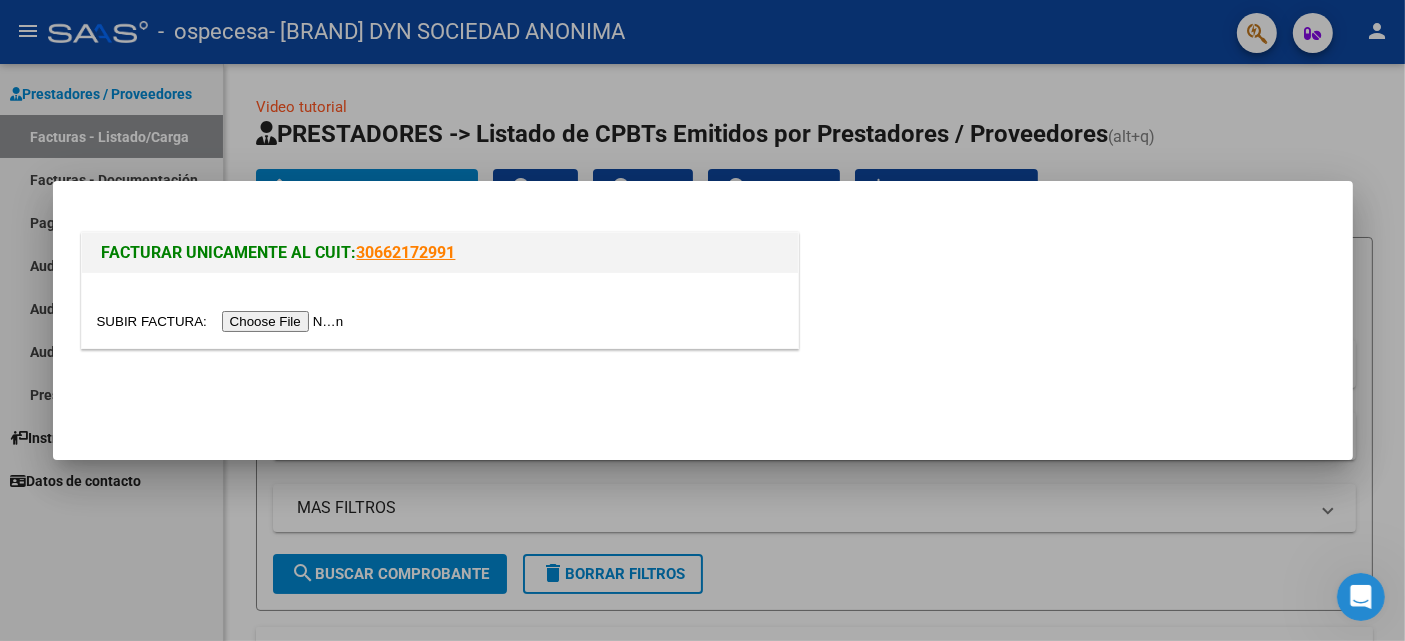 click at bounding box center (223, 321) 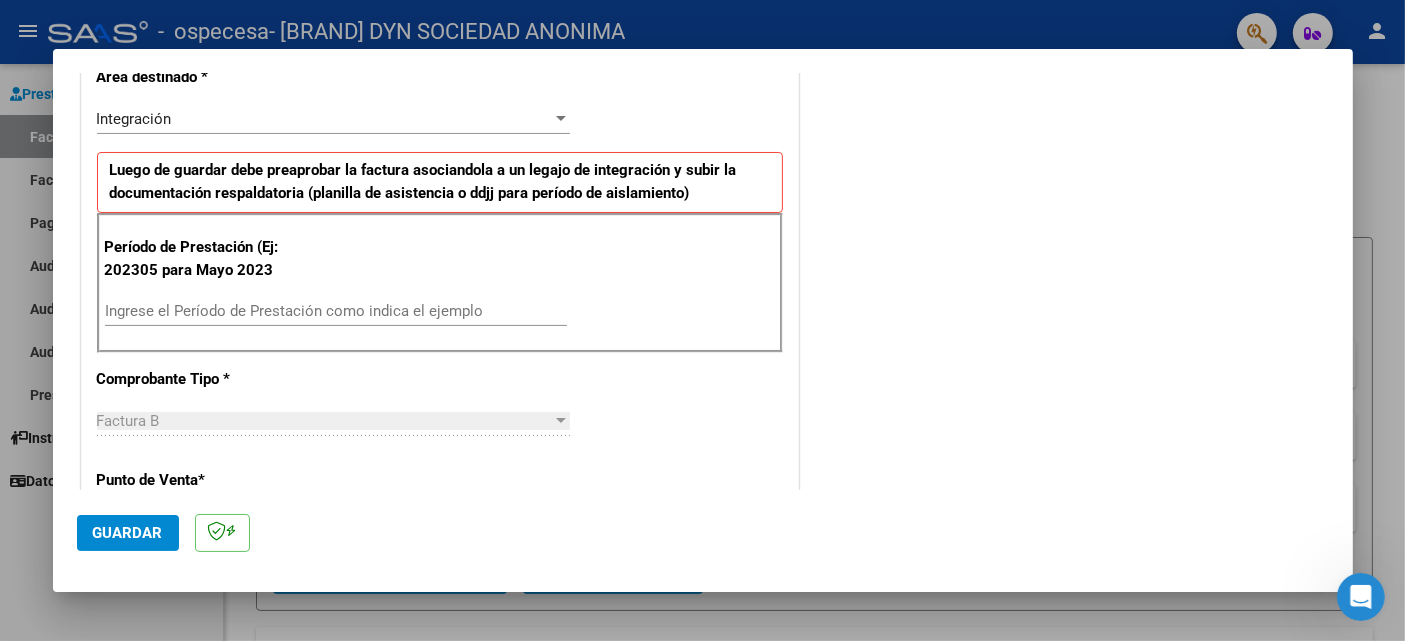 scroll, scrollTop: 499, scrollLeft: 0, axis: vertical 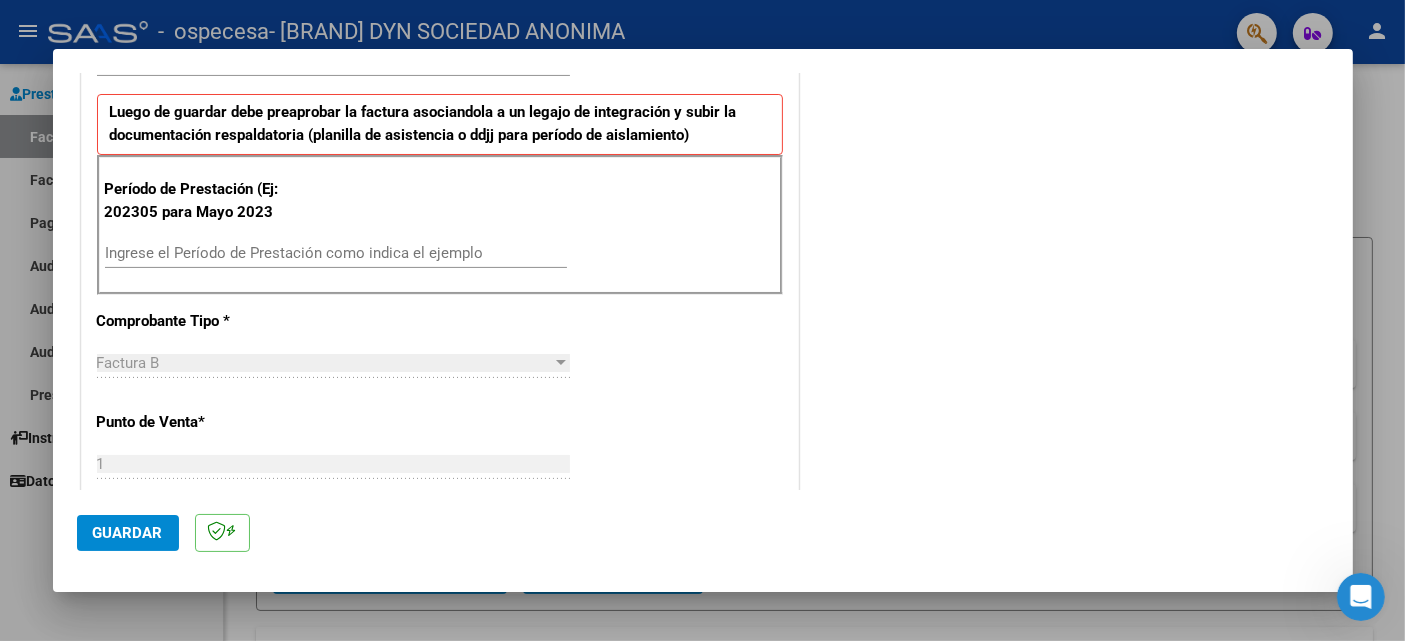click on "Período de Prestación (Ej: 202305 para Mayo 2023" at bounding box center [205, 200] 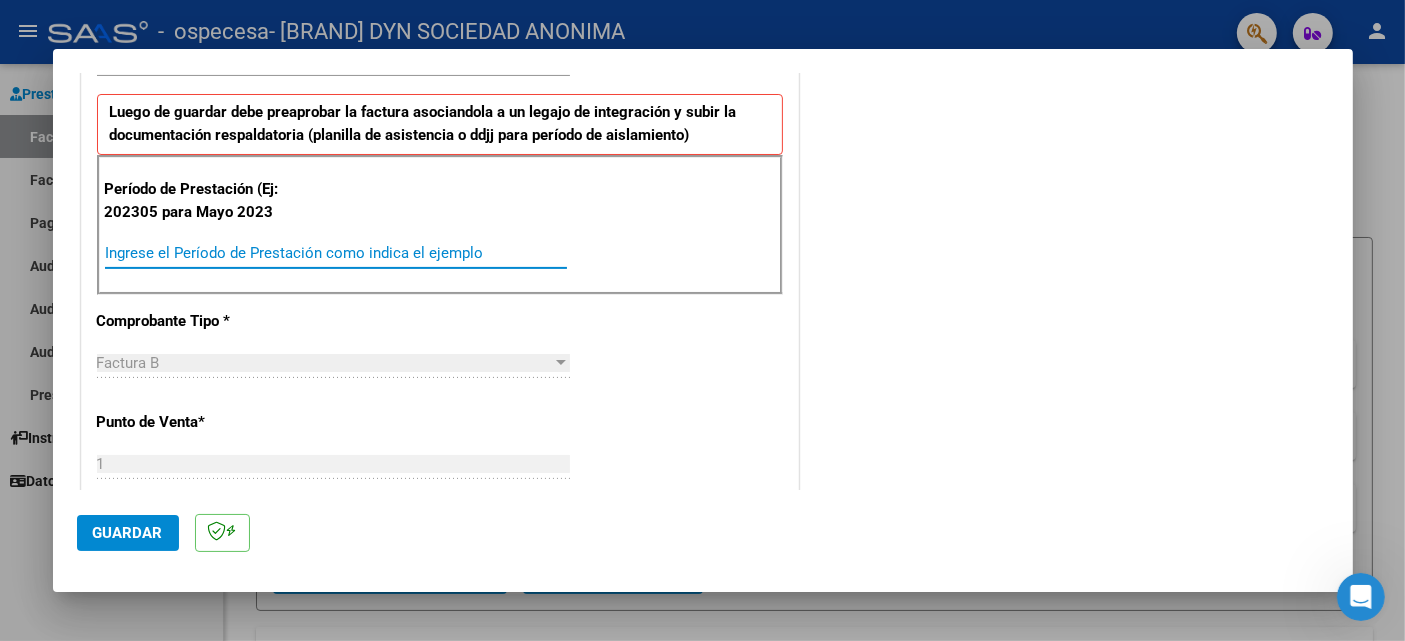 click on "Ingrese el Período de Prestación como indica el ejemplo" at bounding box center (336, 253) 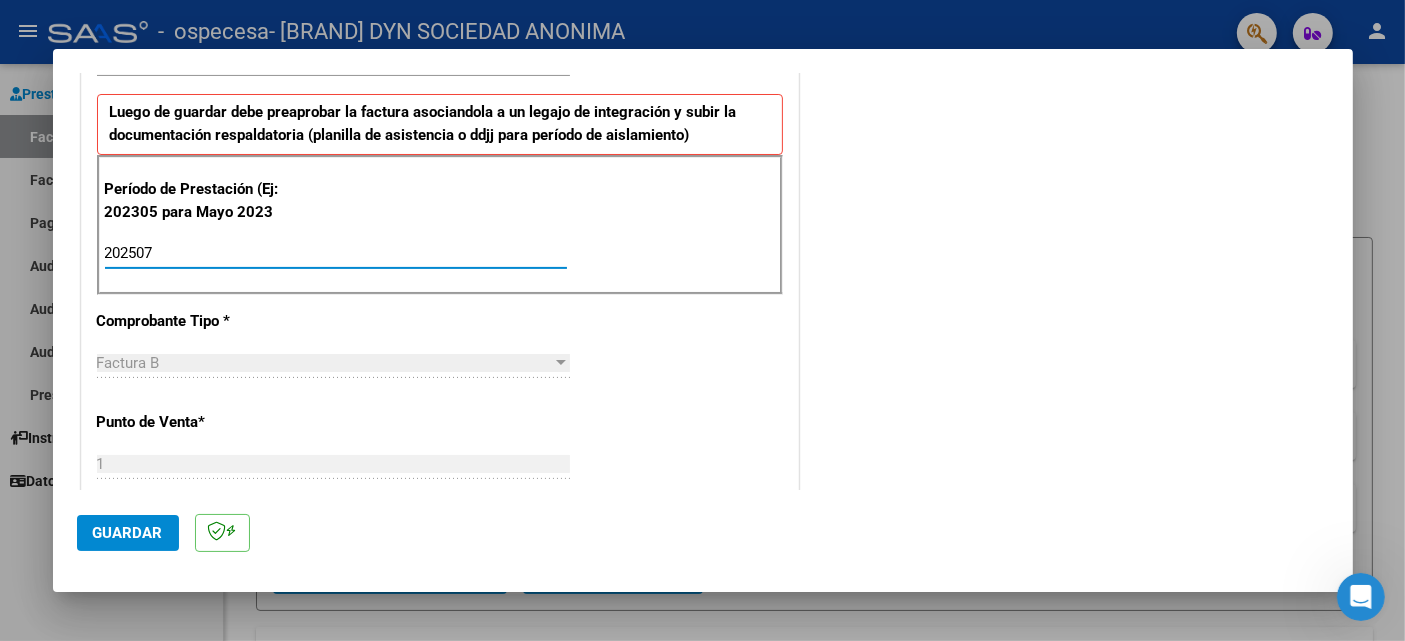 type on "202507" 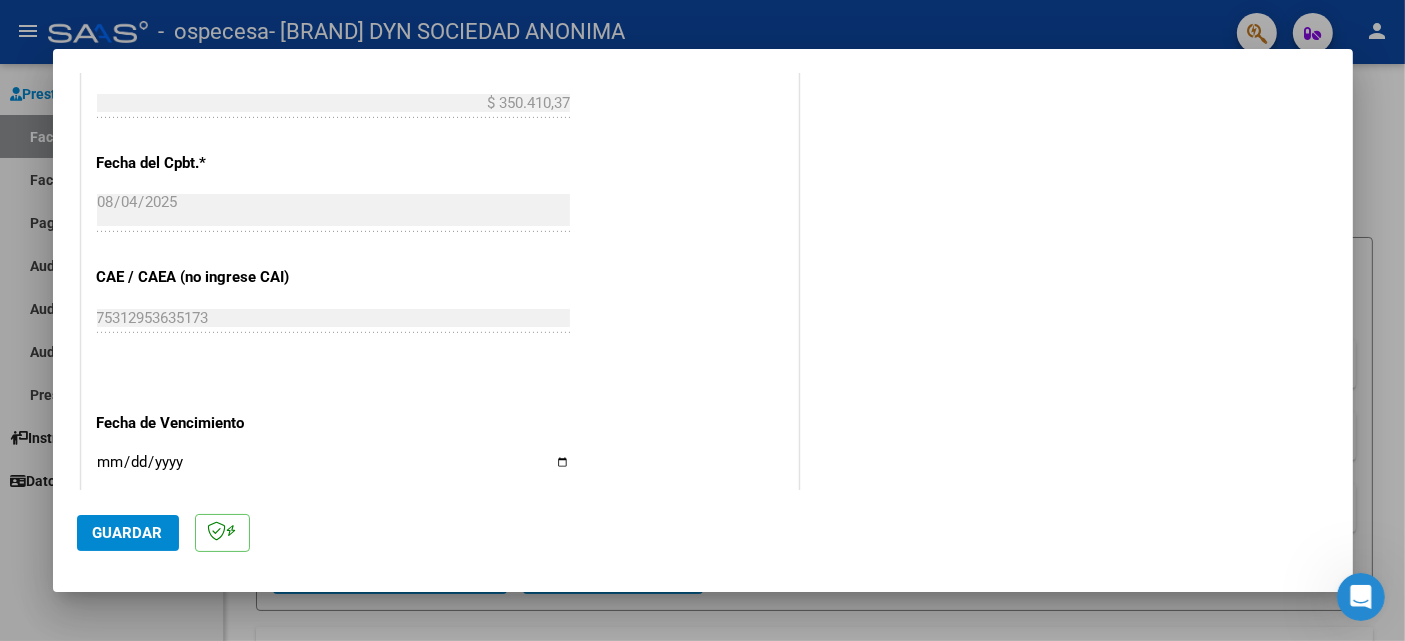 scroll, scrollTop: 1125, scrollLeft: 0, axis: vertical 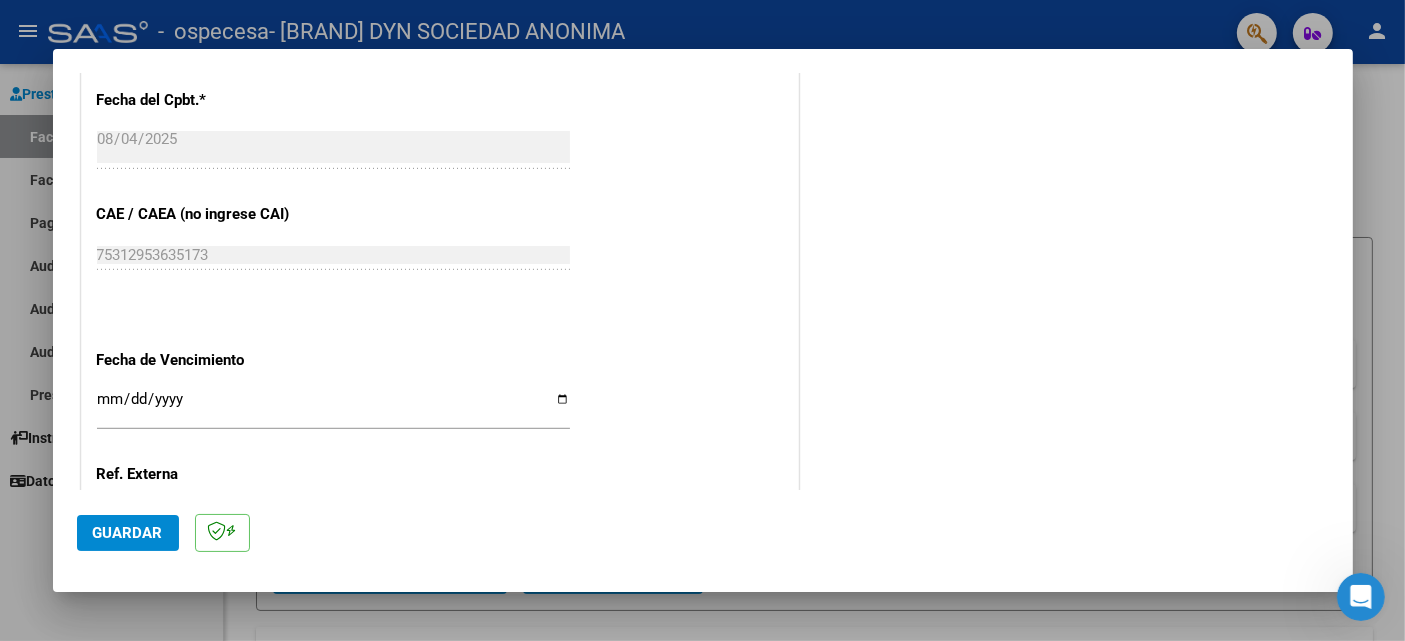 drag, startPoint x: 1268, startPoint y: 267, endPoint x: 790, endPoint y: 303, distance: 479.35373 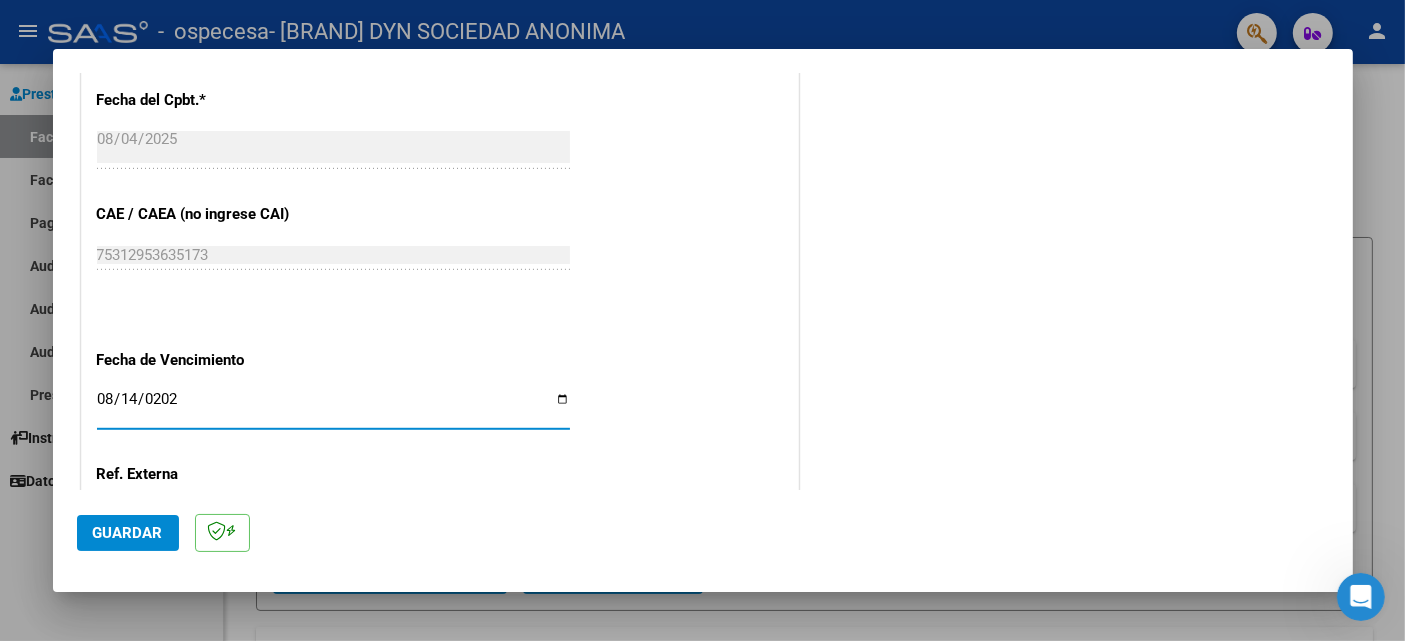 type on "2025-08-14" 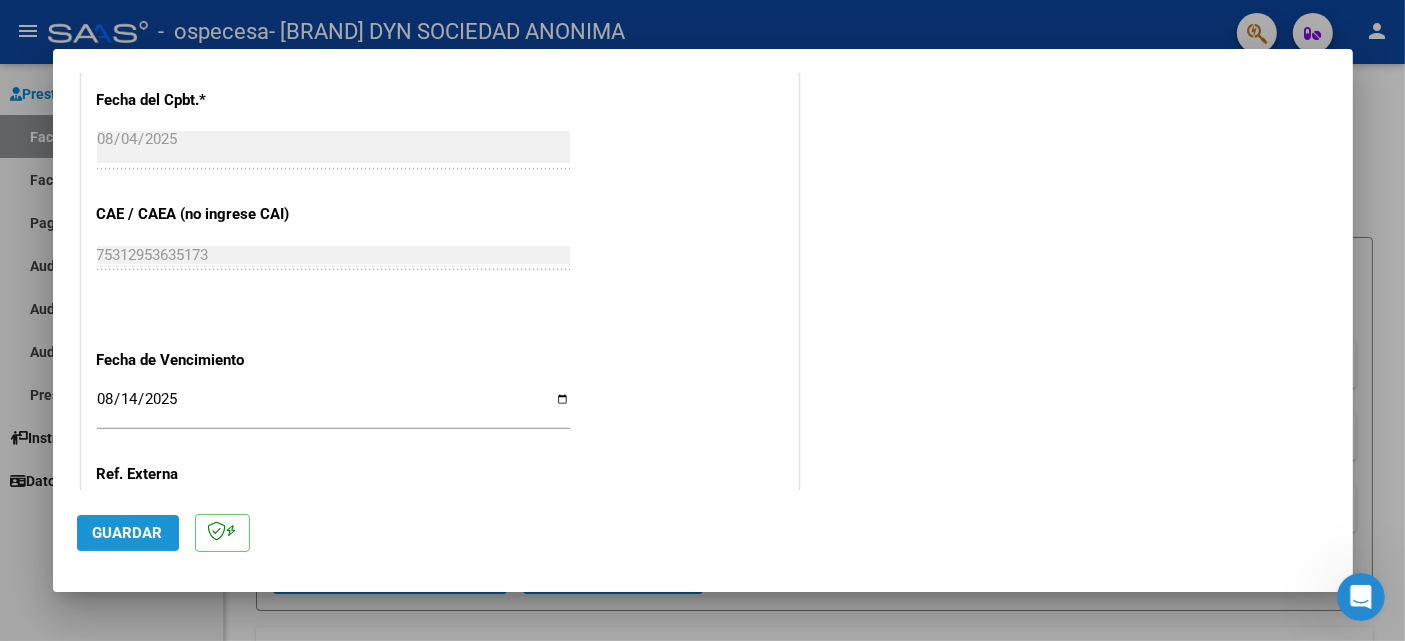 drag, startPoint x: 150, startPoint y: 530, endPoint x: 406, endPoint y: 483, distance: 260.2787 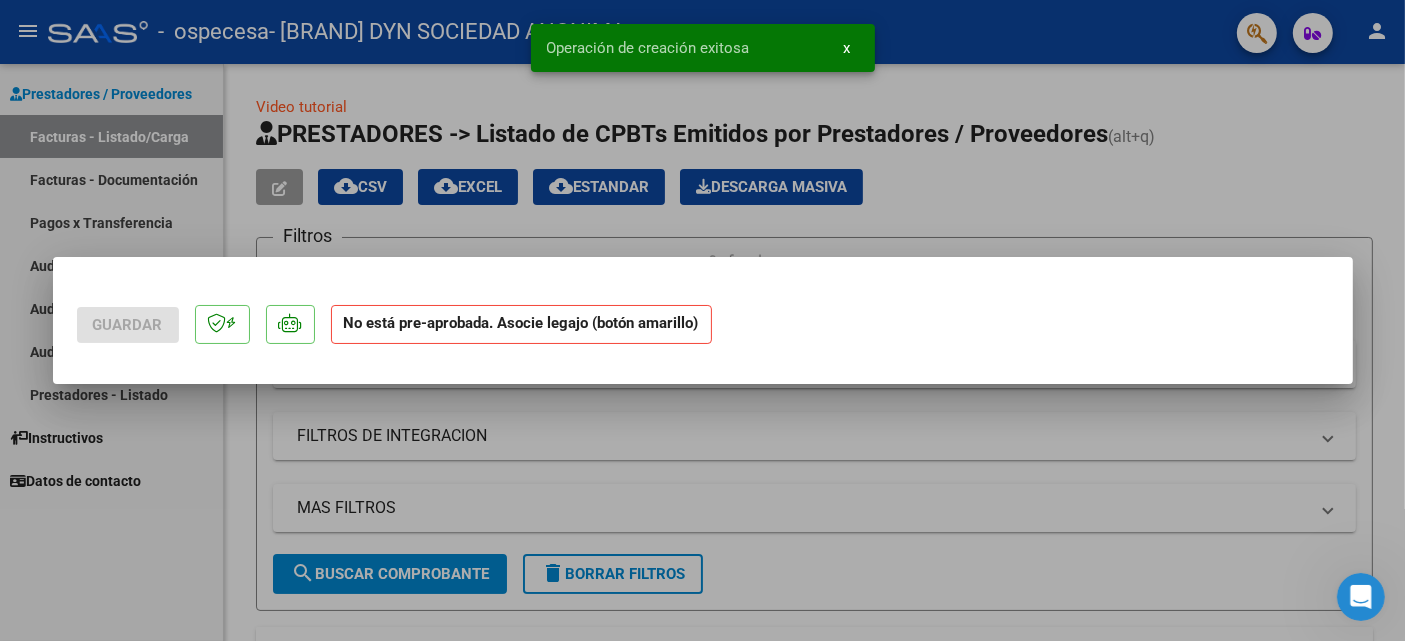 scroll, scrollTop: 0, scrollLeft: 0, axis: both 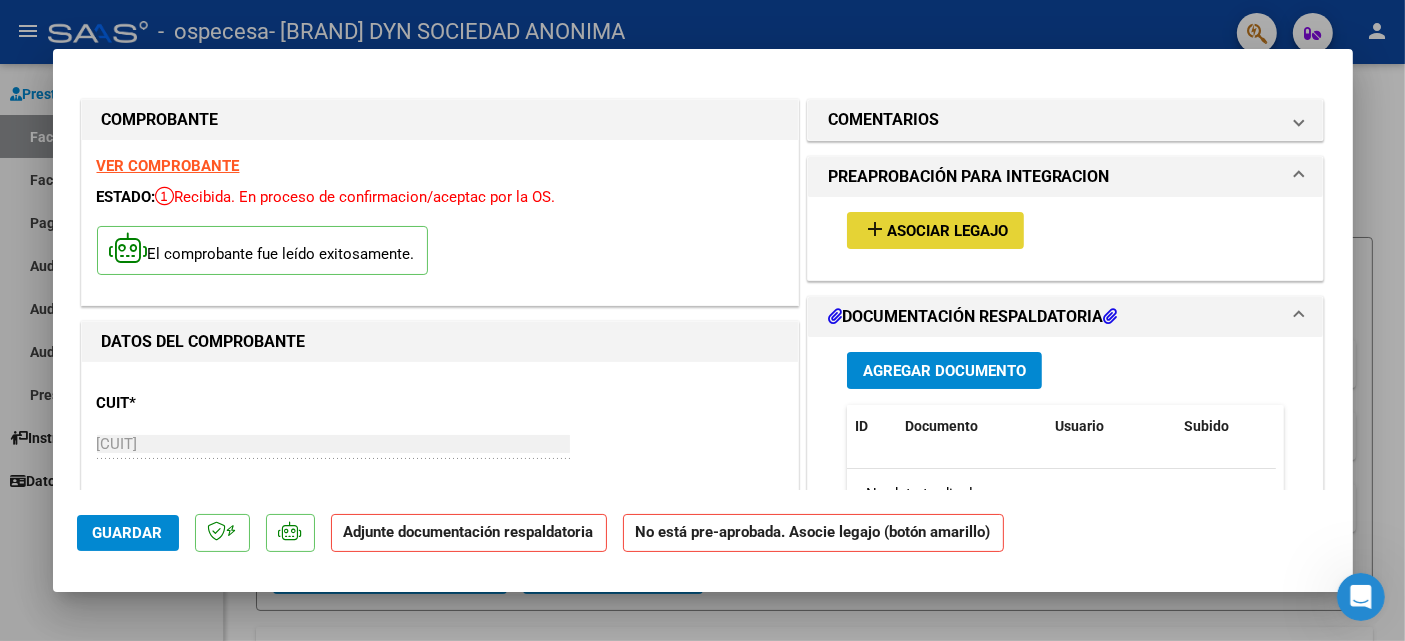 click on "Asociar Legajo" at bounding box center (947, 231) 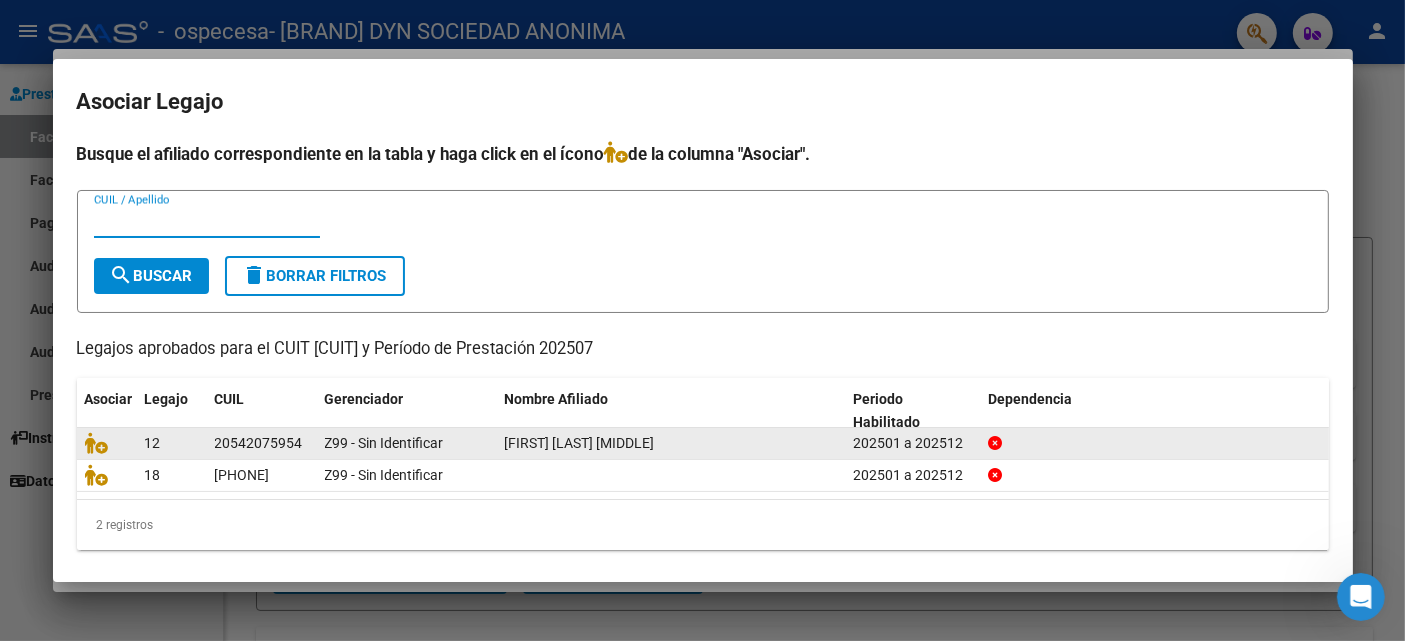 click on "[FIRST] [LAST] [MIDDLE]" 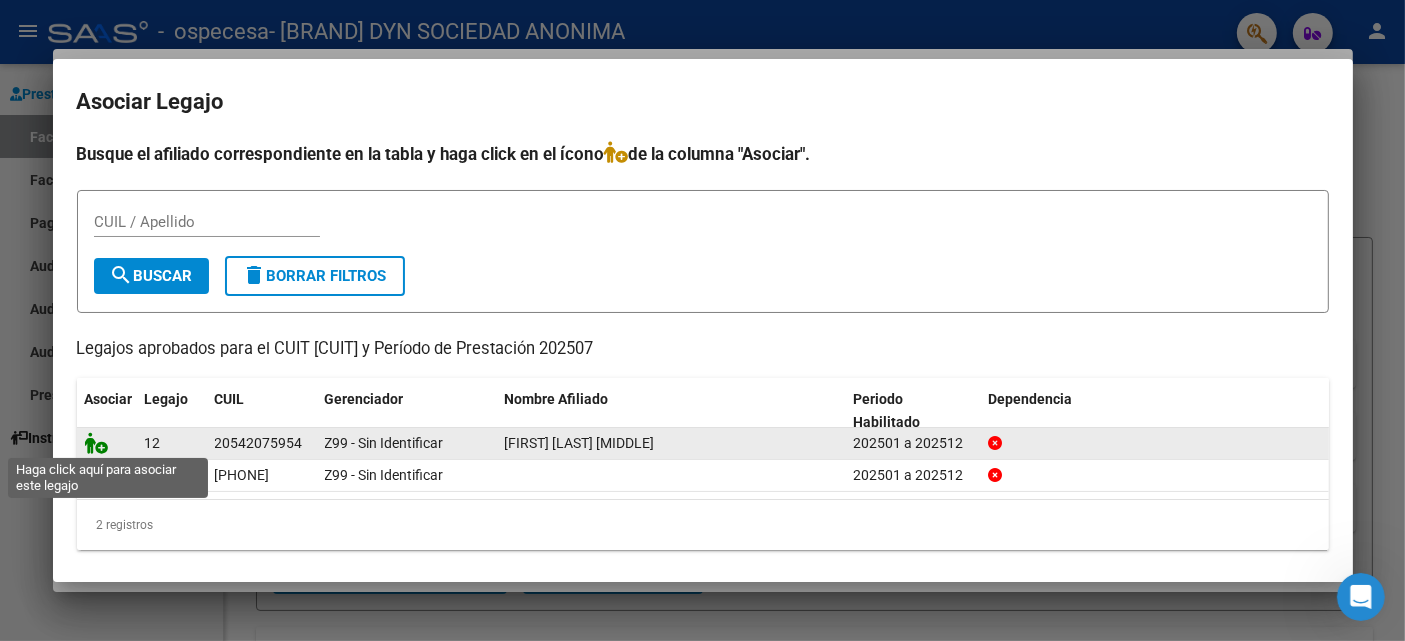 click 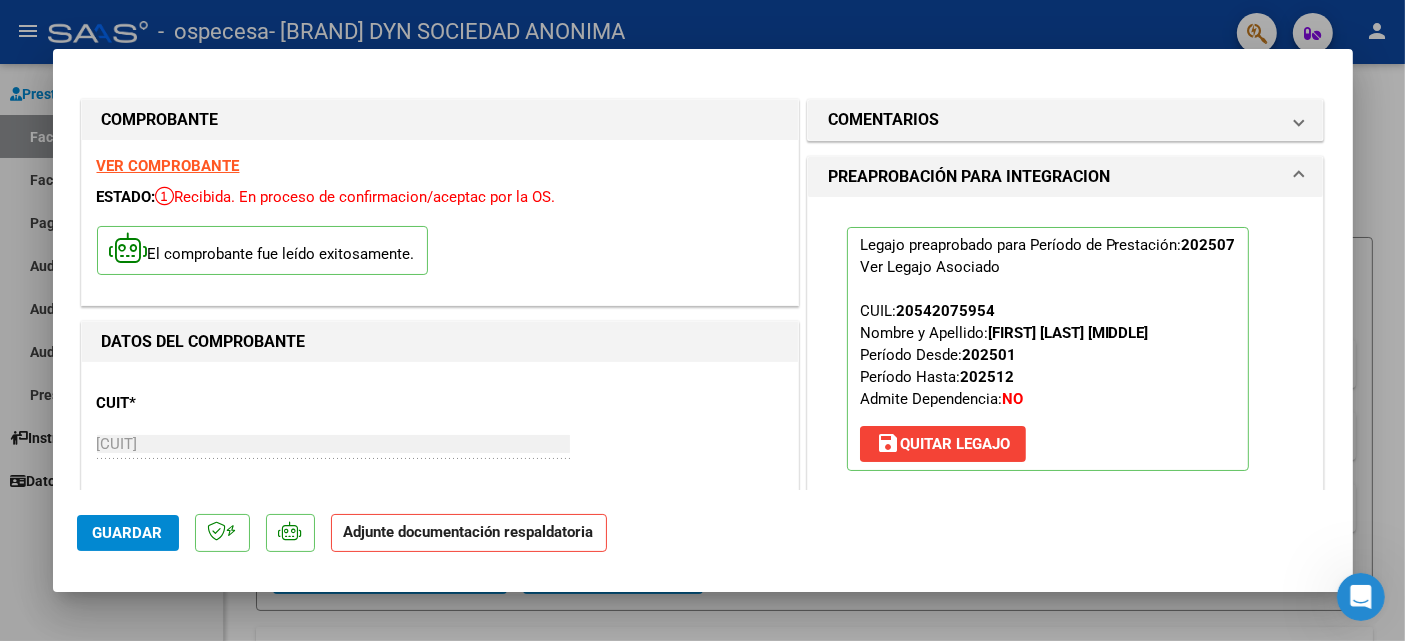 click on "Adjunte documentación respaldatoria" 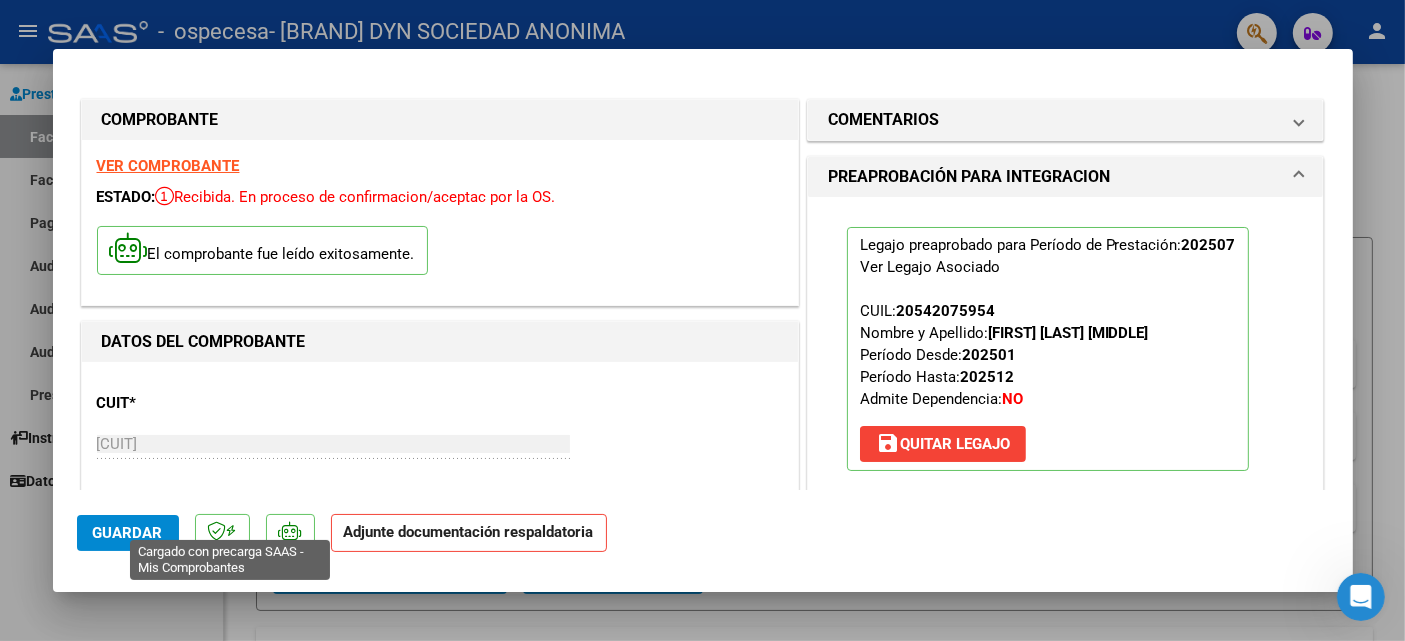click 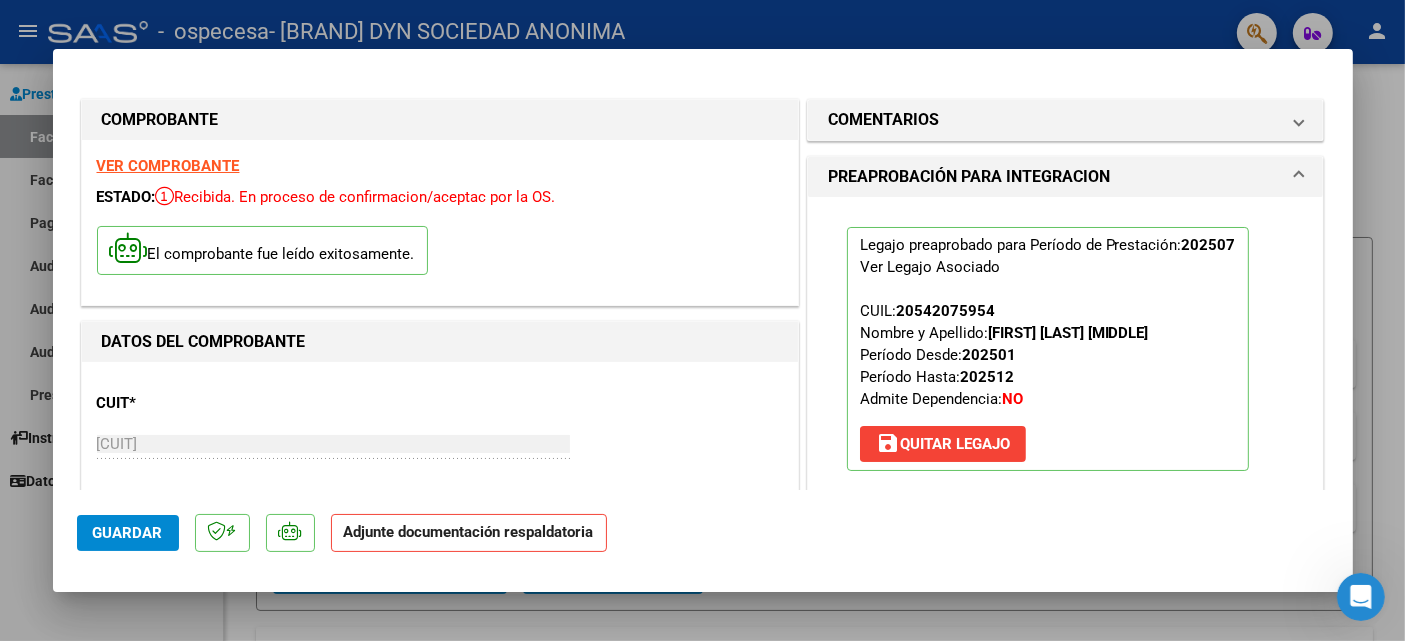 click on "Adjunte documentación respaldatoria" 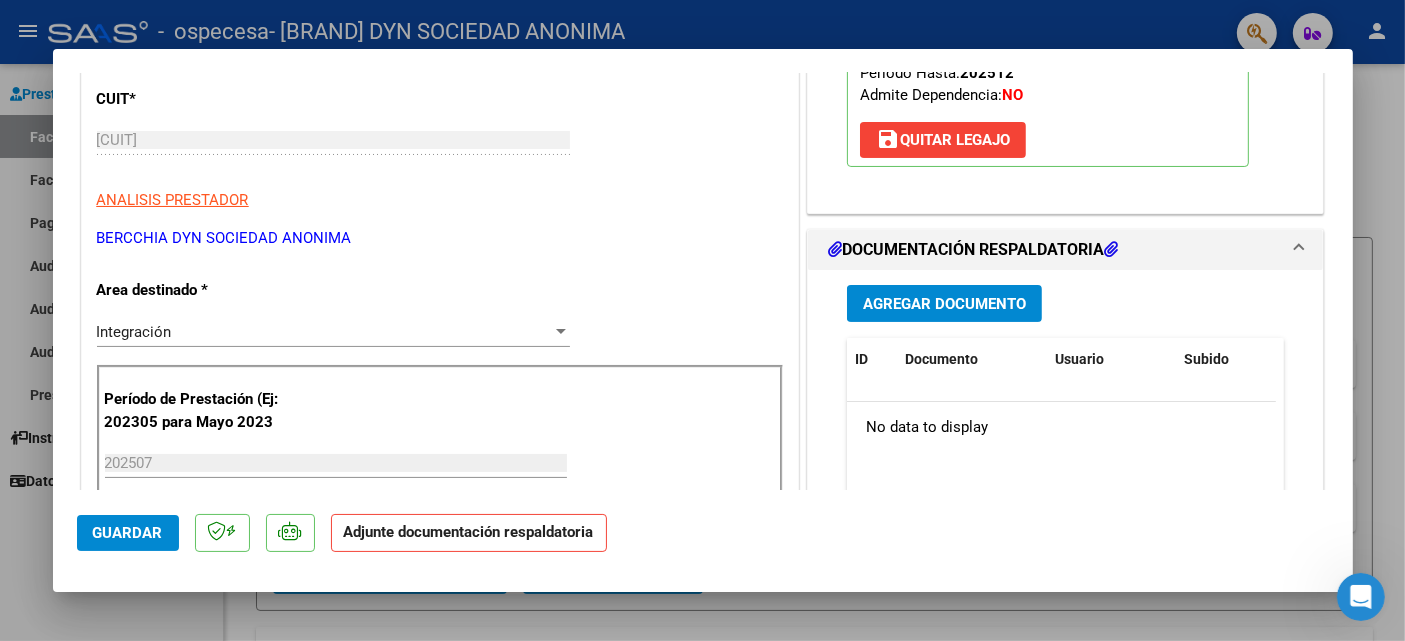 click on "Agregar Documento" at bounding box center [944, 304] 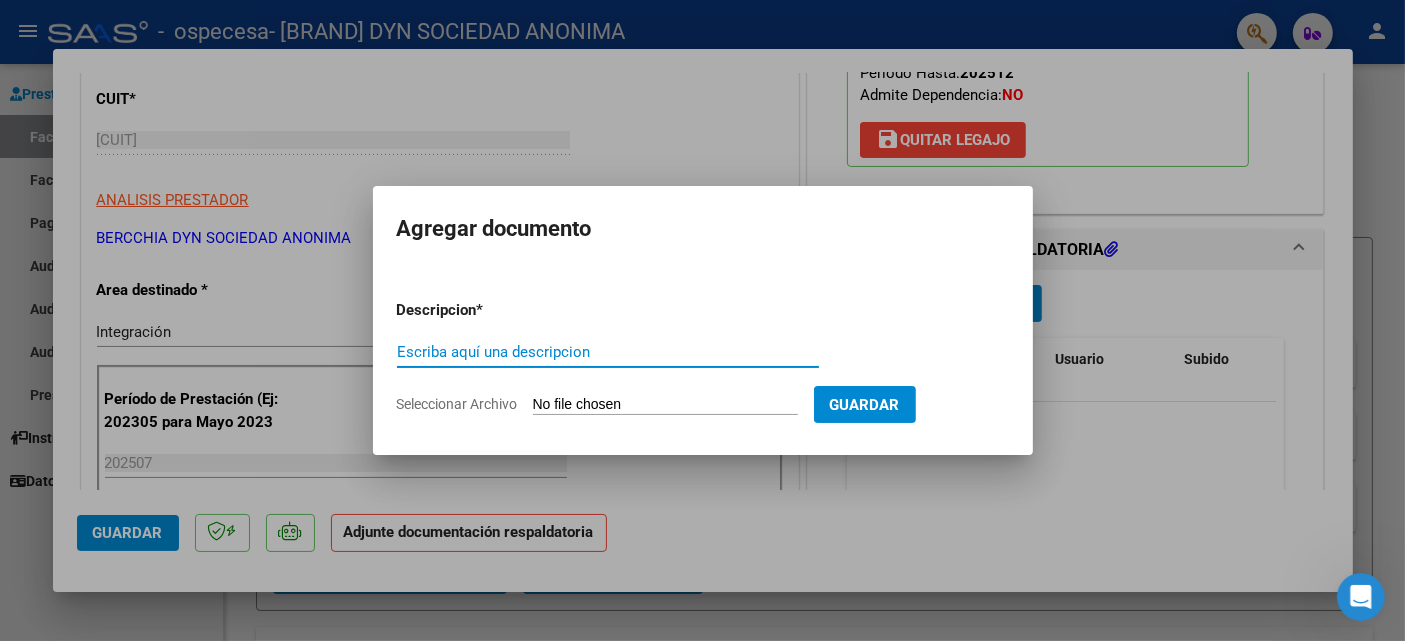 click on "Seleccionar Archivo" at bounding box center (665, 405) 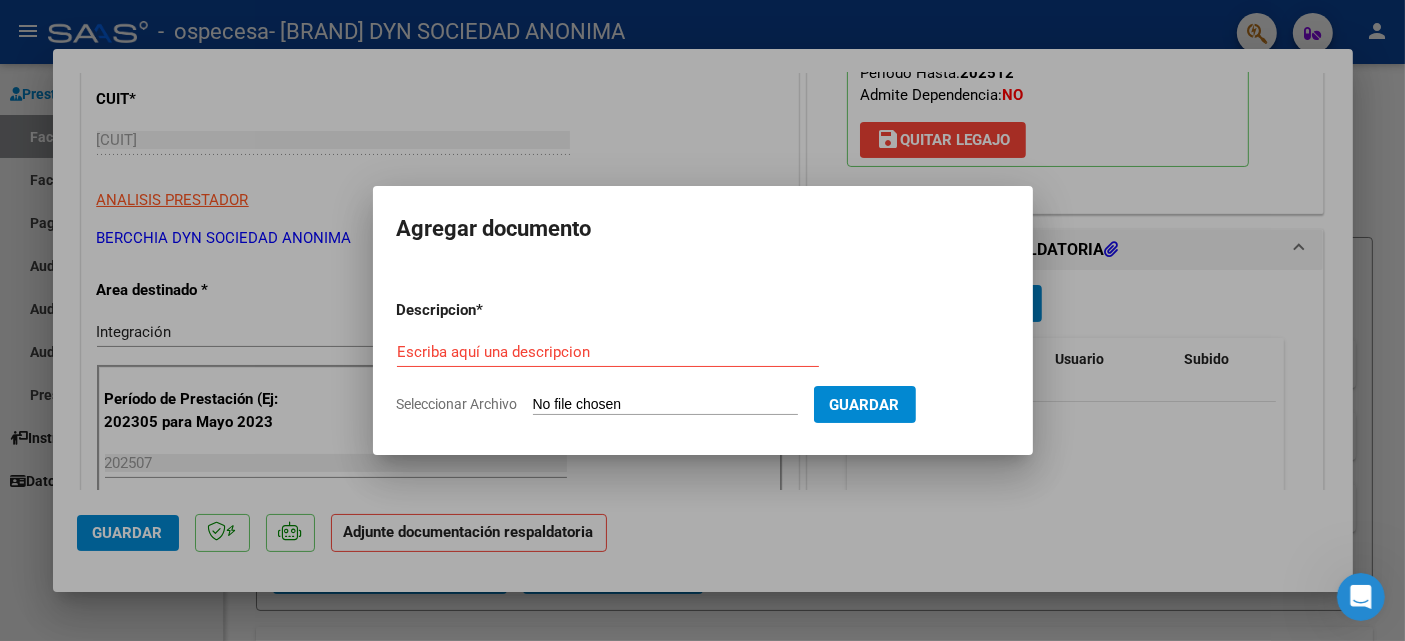type on "C:\fakepath\PLANILLA ASISTENCIA TERAPIAS - JULIO - [LAST] [FIRST].pdf" 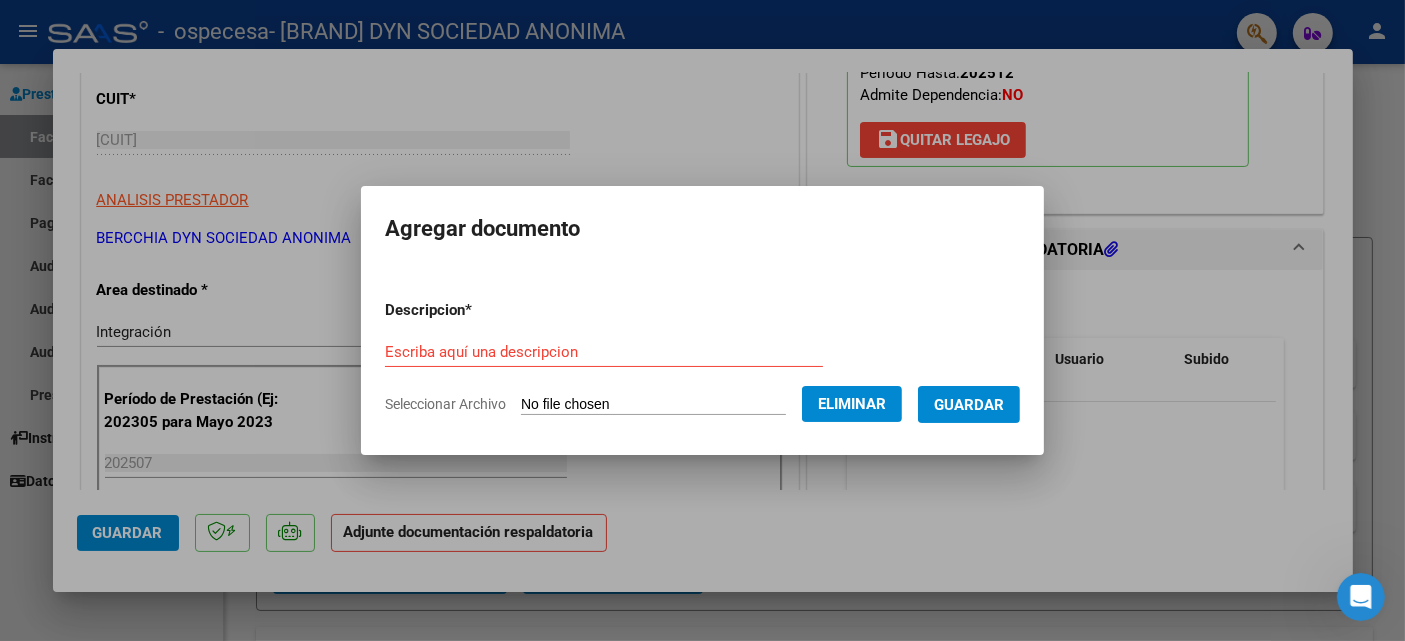 click on "Guardar" at bounding box center (969, 405) 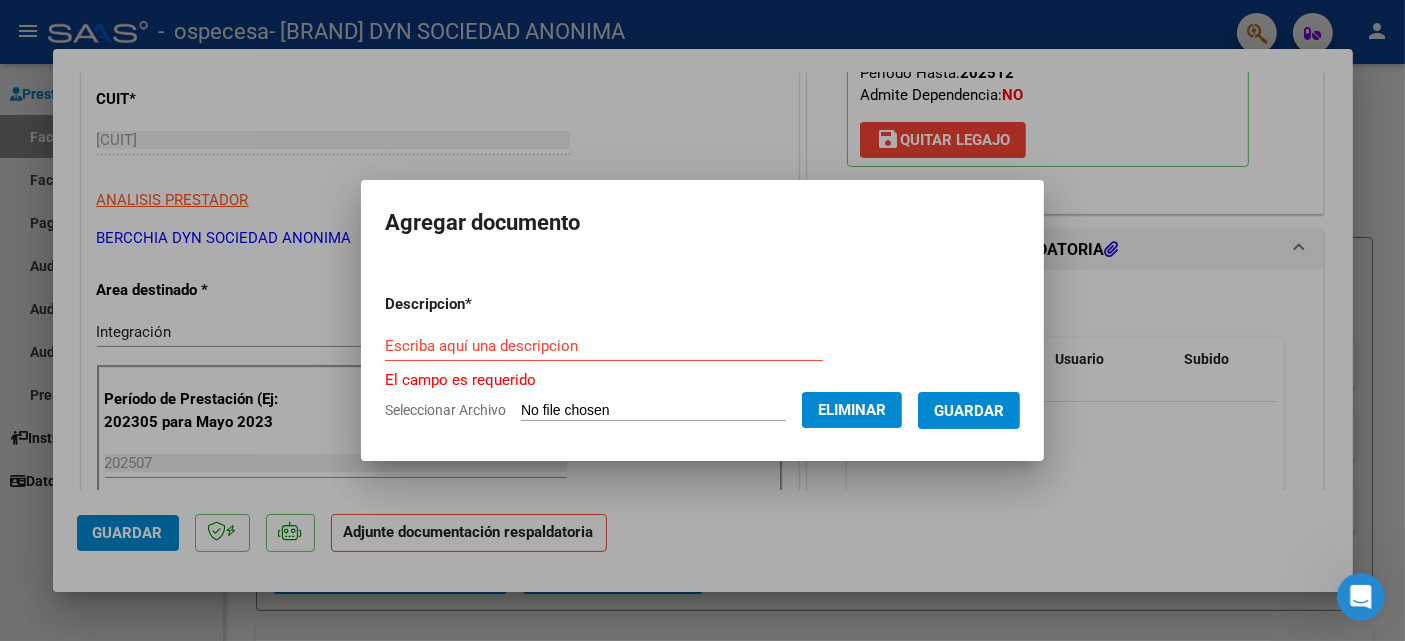 click on "Escriba aquí una descripcion" at bounding box center (604, 346) 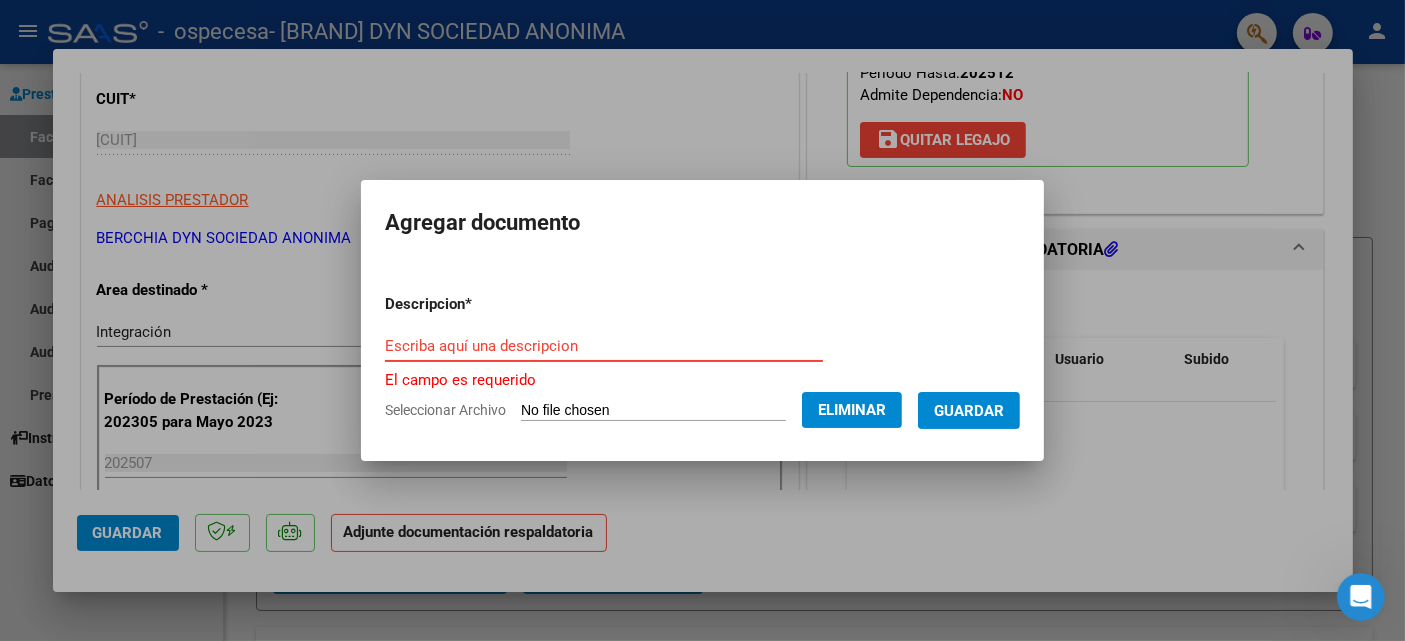 click on "Escriba aquí una descripcion" at bounding box center [604, 346] 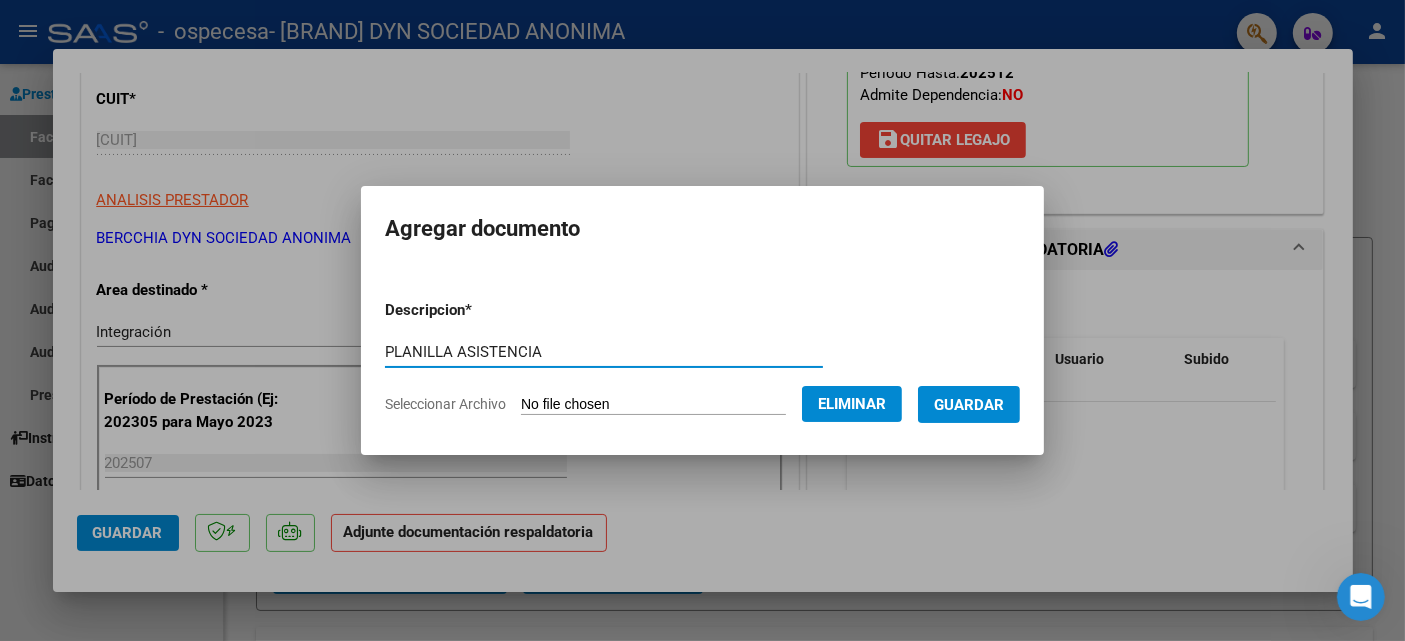 type on "PLANILLA ASISTENCIA" 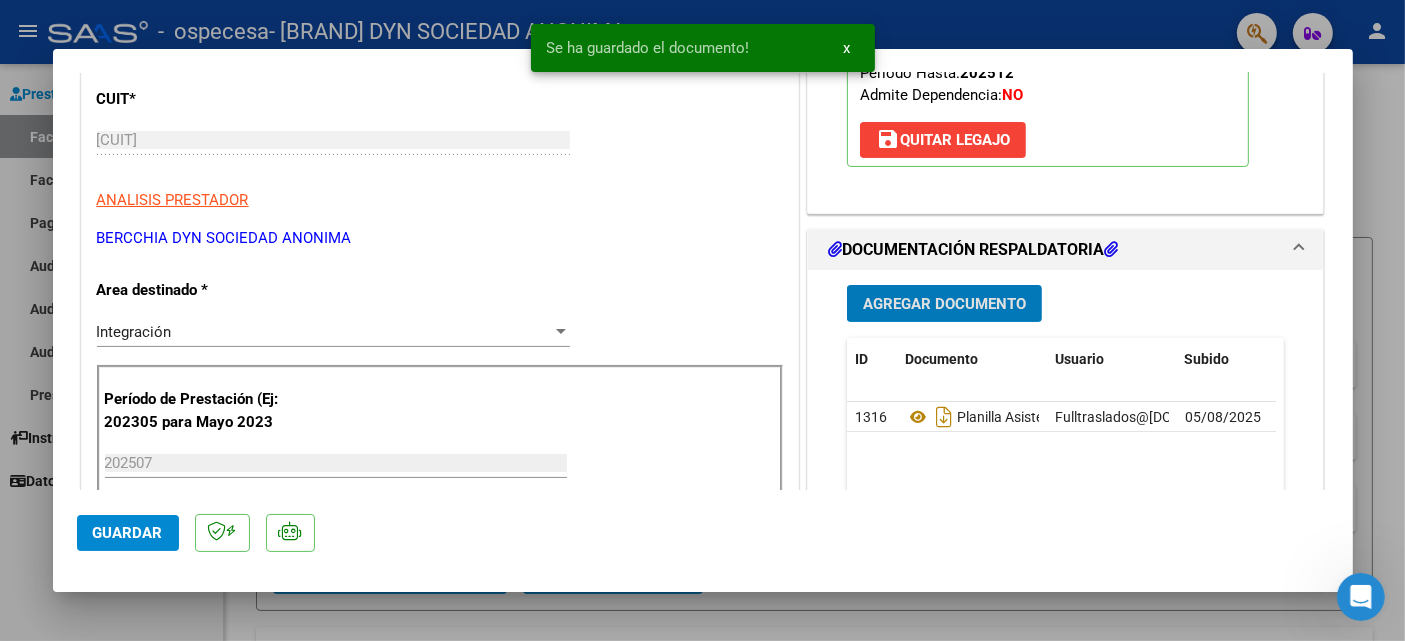 click on "Agregar Documento" at bounding box center (944, 304) 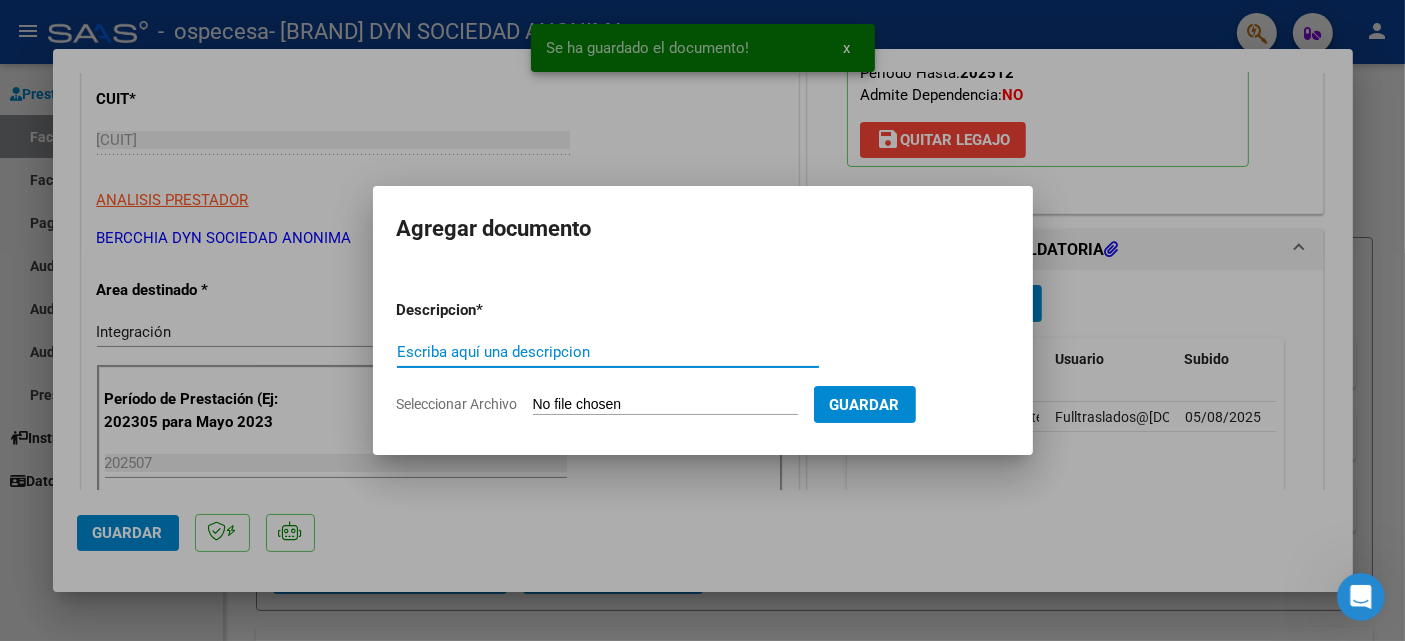 click on "Seleccionar Archivo" at bounding box center [665, 405] 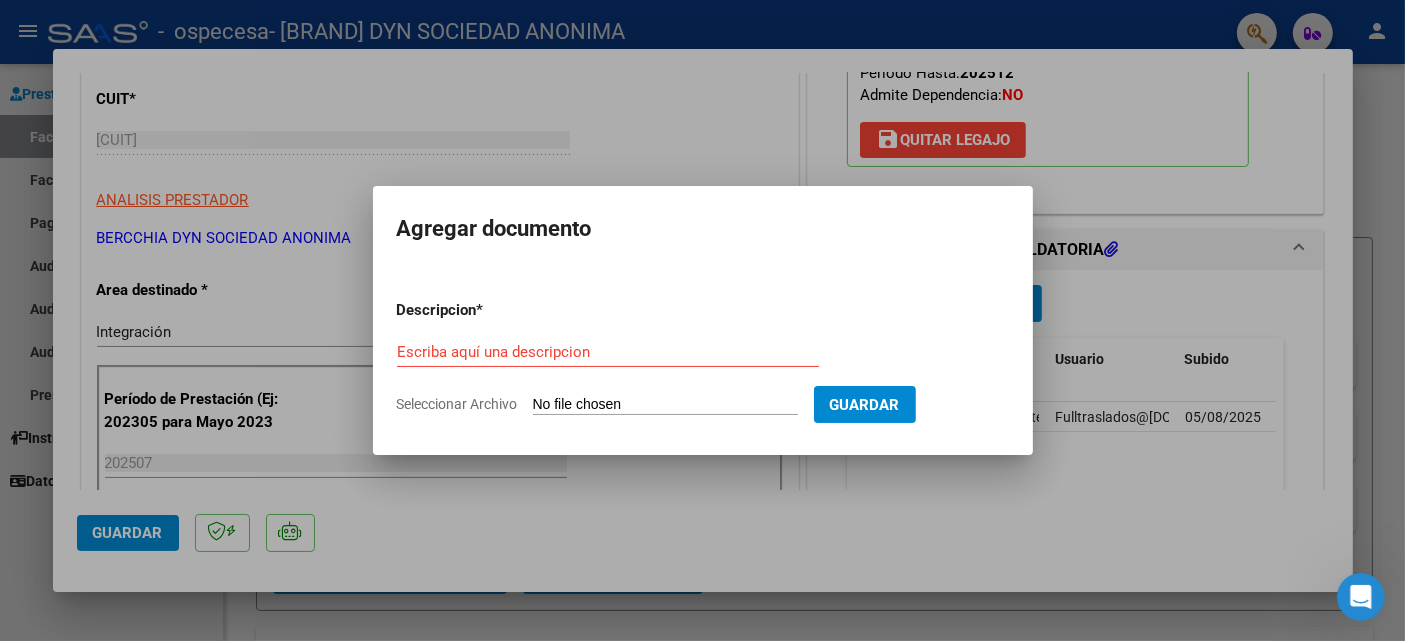 type on "C:\fakepath\FC JULIO - [LAST] - [CUIT].pdf" 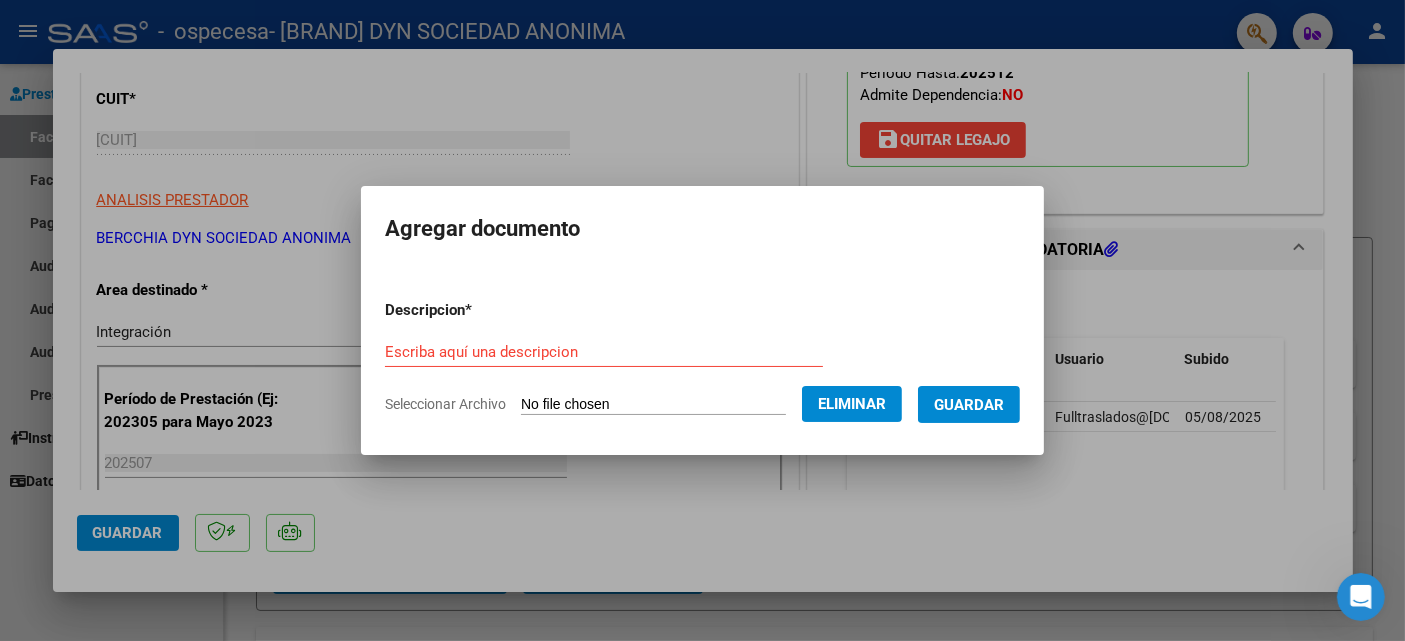 click on "Escriba aquí una descripcion" at bounding box center [604, 352] 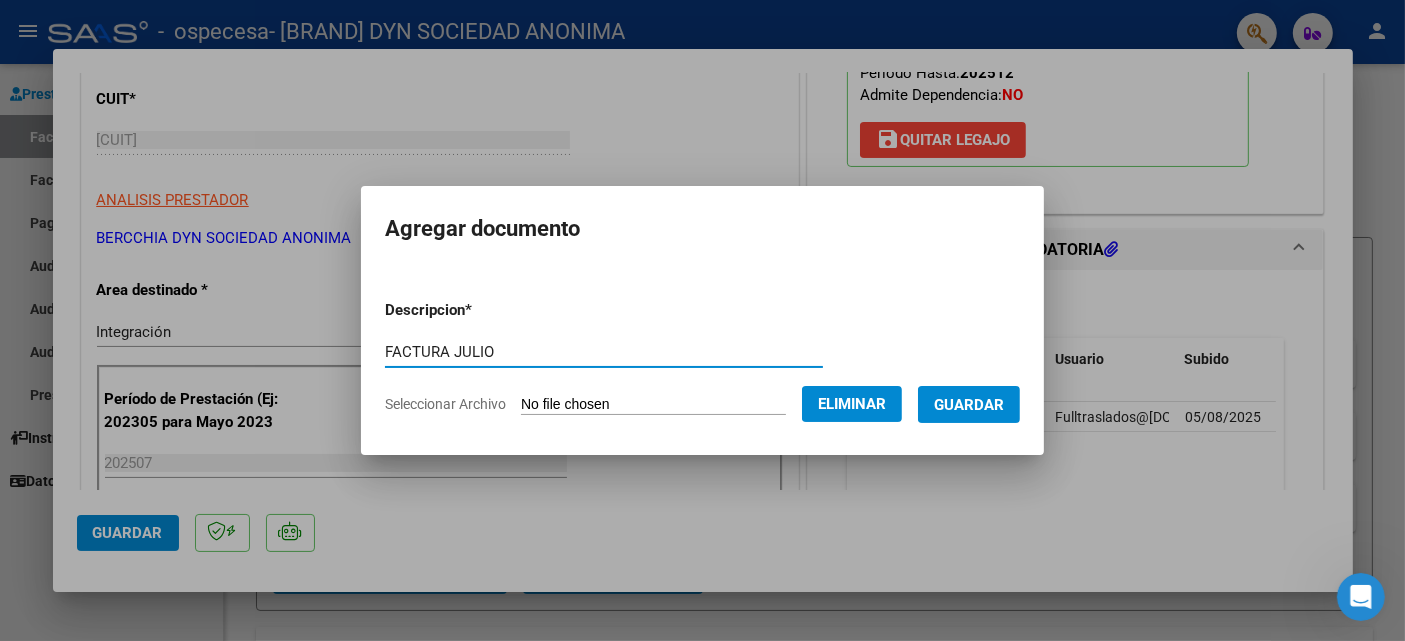 type on "FACTURA JULIO" 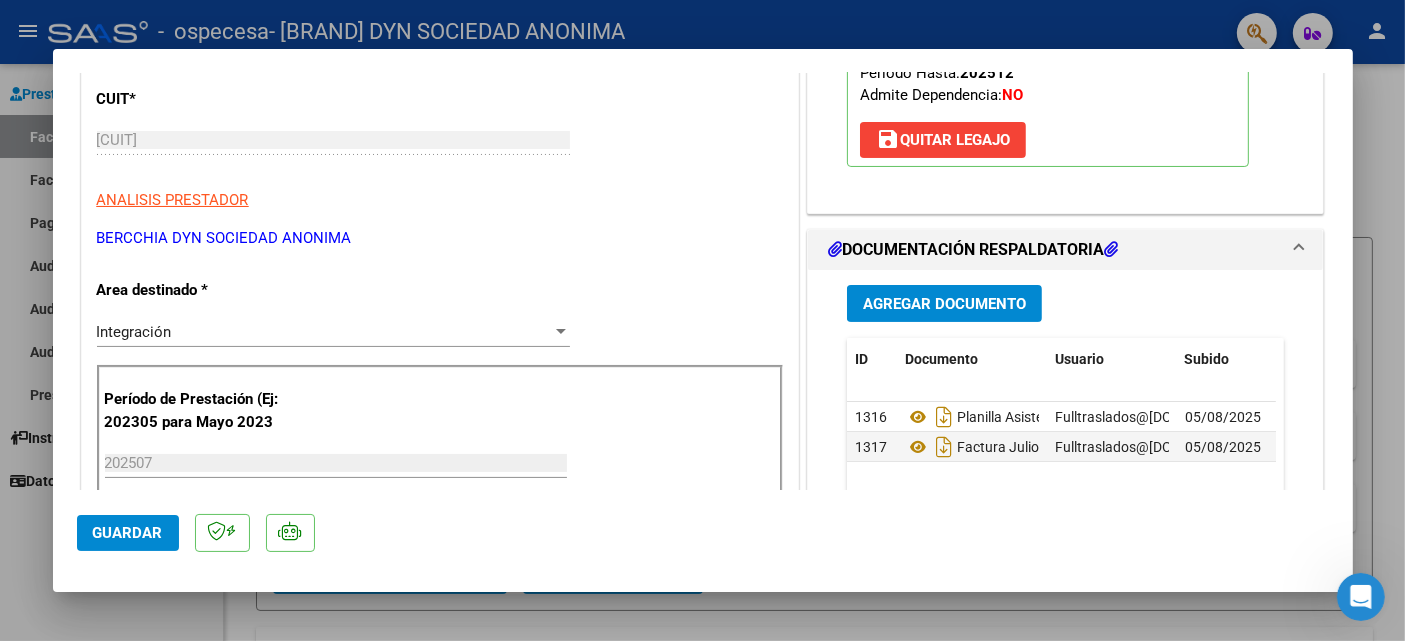 click on "Integración Seleccionar Area" at bounding box center (333, 332) 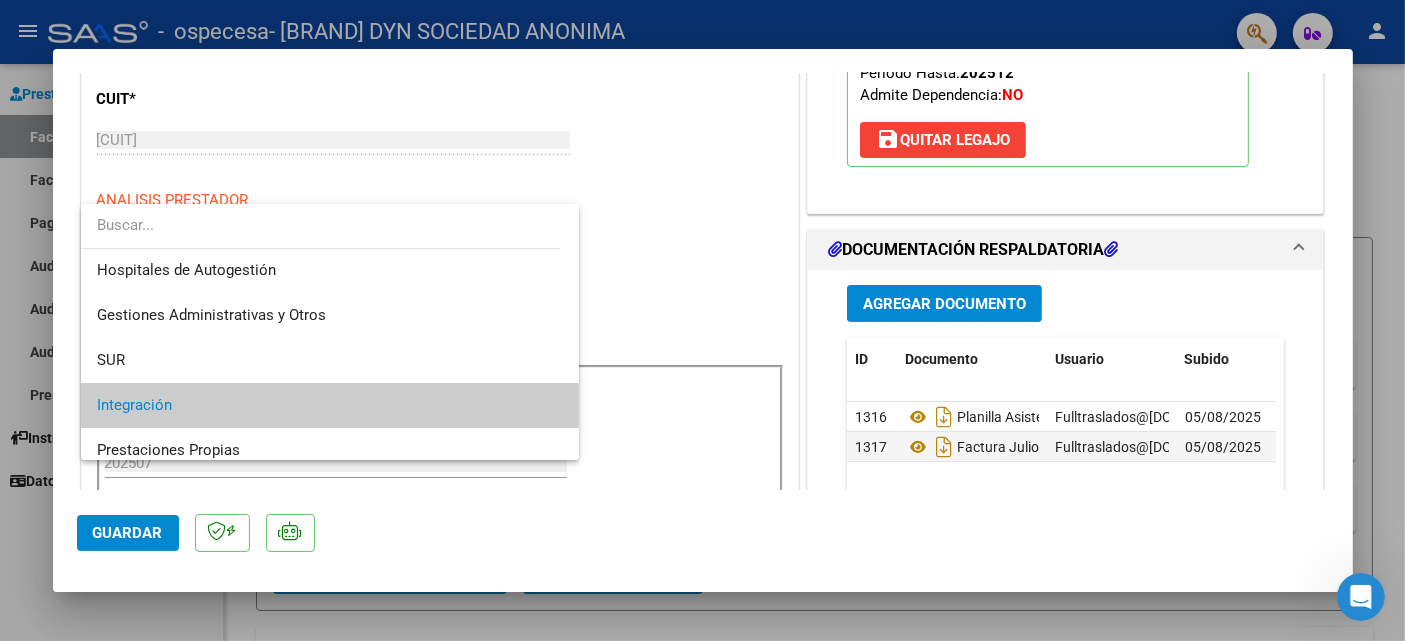 scroll, scrollTop: 0, scrollLeft: 0, axis: both 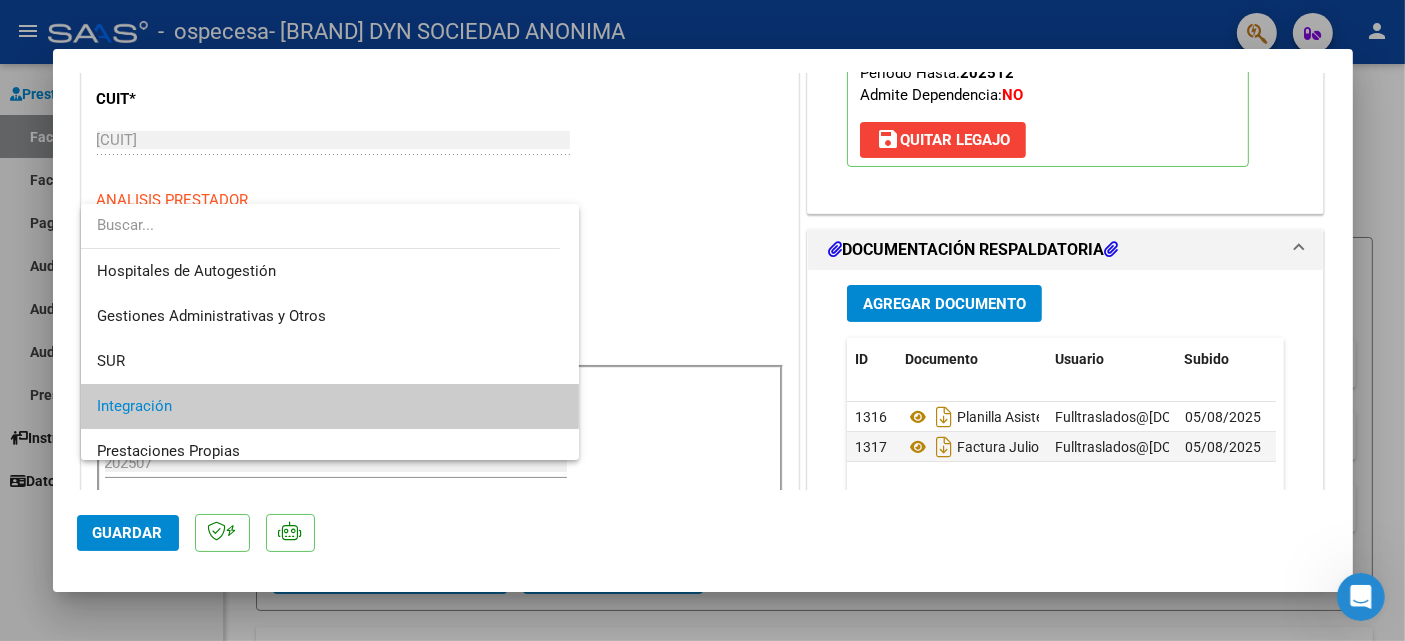 click on "Integración" at bounding box center [330, 406] 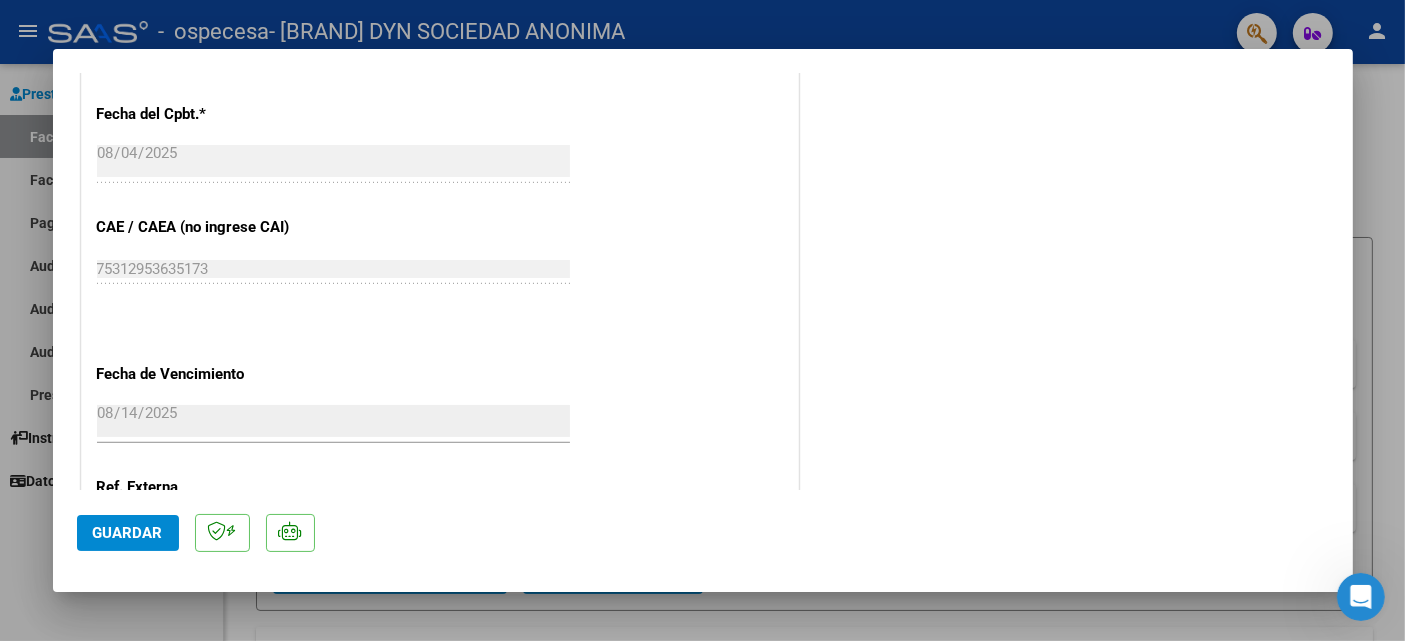 scroll, scrollTop: 1373, scrollLeft: 0, axis: vertical 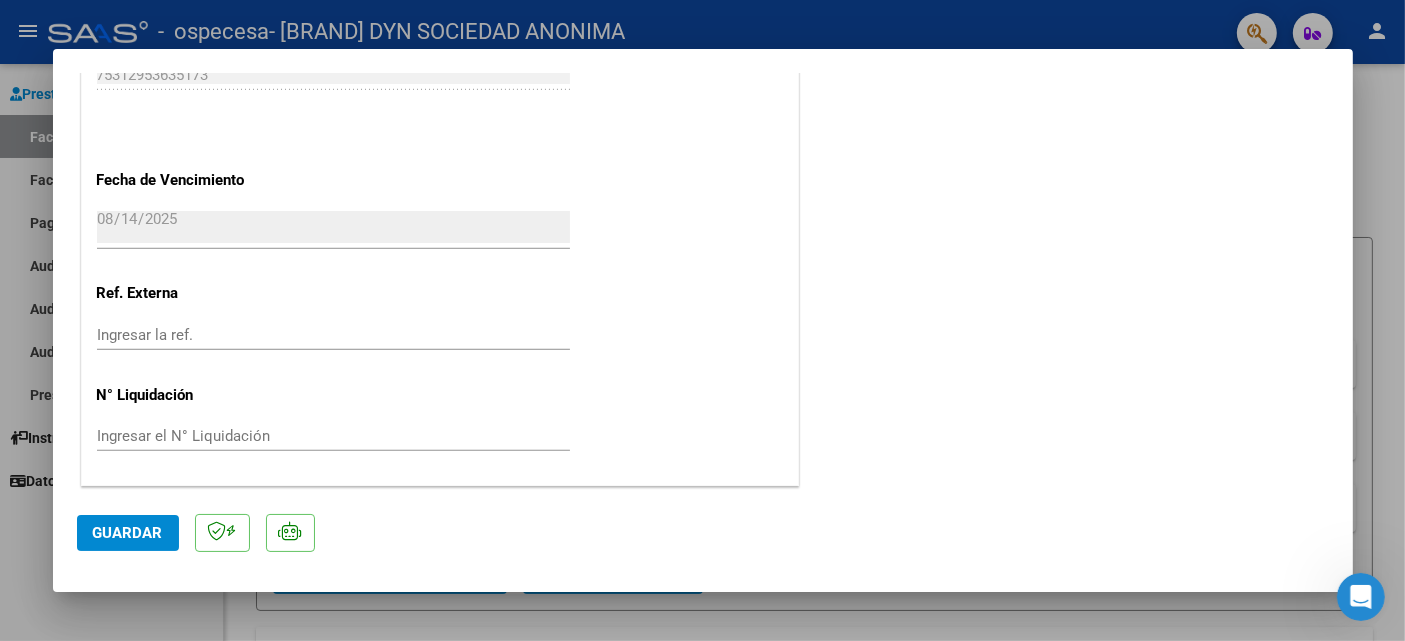 click on "Guardar" 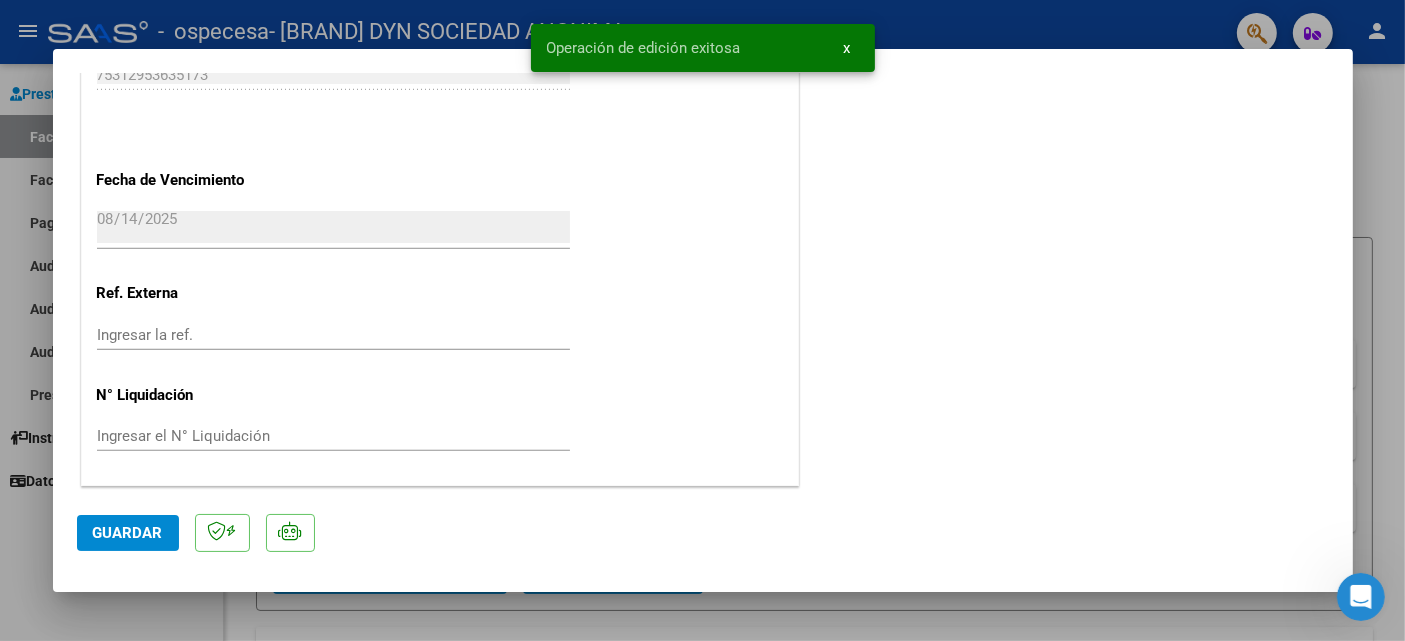 click on "Guardar" 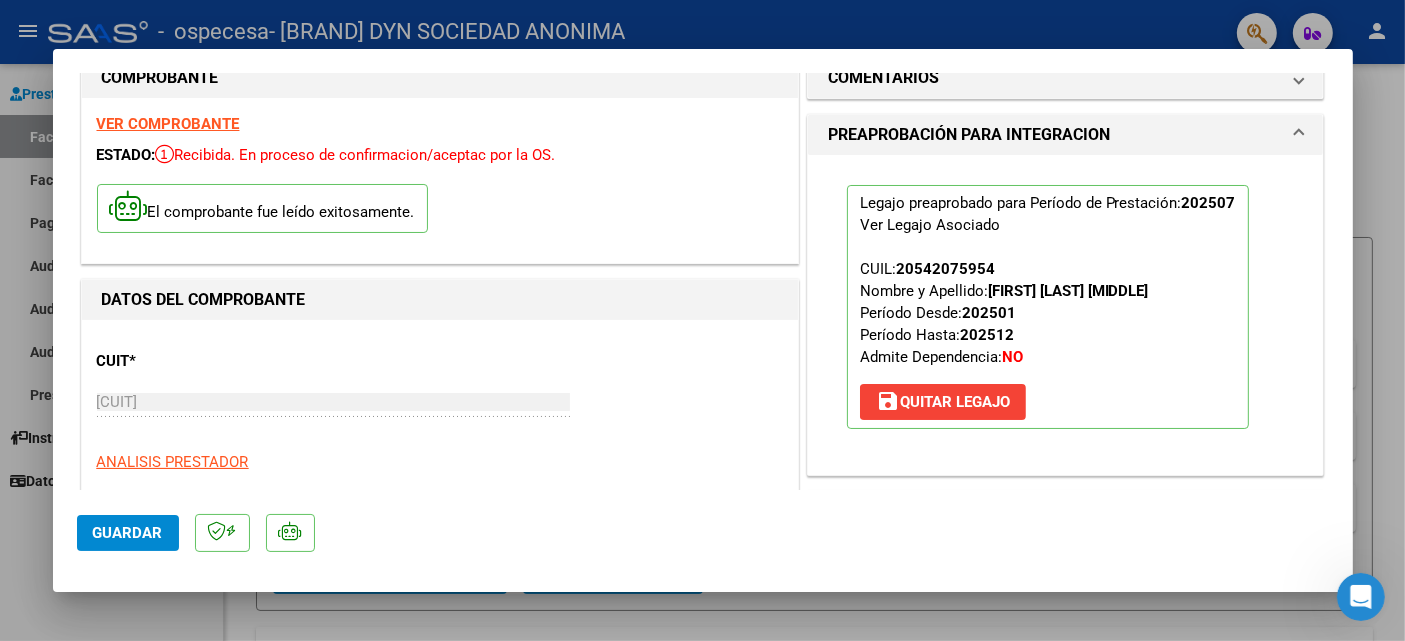 scroll, scrollTop: 0, scrollLeft: 0, axis: both 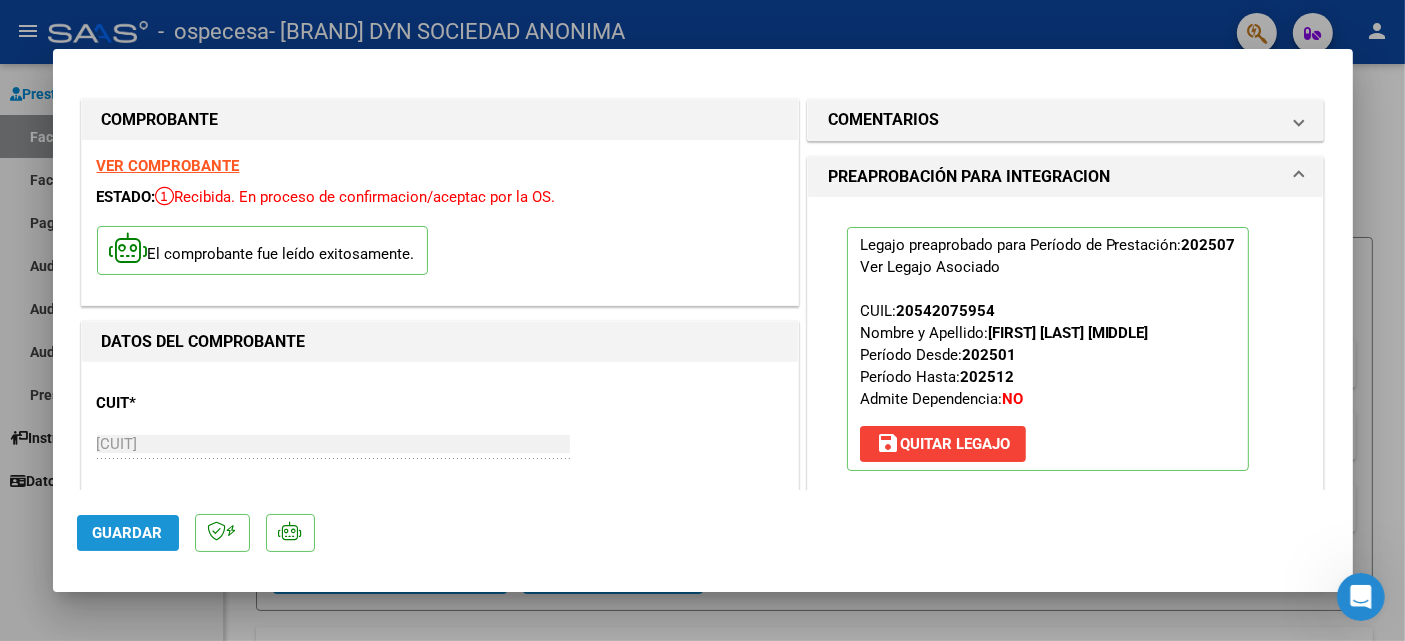 click on "Guardar" 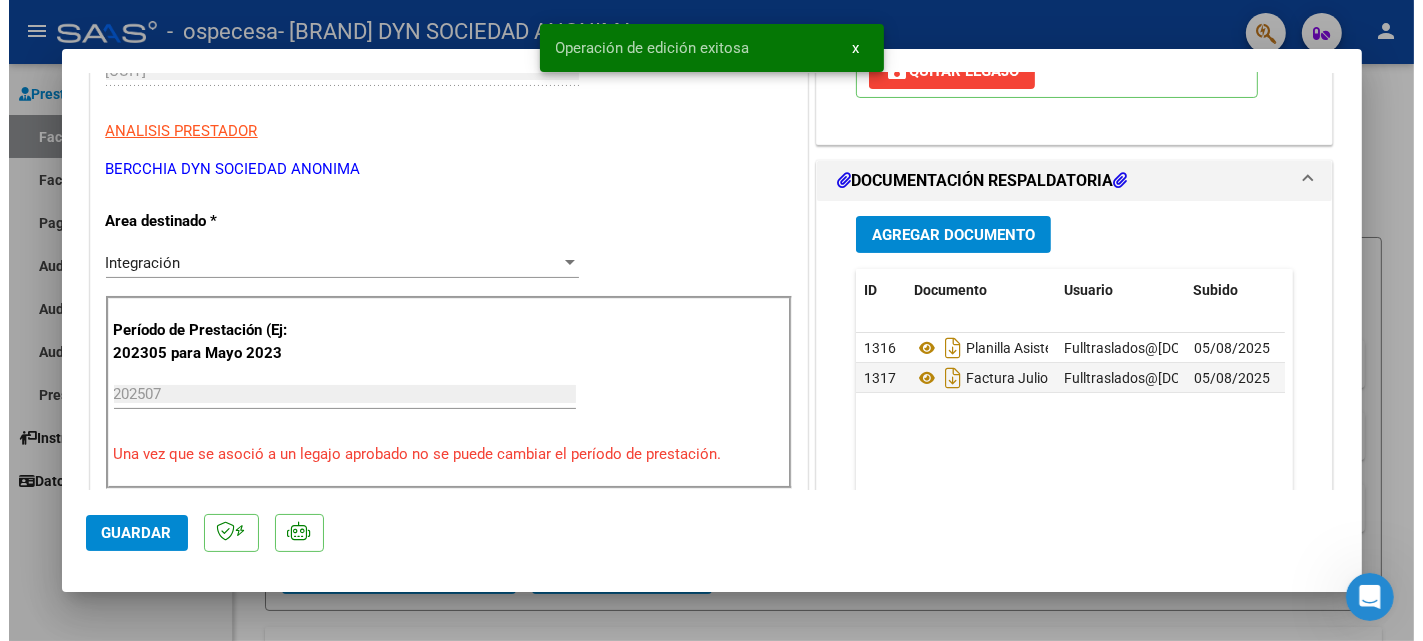 scroll, scrollTop: 0, scrollLeft: 0, axis: both 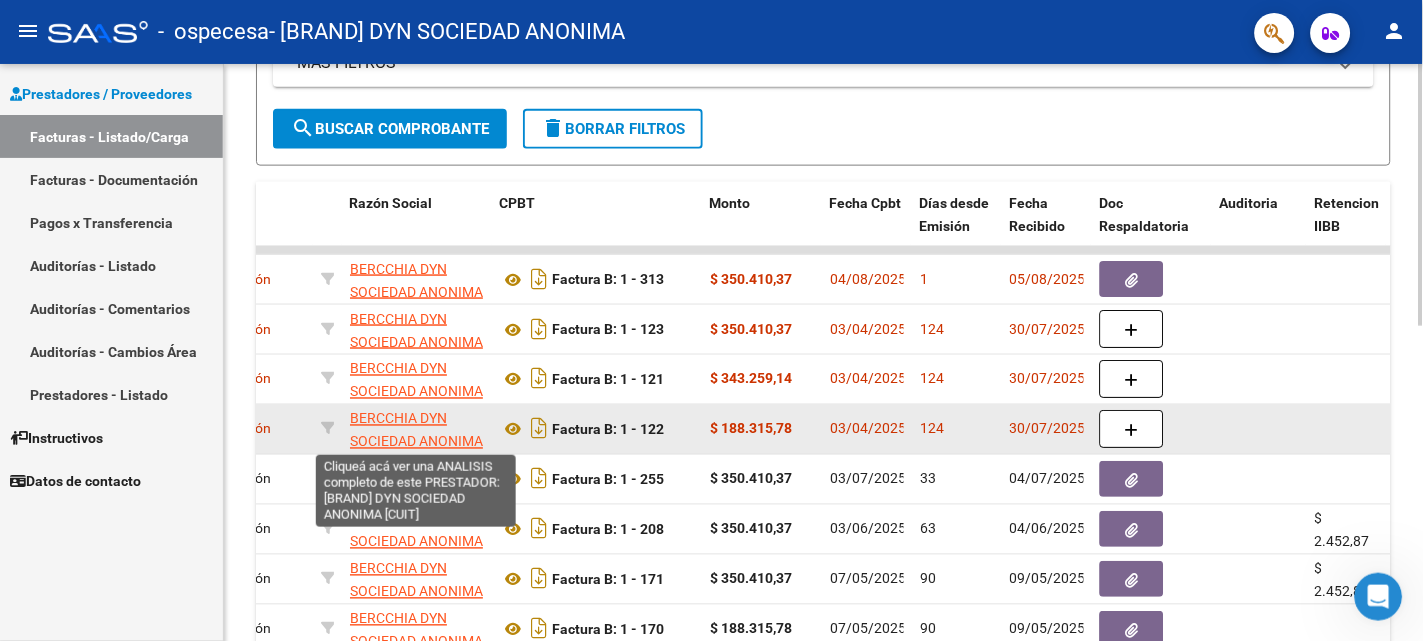 click on "BERCCHIA DYN SOCIEDAD ANONIMA" 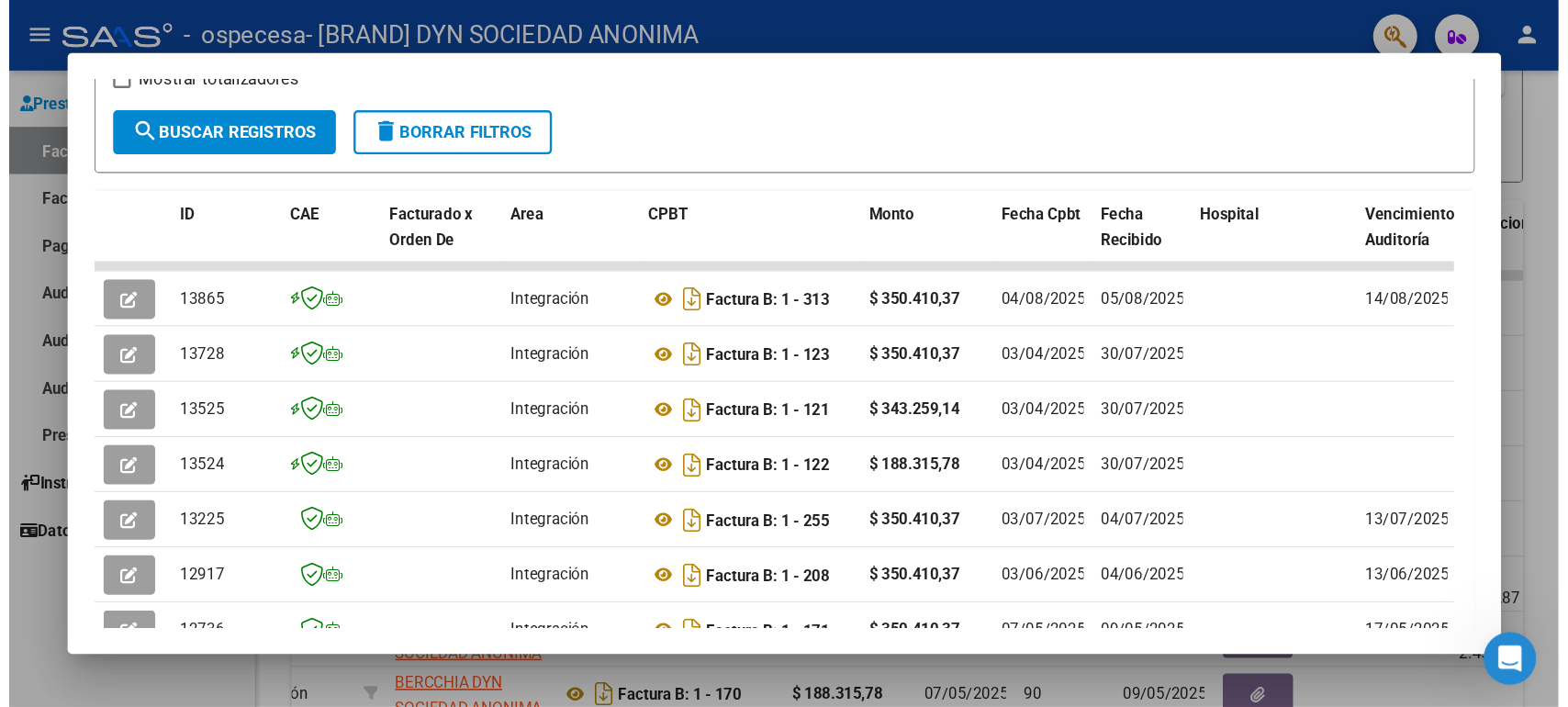 scroll, scrollTop: 0, scrollLeft: 0, axis: both 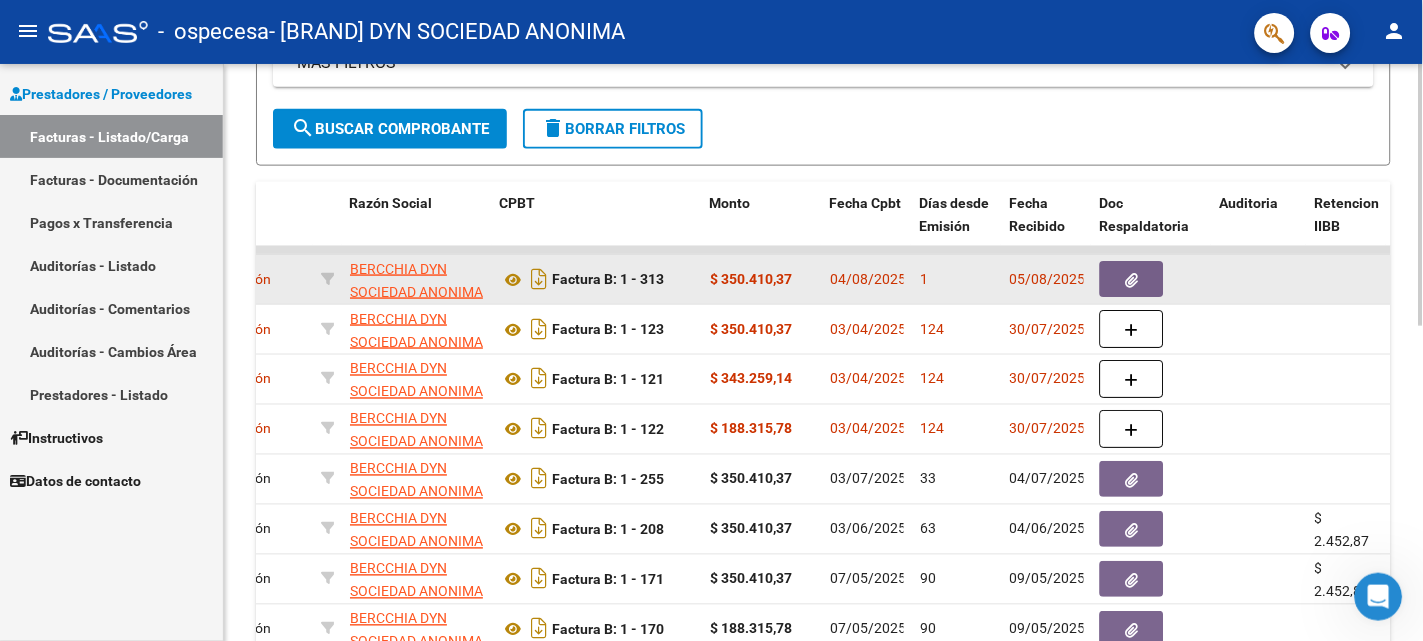 click 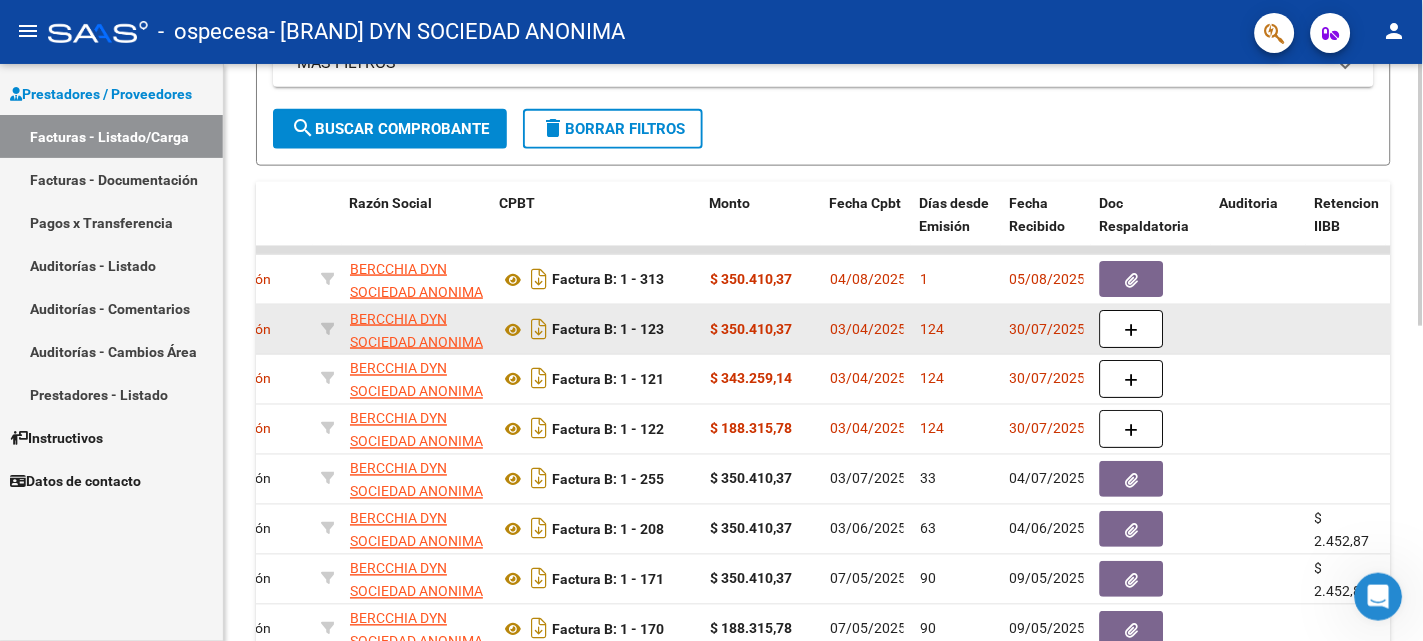 click 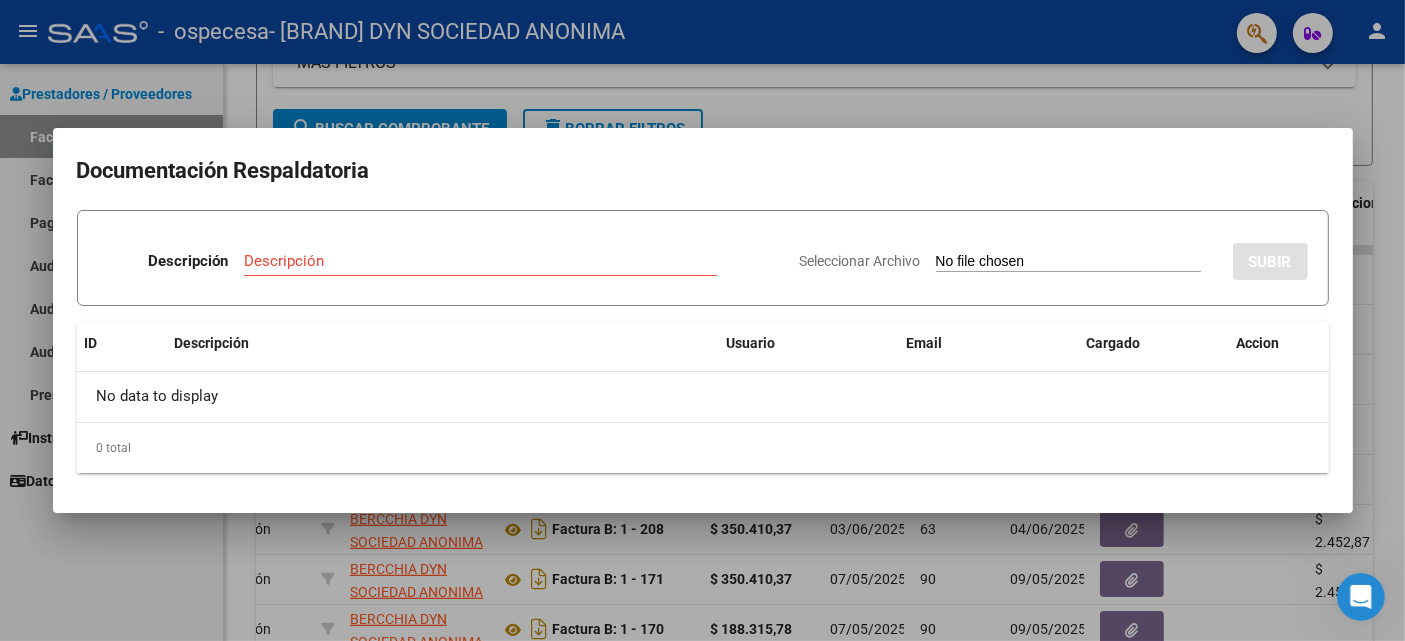 click on "Seleccionar Archivo" at bounding box center [1068, 262] 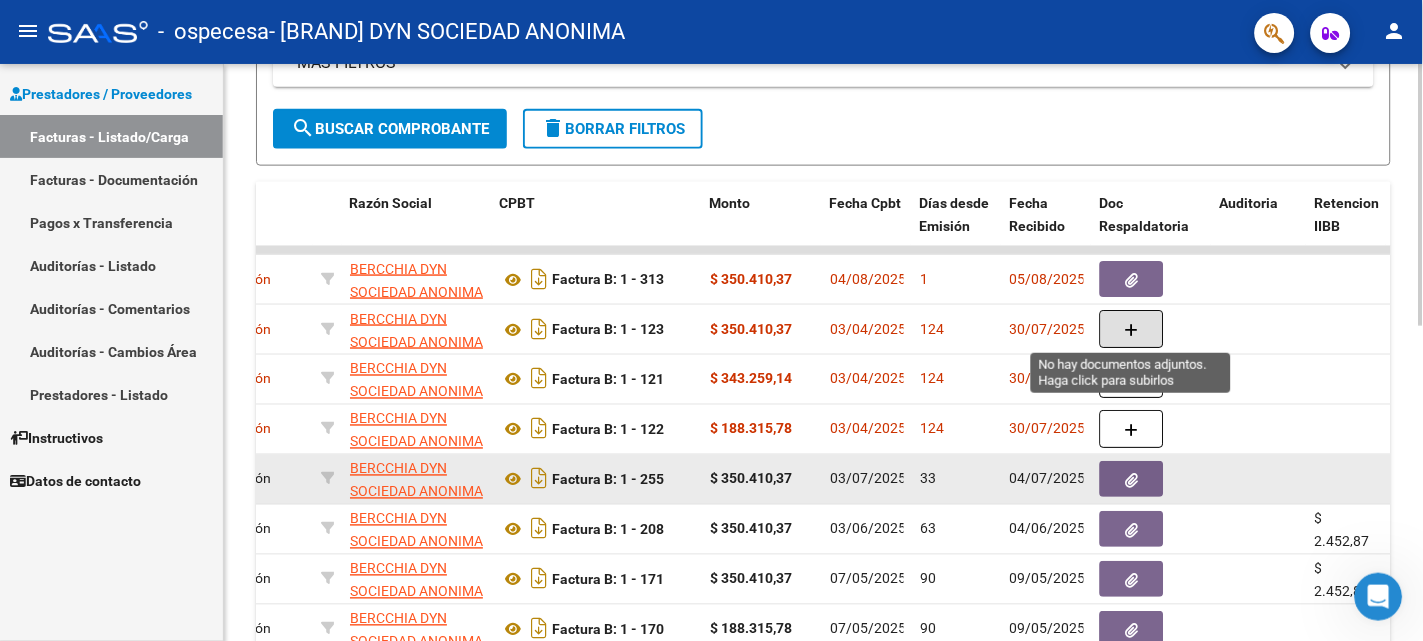 type 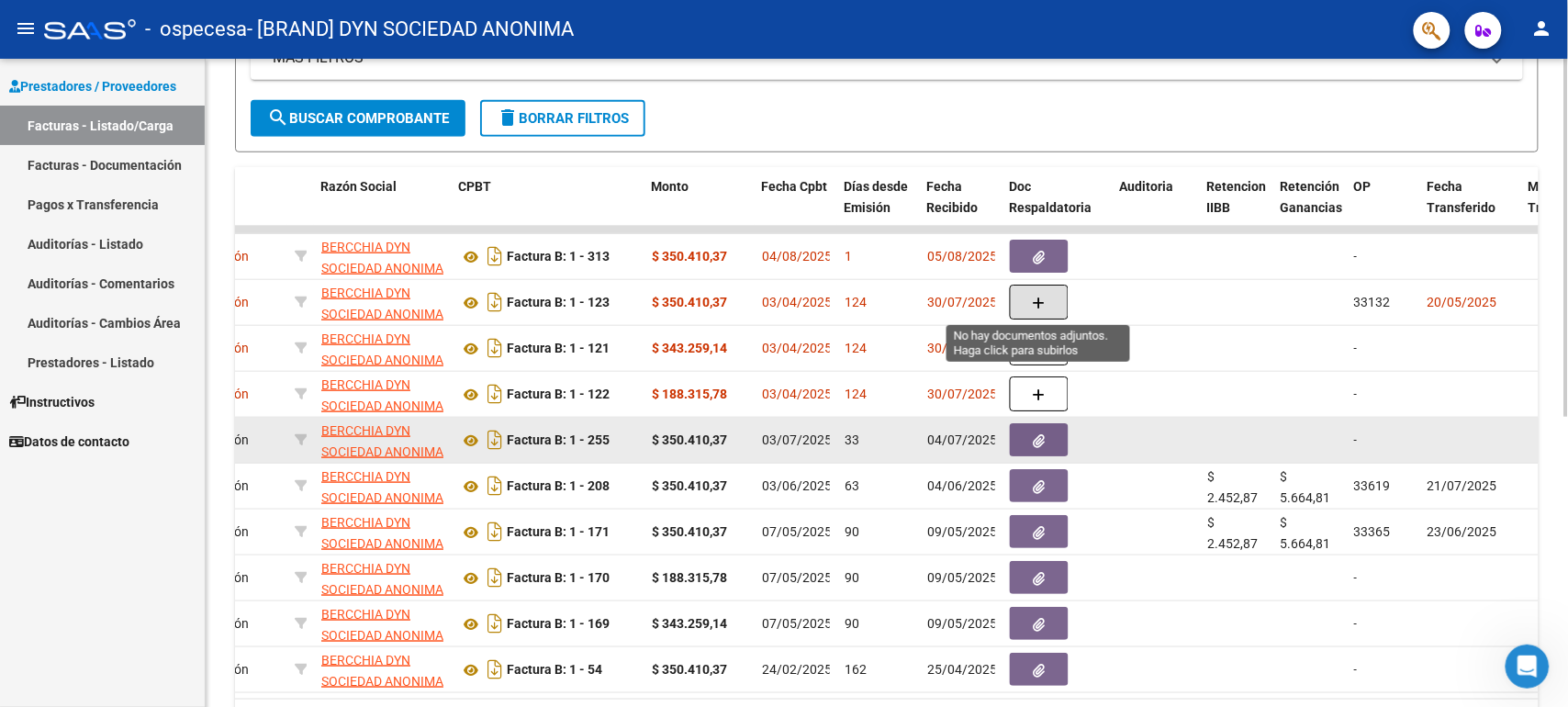 scroll, scrollTop: 408, scrollLeft: 0, axis: vertical 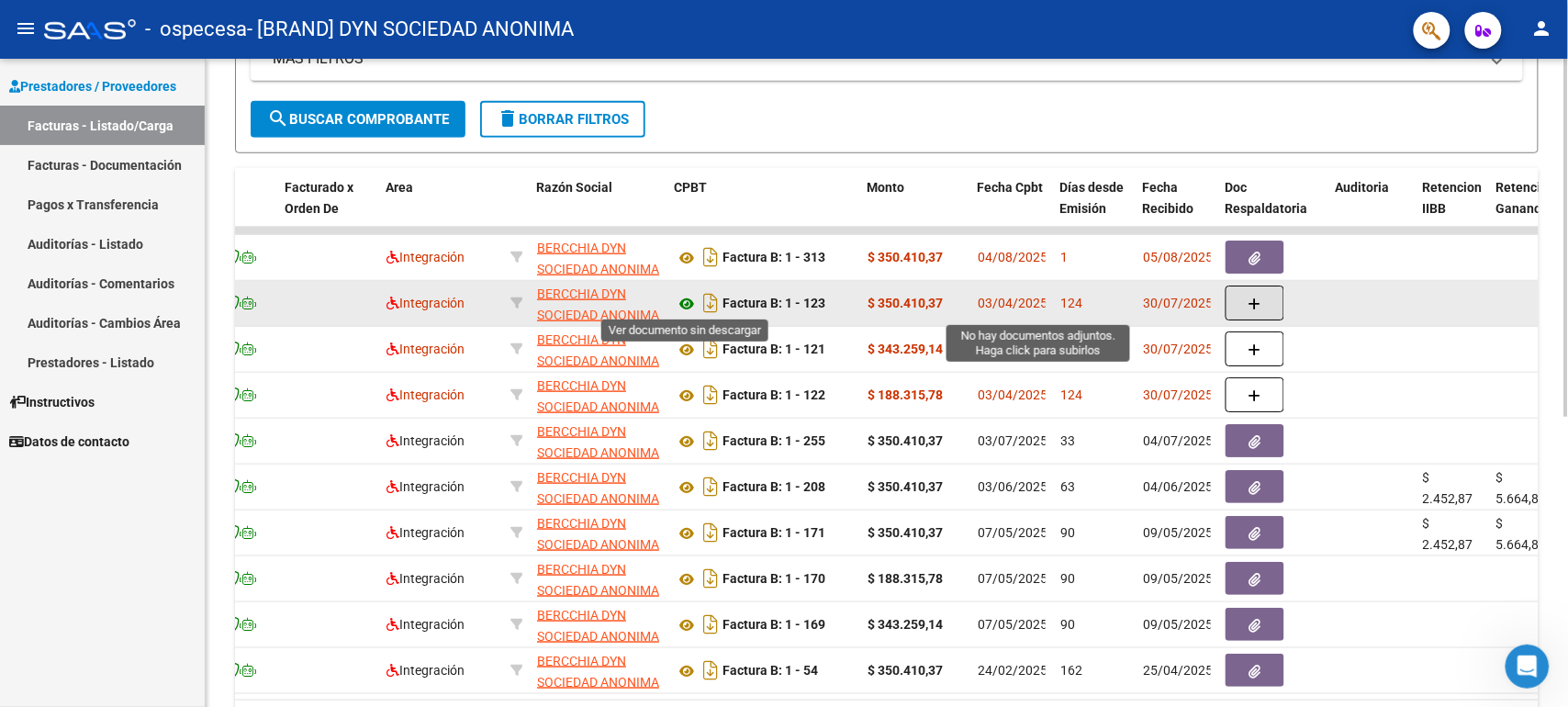 click 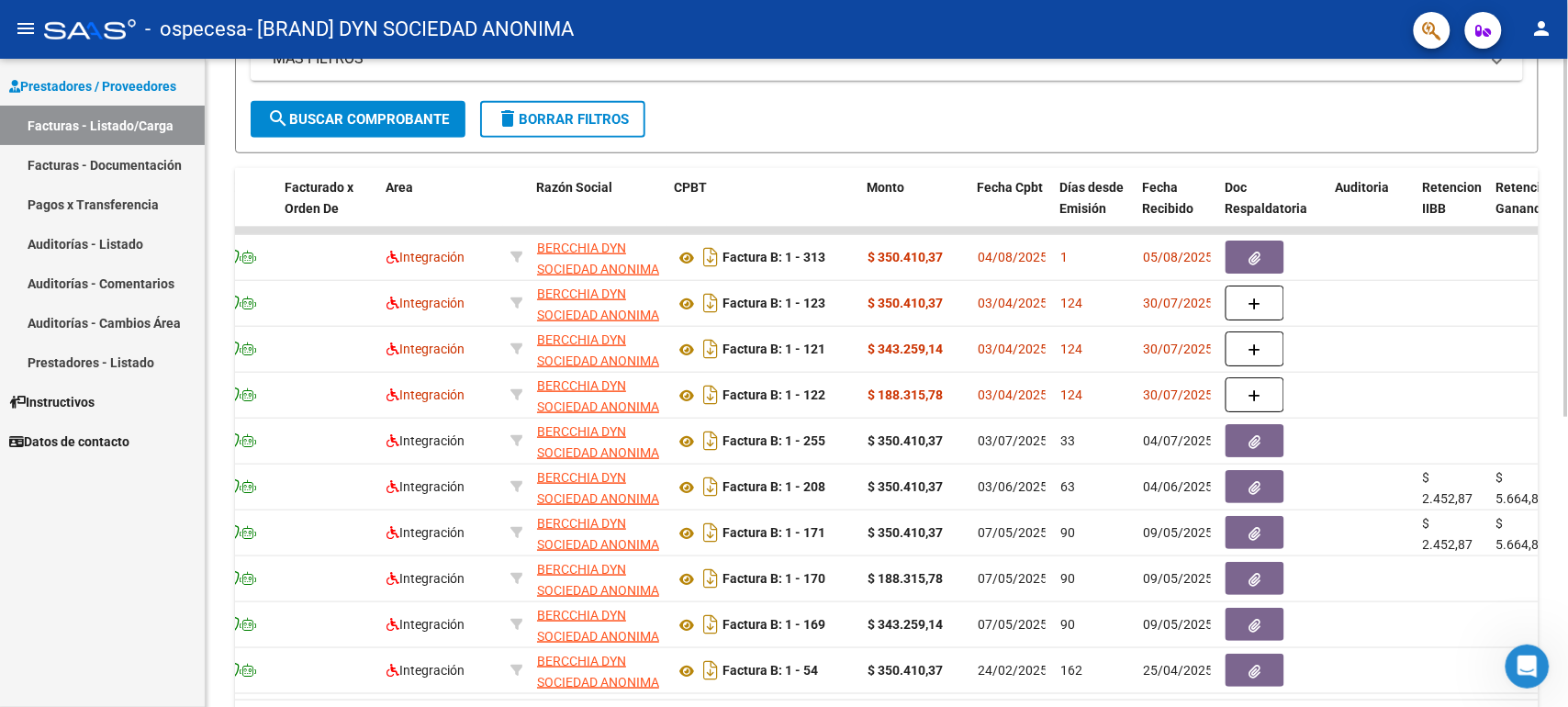 click on "Filtros Id Area Area Todos Confirmado   Mostrar totalizadores   FILTROS DEL COMPROBANTE  Comprobante Tipo Comprobante Tipo Start date – End date Fec. Comprobante Desde / Hasta Días Emisión Desde(cant. días) Días Emisión Hasta(cant. días) CUIT / Razón Social Pto. Venta Nro. Comprobante Código SSS CAE Válido CAE Válido Todos Cargado Módulo Hosp. Todos Tiene facturacion Apócrifa Hospital Refes  FILTROS DE INTEGRACION  Período De Prestación Campos del Archivo de Rendición Devuelto x SSS (dr_envio) Todos Rendido x SSS (dr_envio) Tipo de Registro Tipo de Registro Período Presentación Período Presentación Campos del Legajo Asociado (preaprobación) Afiliado Legajo (cuil/nombre) Todos Solo facturas preaprobadas  MAS FILTROS  Todos Con Doc. Respaldatoria Todos Con Trazabilidad Todos Asociado a Expediente Sur Auditoría Auditoría Auditoría Id Start date – End date Auditoría Confirmada Desde / Hasta Start date – End date Fec. Rec. Desde / Hasta Start date – End date Start date – End date" 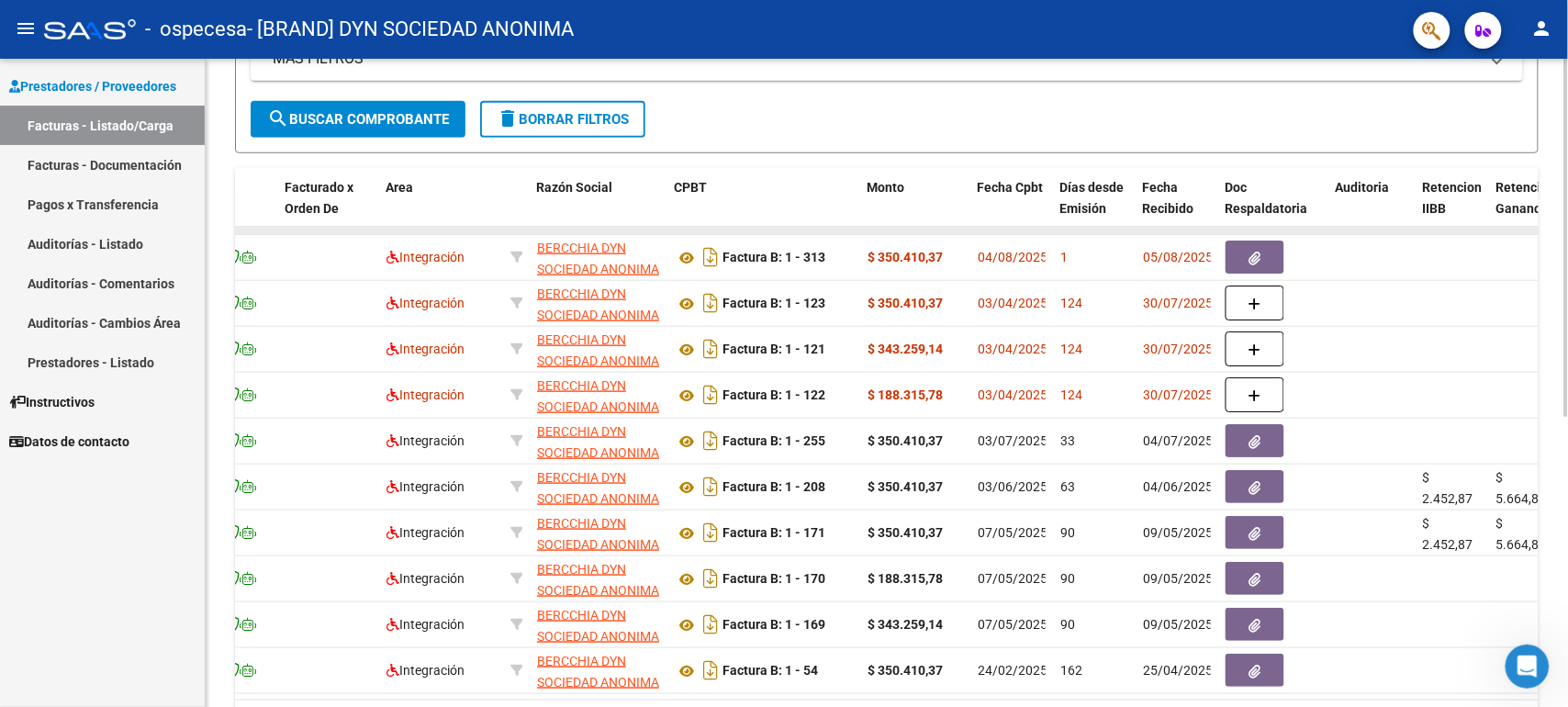 click 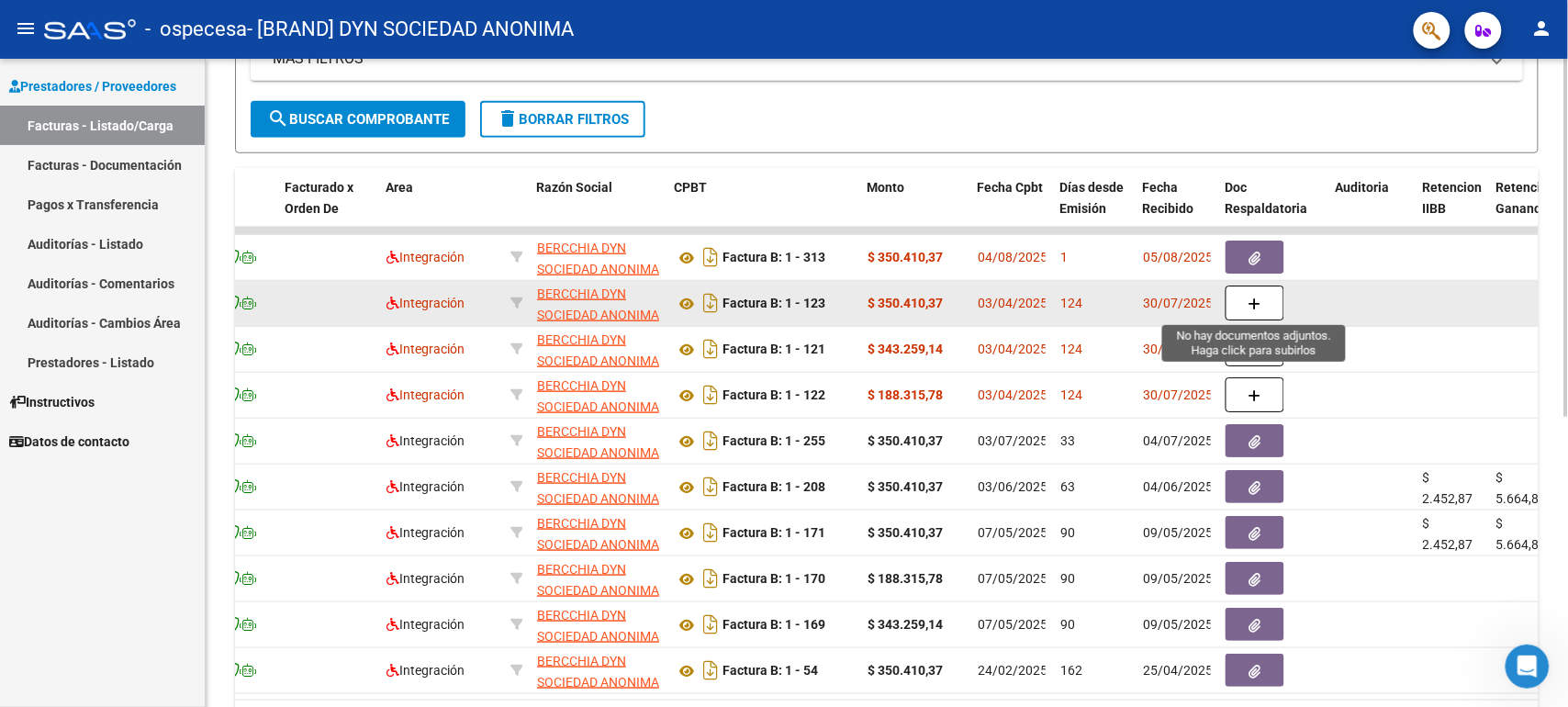 click 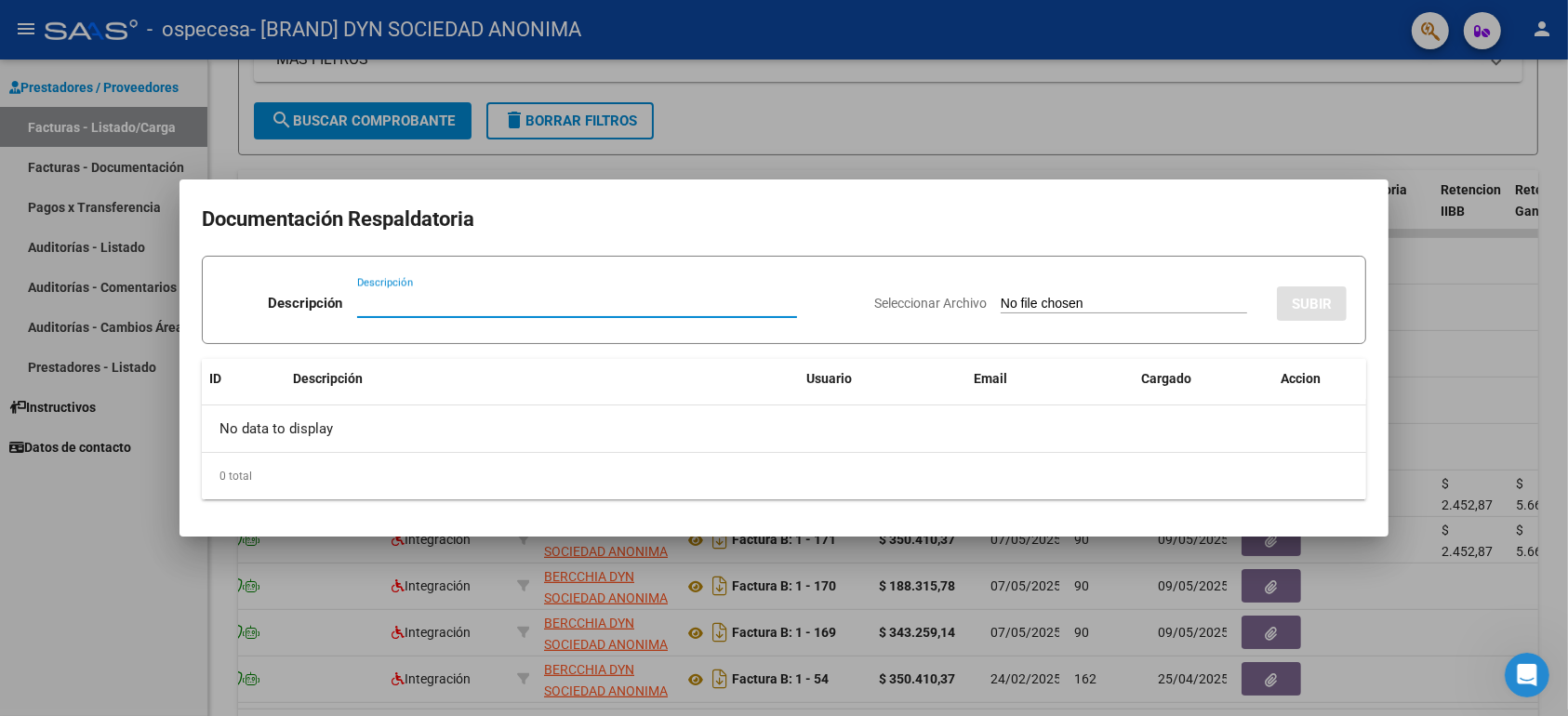click on "Descripción" at bounding box center (577, 303) 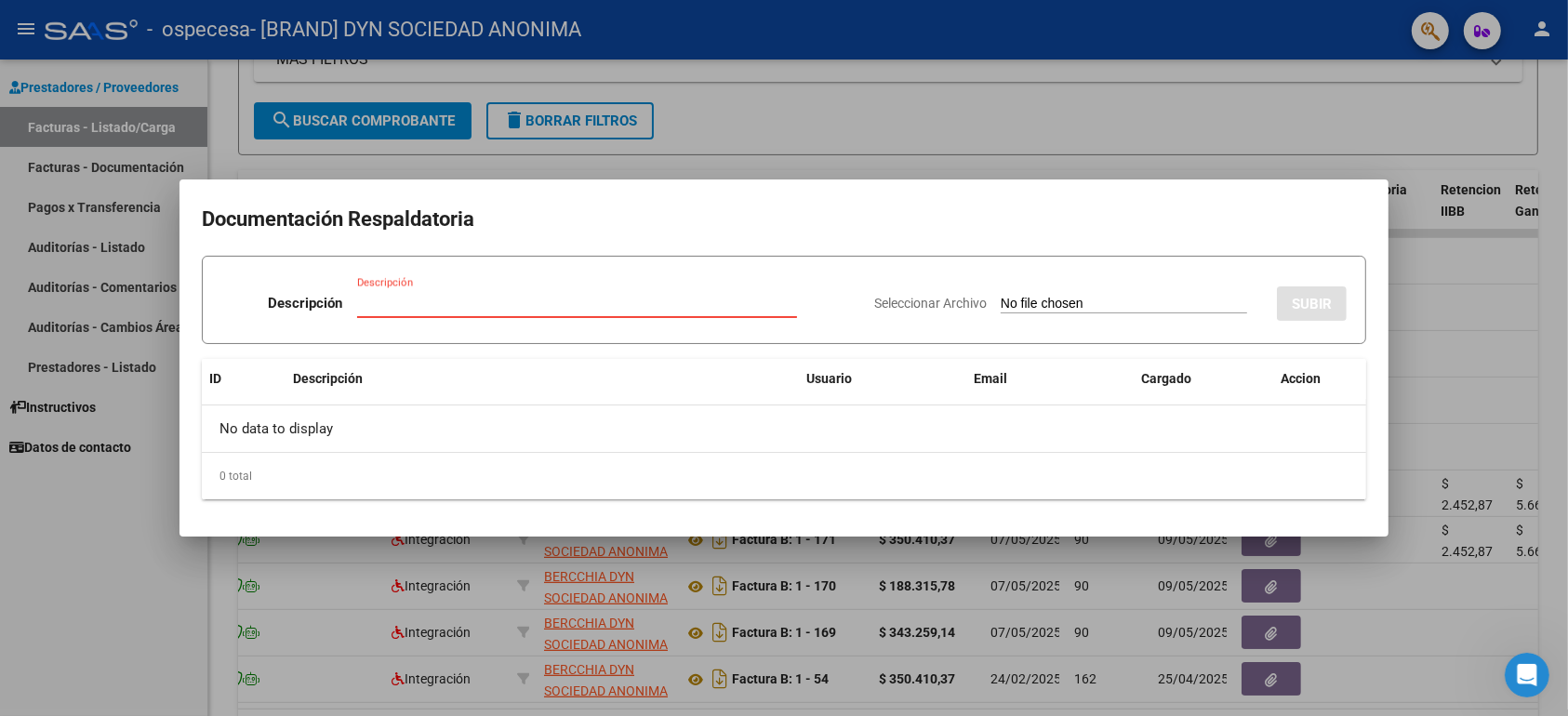 click on "Descripción" at bounding box center (577, 303) 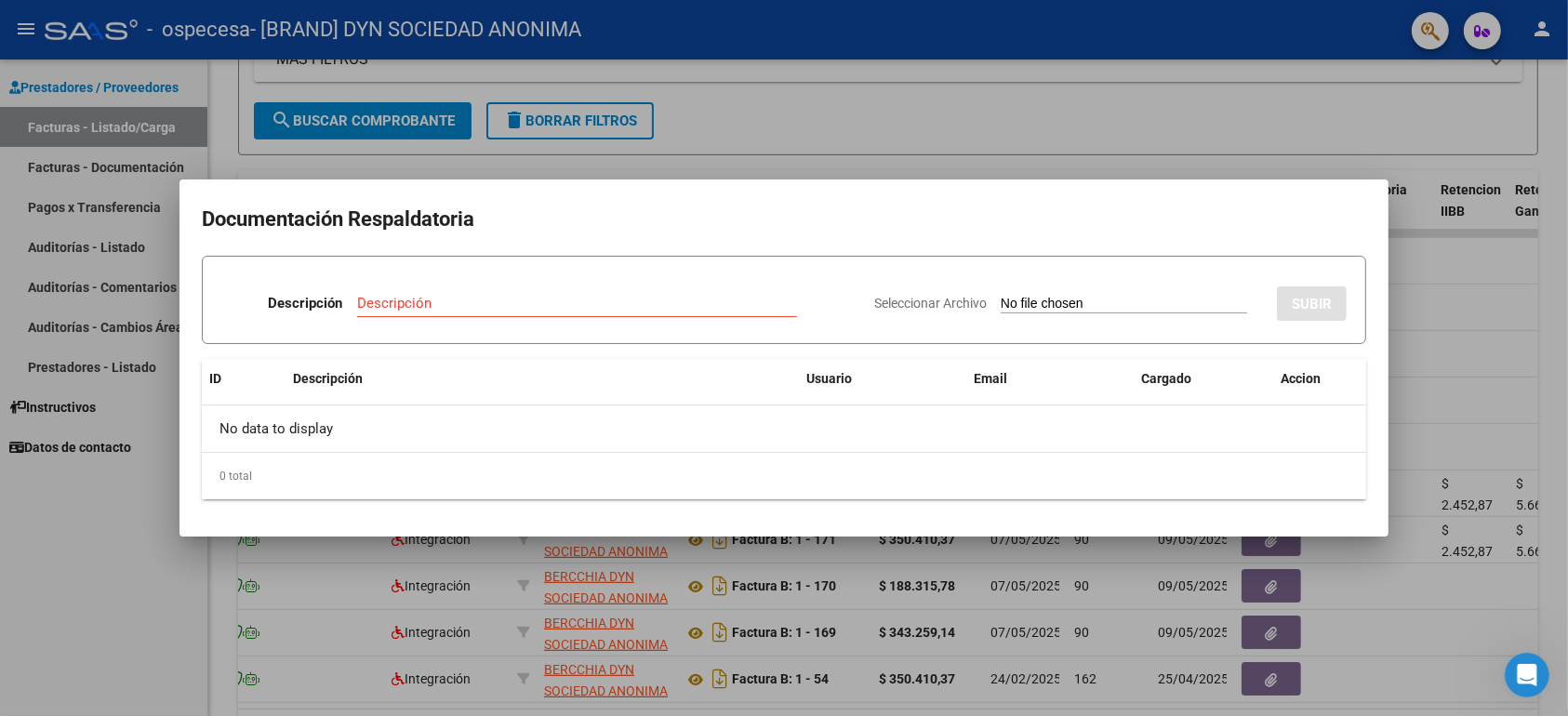 click on "Seleccionar Archivo" at bounding box center (1123, 304) 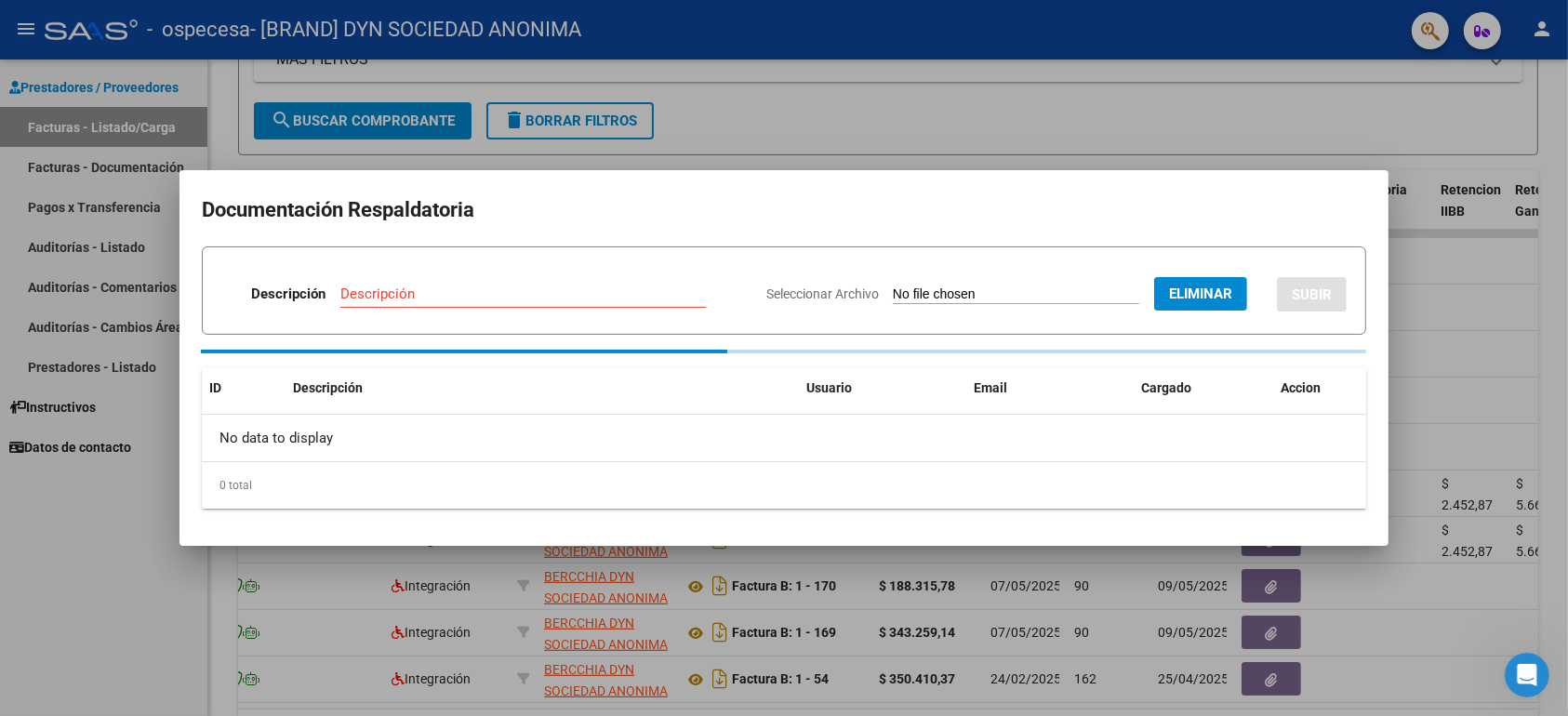 click on "Descripción Descripción" at bounding box center (486, 298) 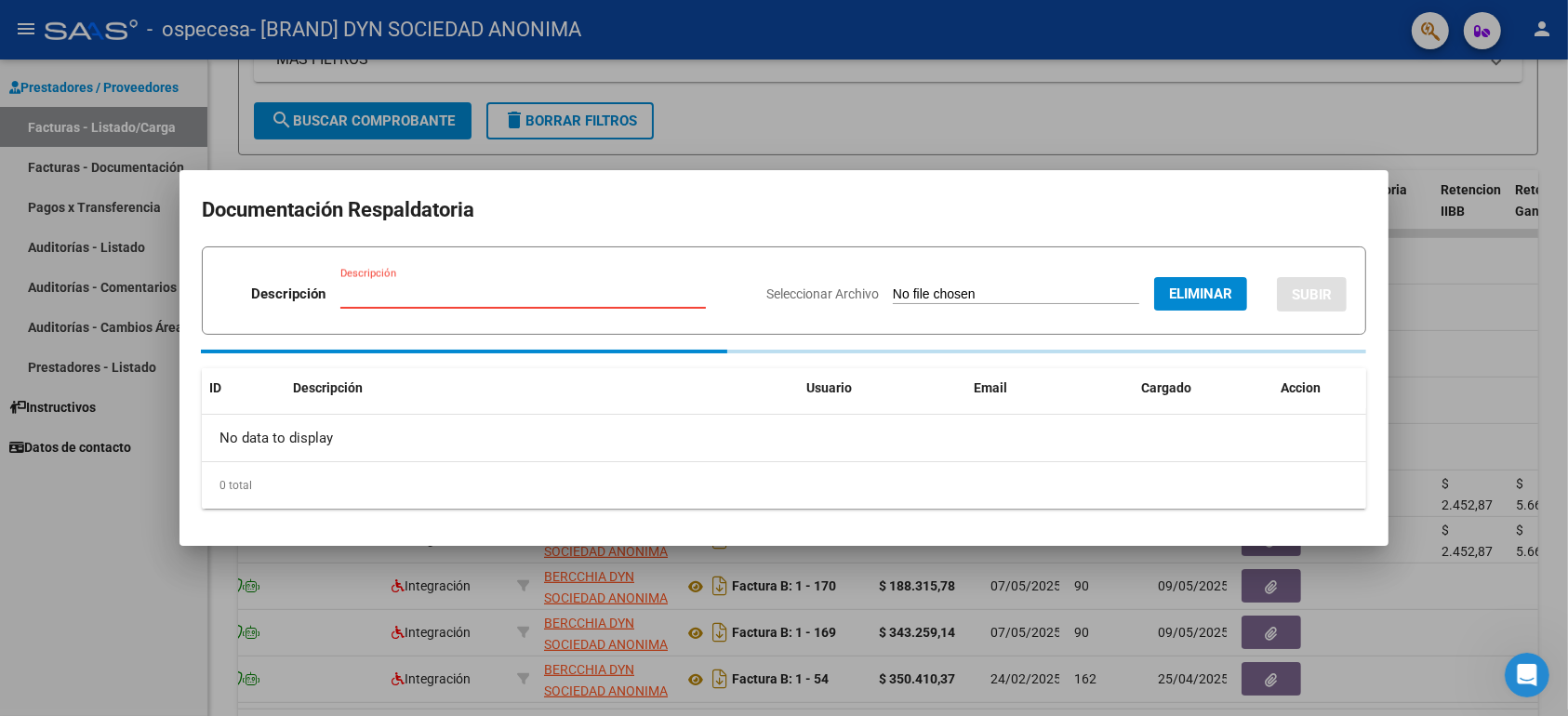 click on "Descripción" at bounding box center (523, 294) 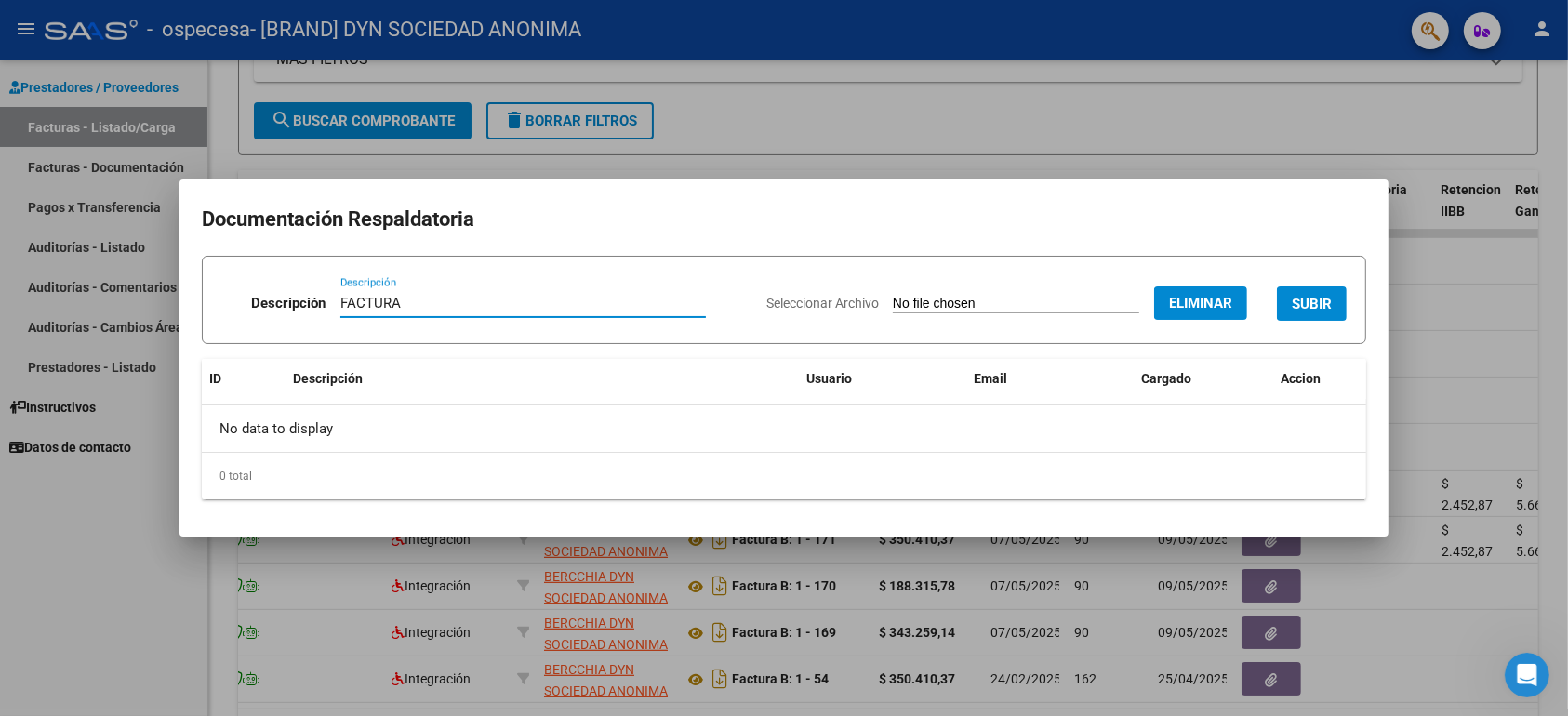 type on "FACTURA" 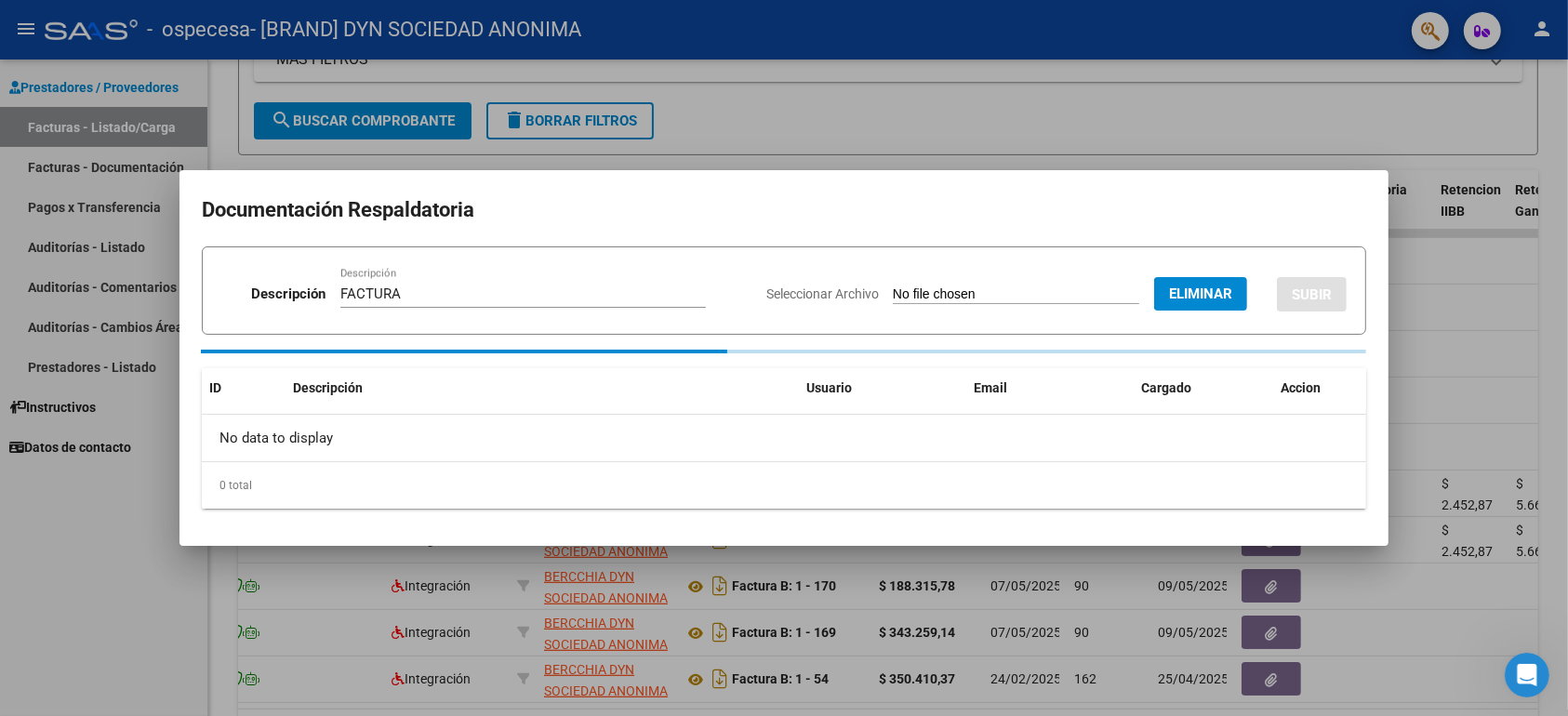 type 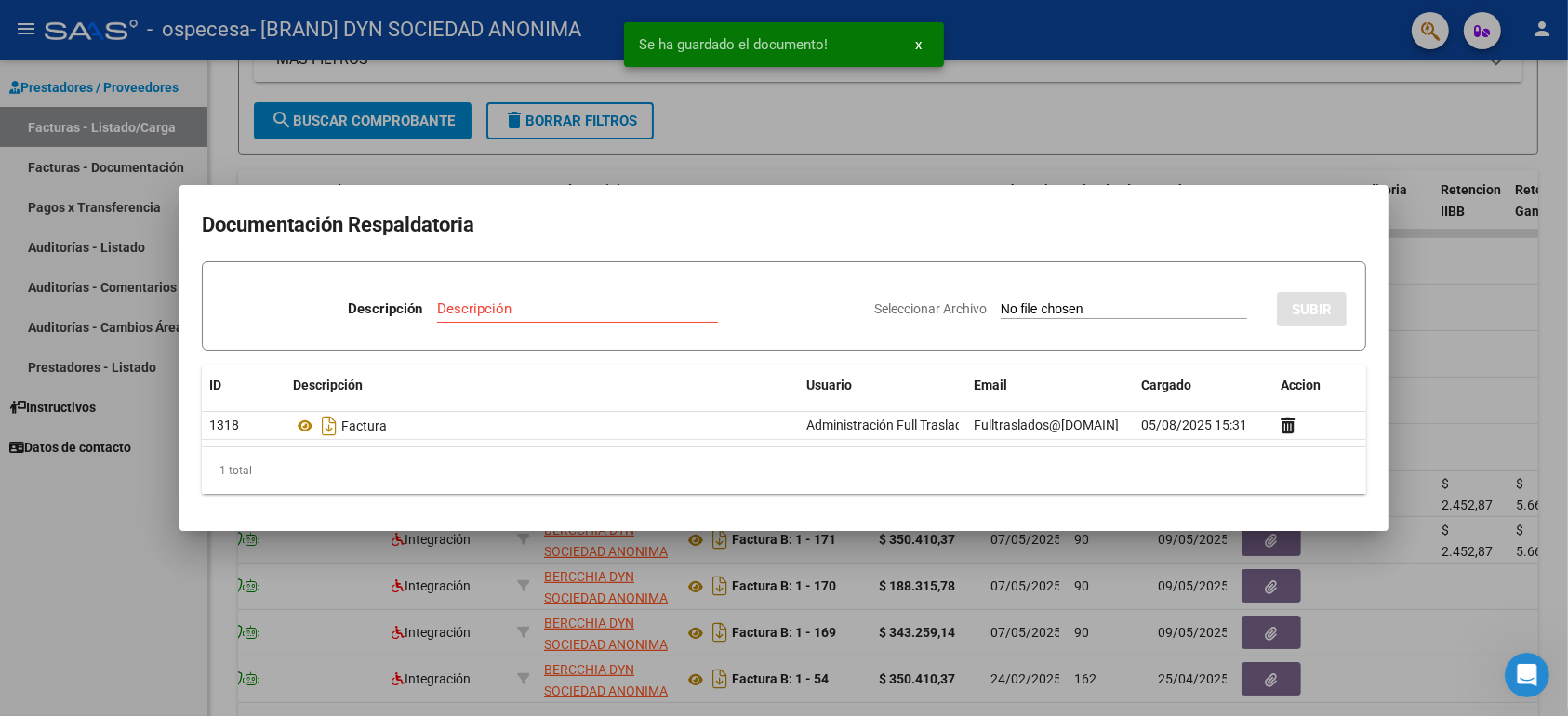 click on "Seleccionar Archivo" at bounding box center [1068, 309] 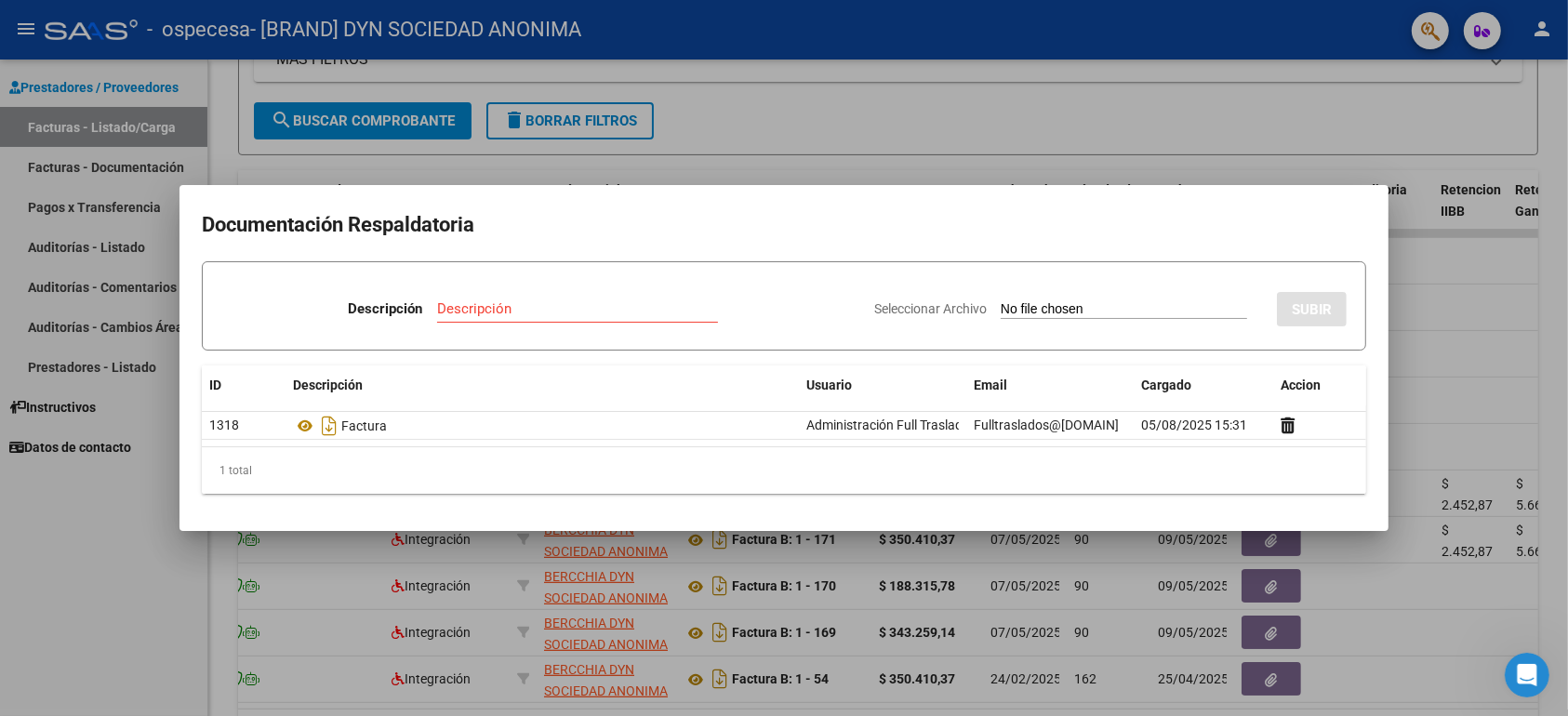 type on "C:\fakepath\Asistencias Terapias MARZO  - [LAST] [FIRST].pdf" 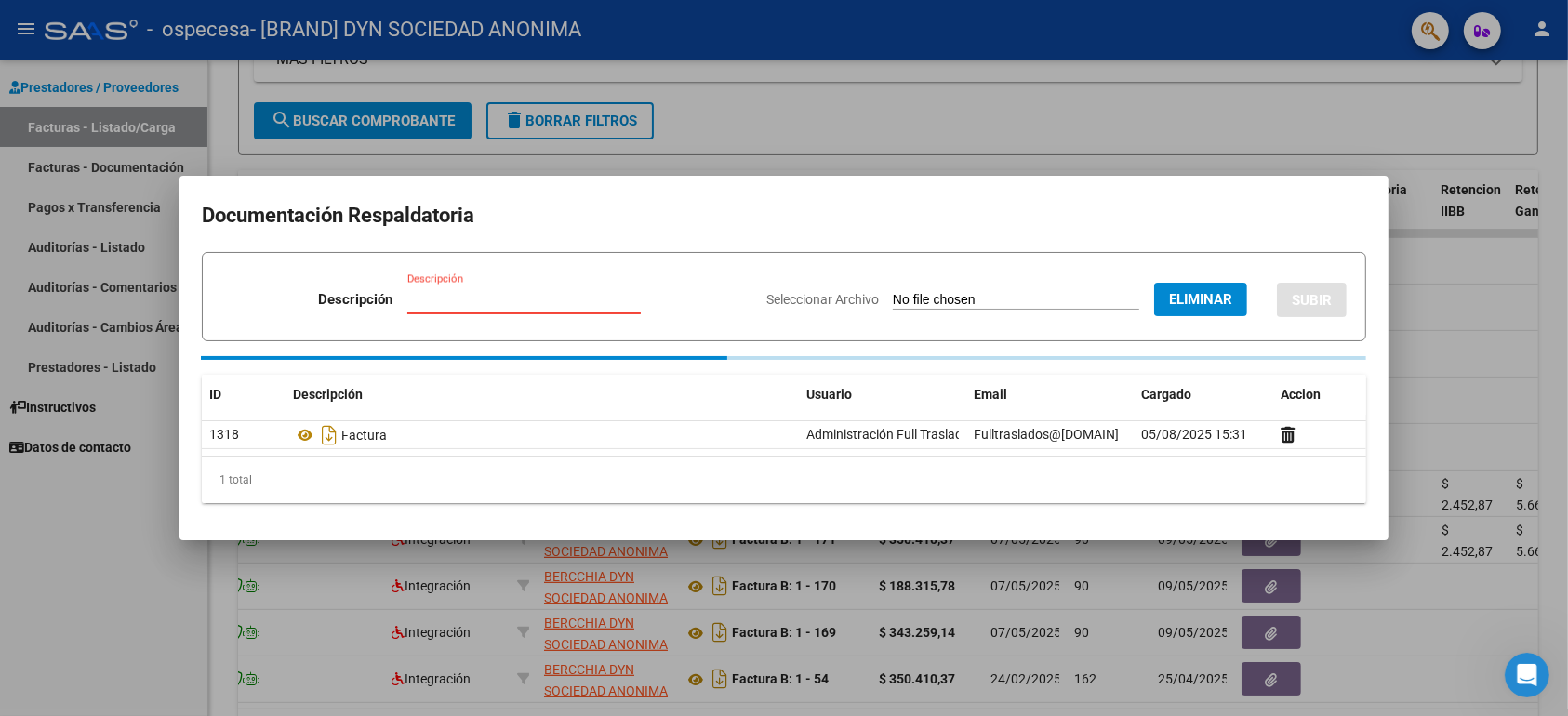 click on "Descripción" at bounding box center (524, 299) 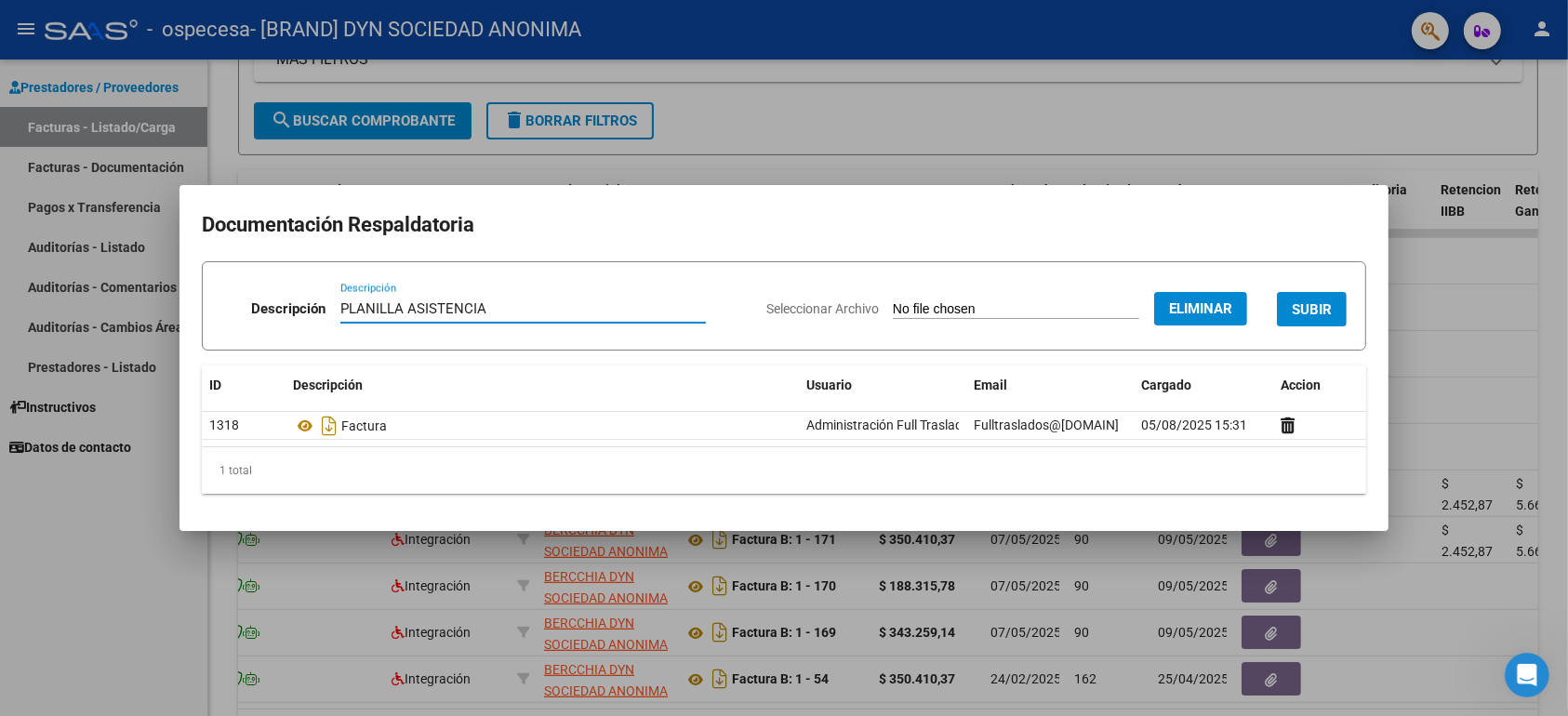 type on "PLANILLA ASISTENCIA" 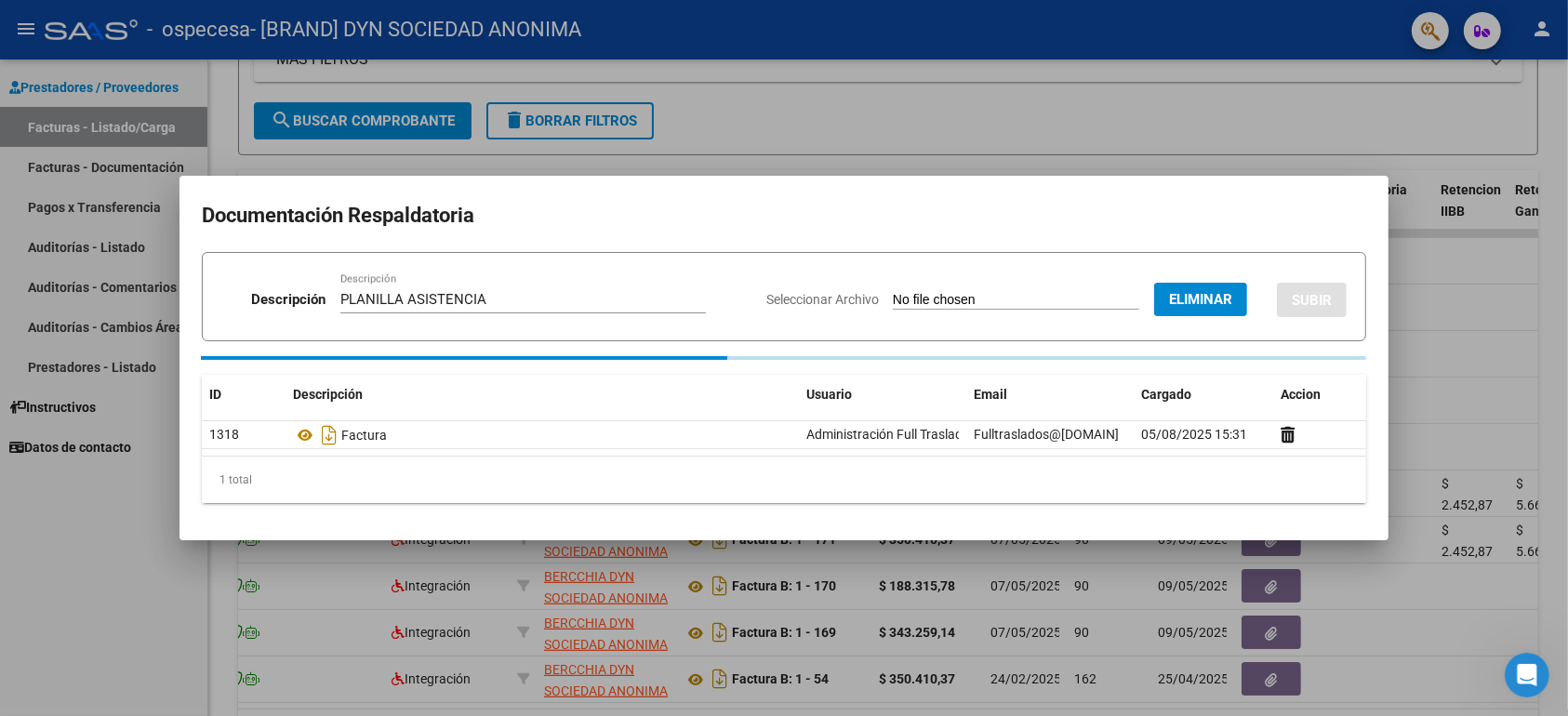 type 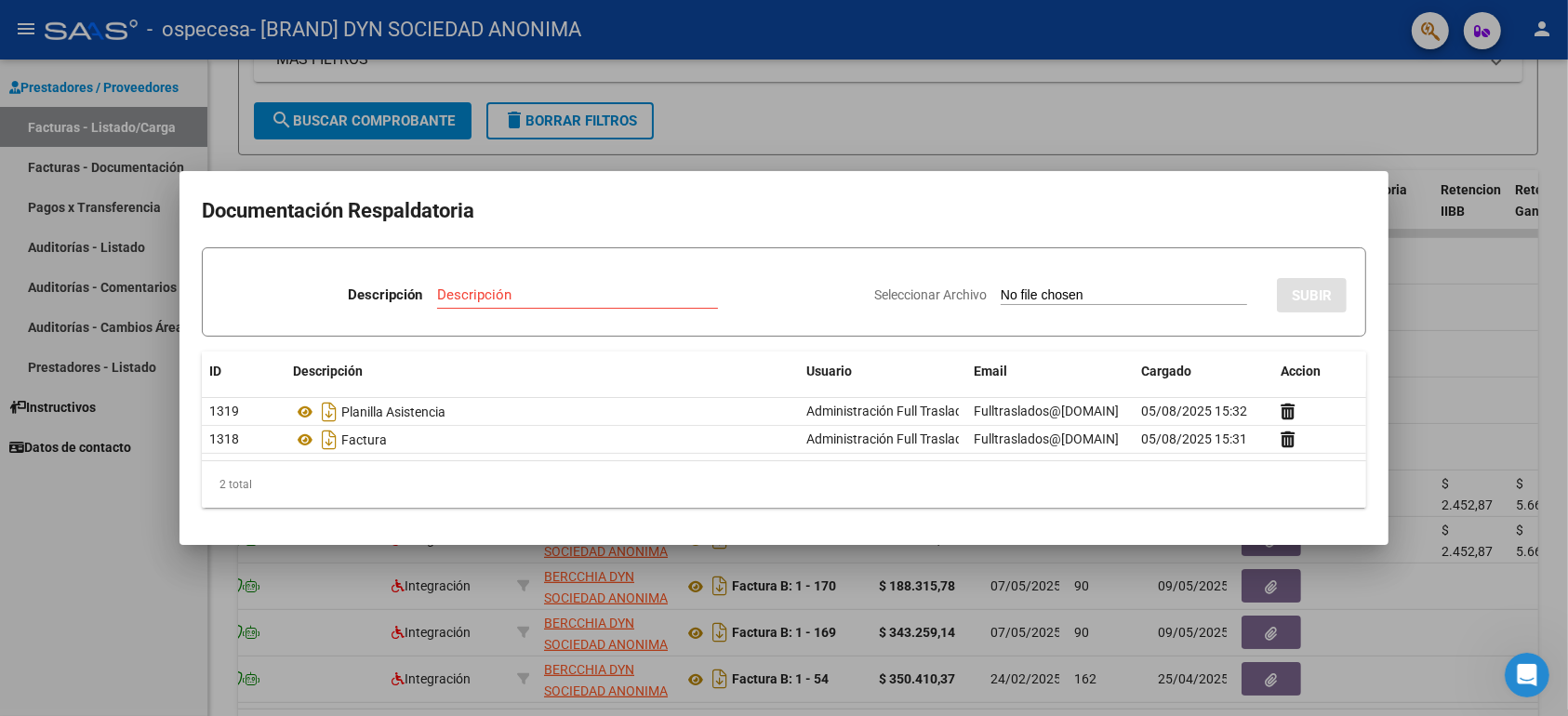 click at bounding box center (784, 358) 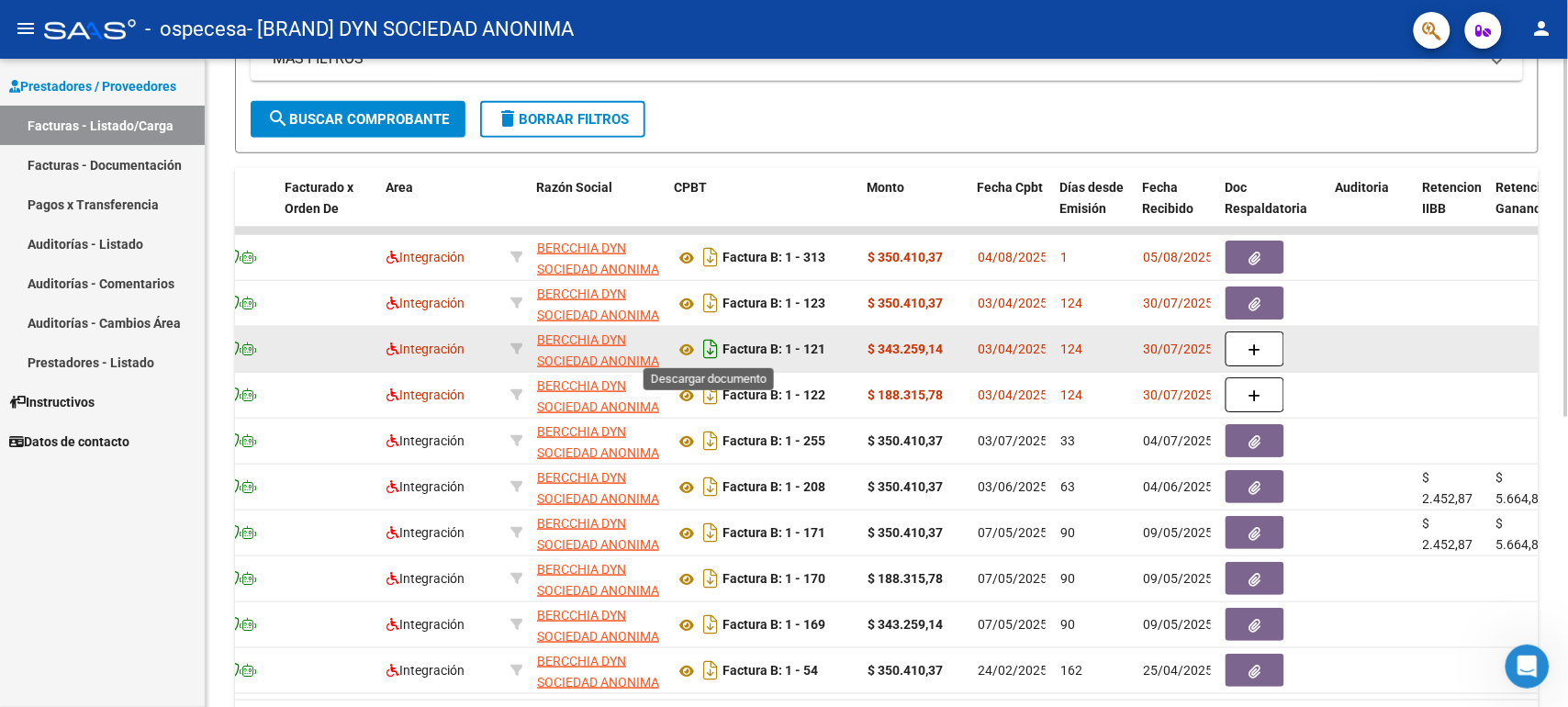 click 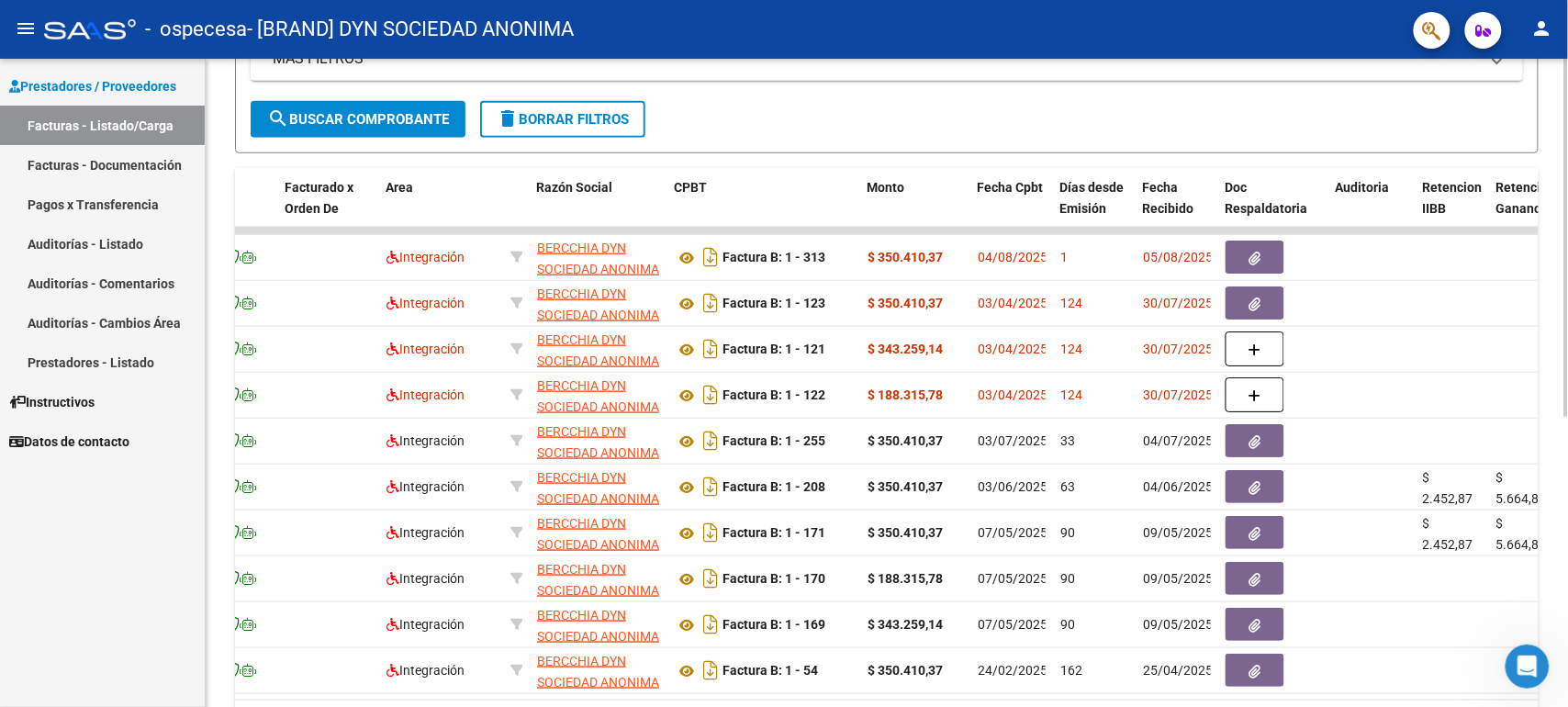 click on "Filtros Id Area Area Todos Confirmado   Mostrar totalizadores   FILTROS DEL COMPROBANTE  Comprobante Tipo Comprobante Tipo Start date – End date Fec. Comprobante Desde / Hasta Días Emisión Desde(cant. días) Días Emisión Hasta(cant. días) CUIT / Razón Social Pto. Venta Nro. Comprobante Código SSS CAE Válido CAE Válido Todos Cargado Módulo Hosp. Todos Tiene facturacion Apócrifa Hospital Refes  FILTROS DE INTEGRACION  Período De Prestación Campos del Archivo de Rendición Devuelto x SSS (dr_envio) Todos Rendido x SSS (dr_envio) Tipo de Registro Tipo de Registro Período Presentación Período Presentación Campos del Legajo Asociado (preaprobación) Afiliado Legajo (cuil/nombre) Todos Solo facturas preaprobadas  MAS FILTROS  Todos Con Doc. Respaldatoria Todos Con Trazabilidad Todos Asociado a Expediente Sur Auditoría Auditoría Auditoría Id Start date – End date Auditoría Confirmada Desde / Hasta Start date – End date Fec. Rec. Desde / Hasta Start date – End date Start date – End date" 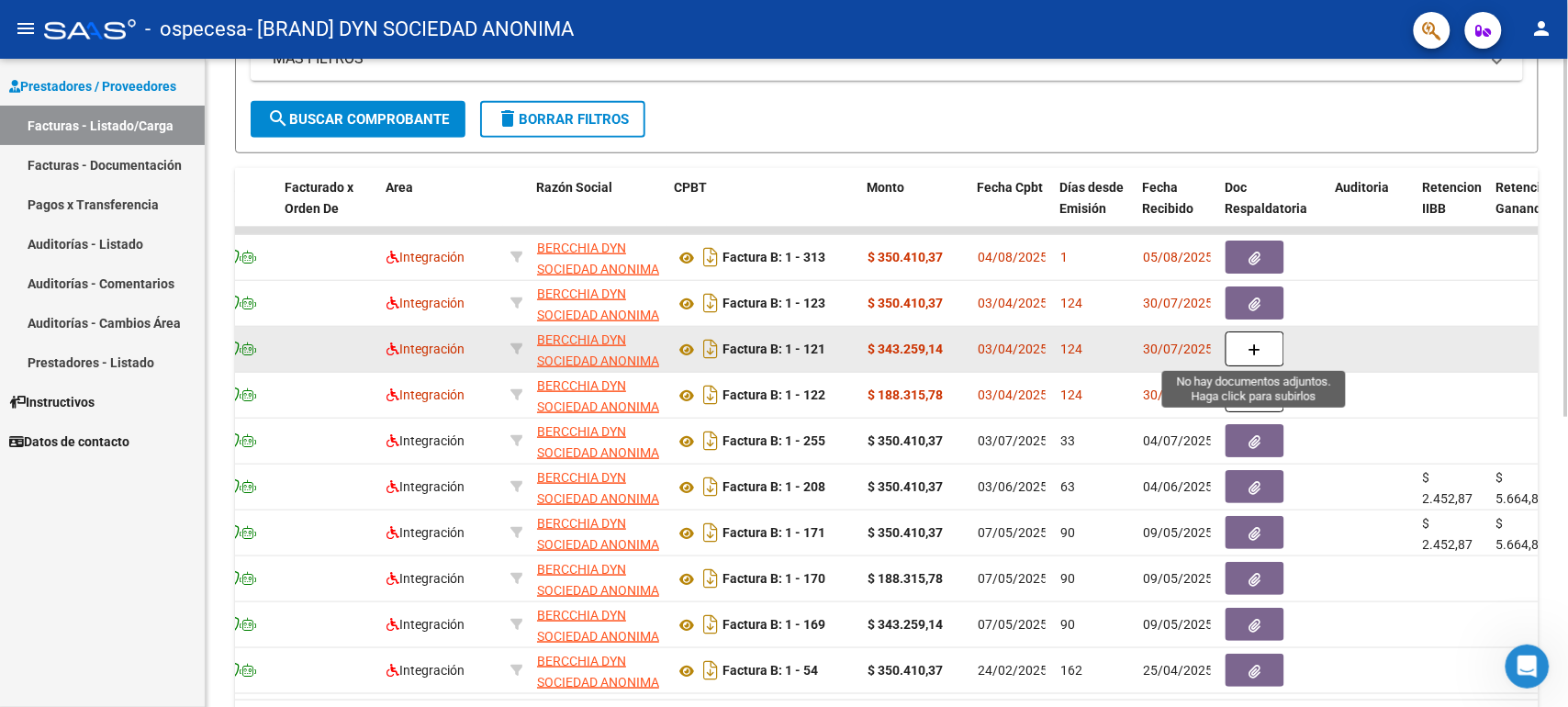 click 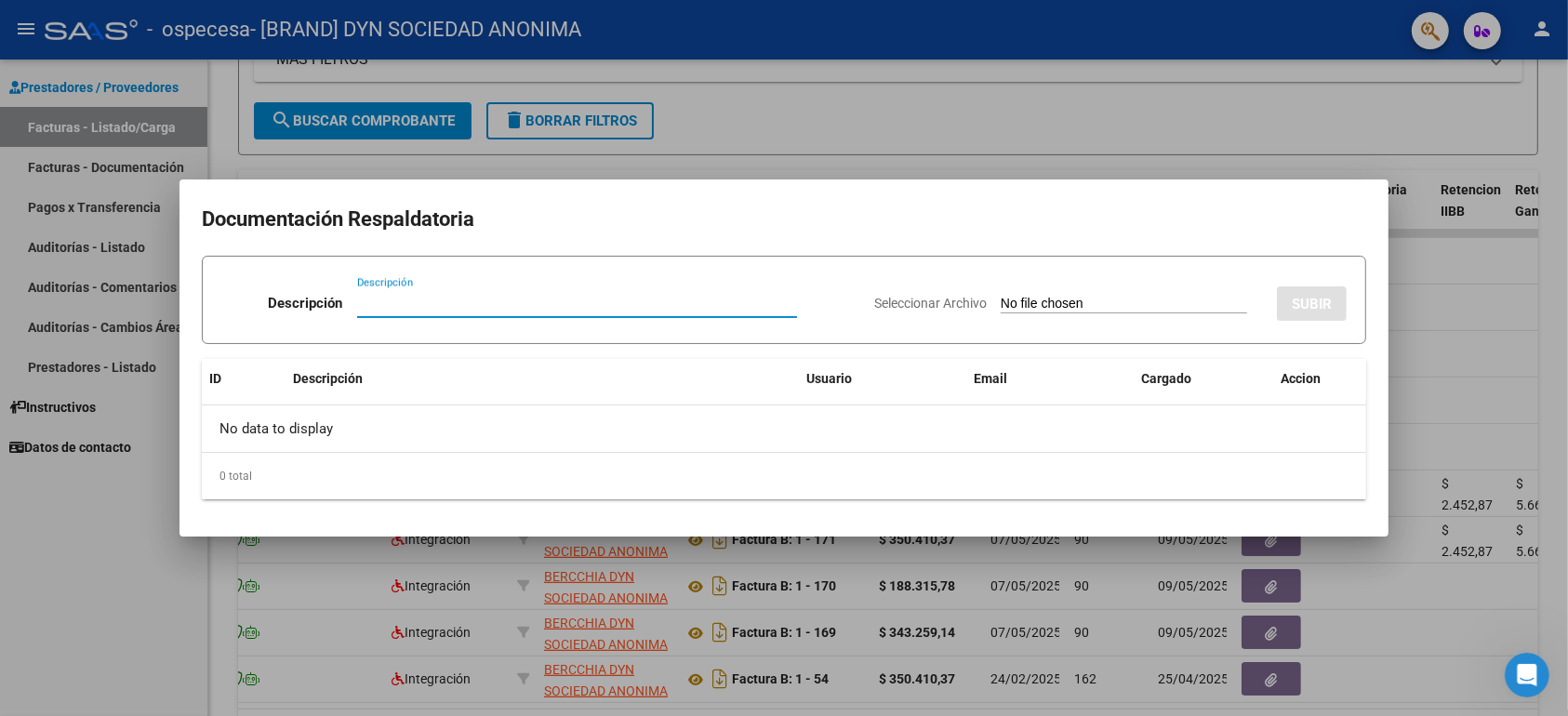 click on "Seleccionar Archivo" at bounding box center (1123, 304) 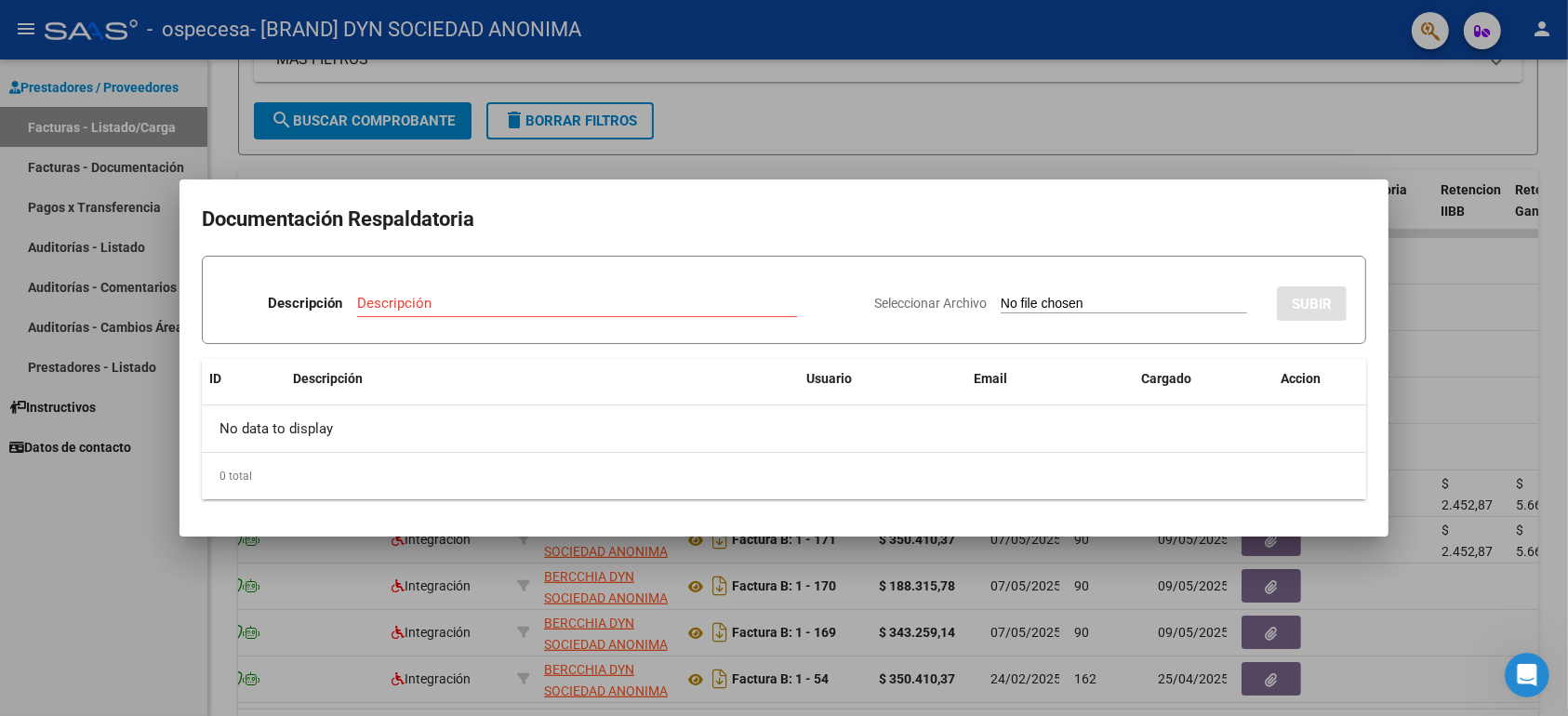 type on "C:\fakepath\MERCAD~2.PDF" 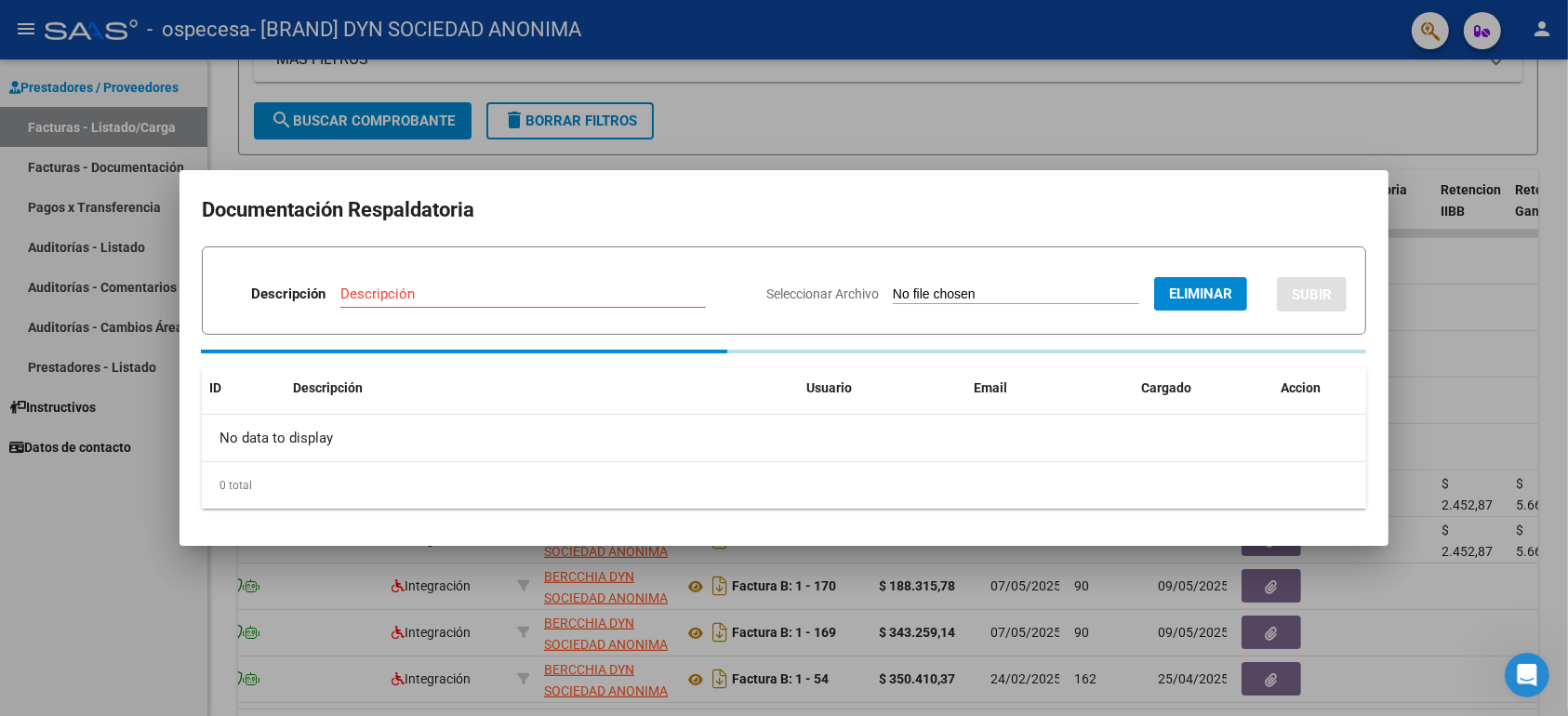 click on "Descripción" at bounding box center [523, 294] 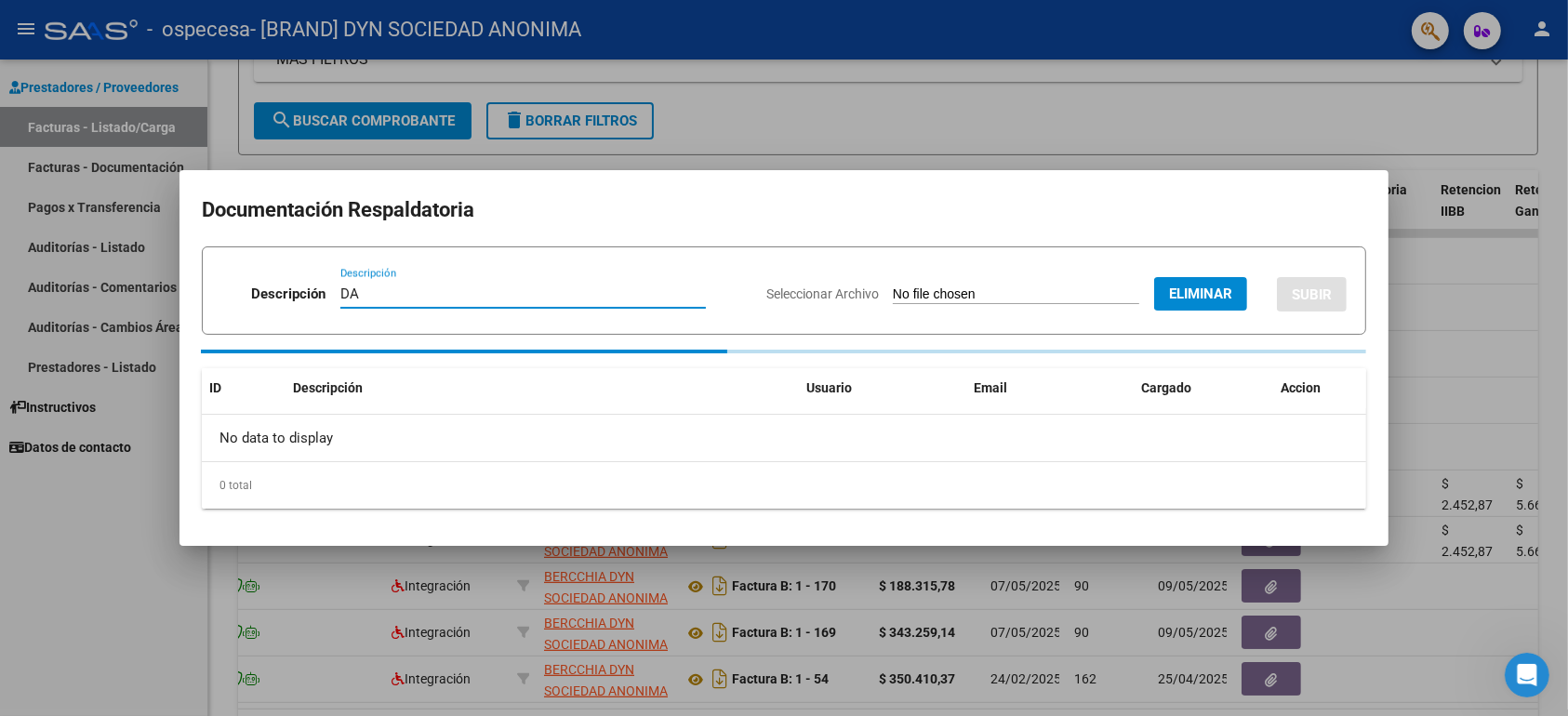 type on "D" 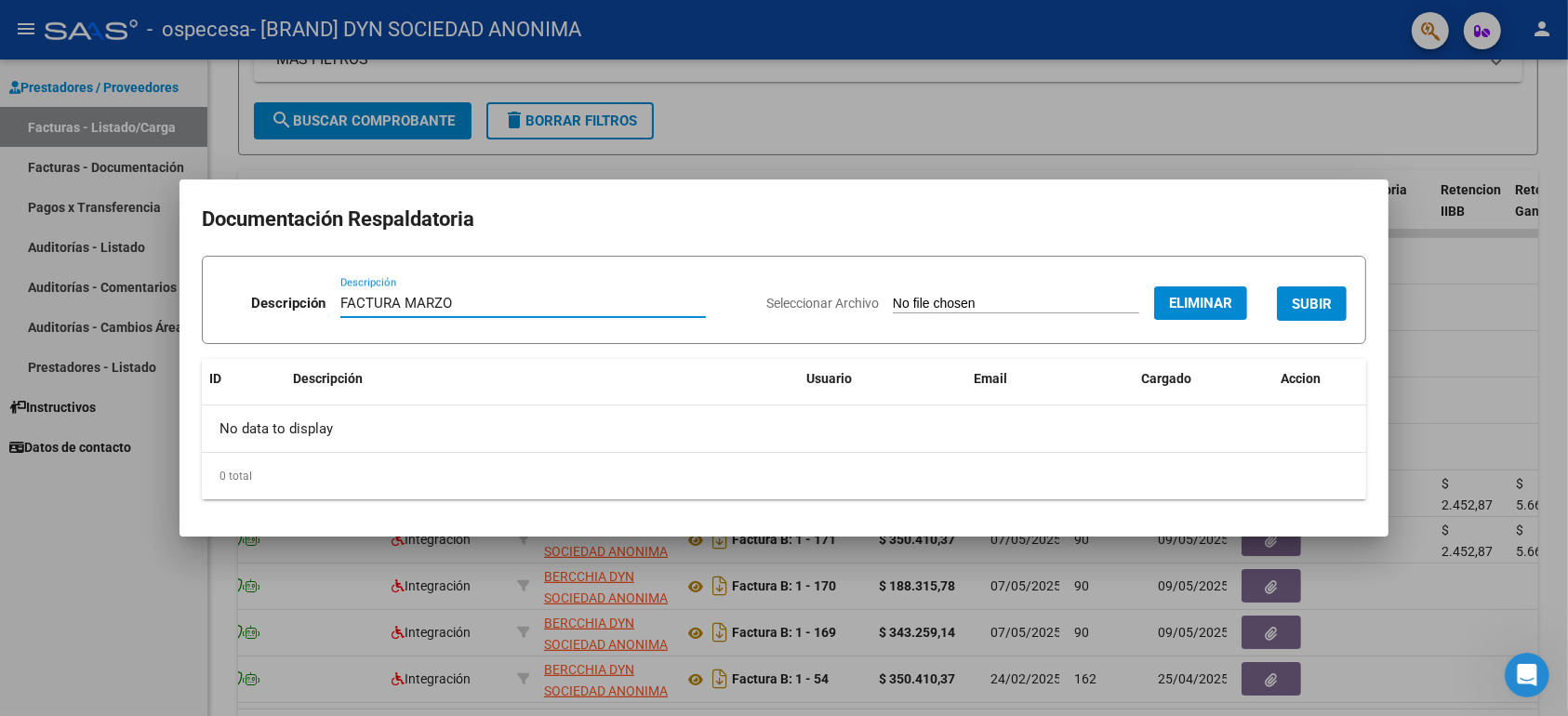 type on "FACTURA MARZO" 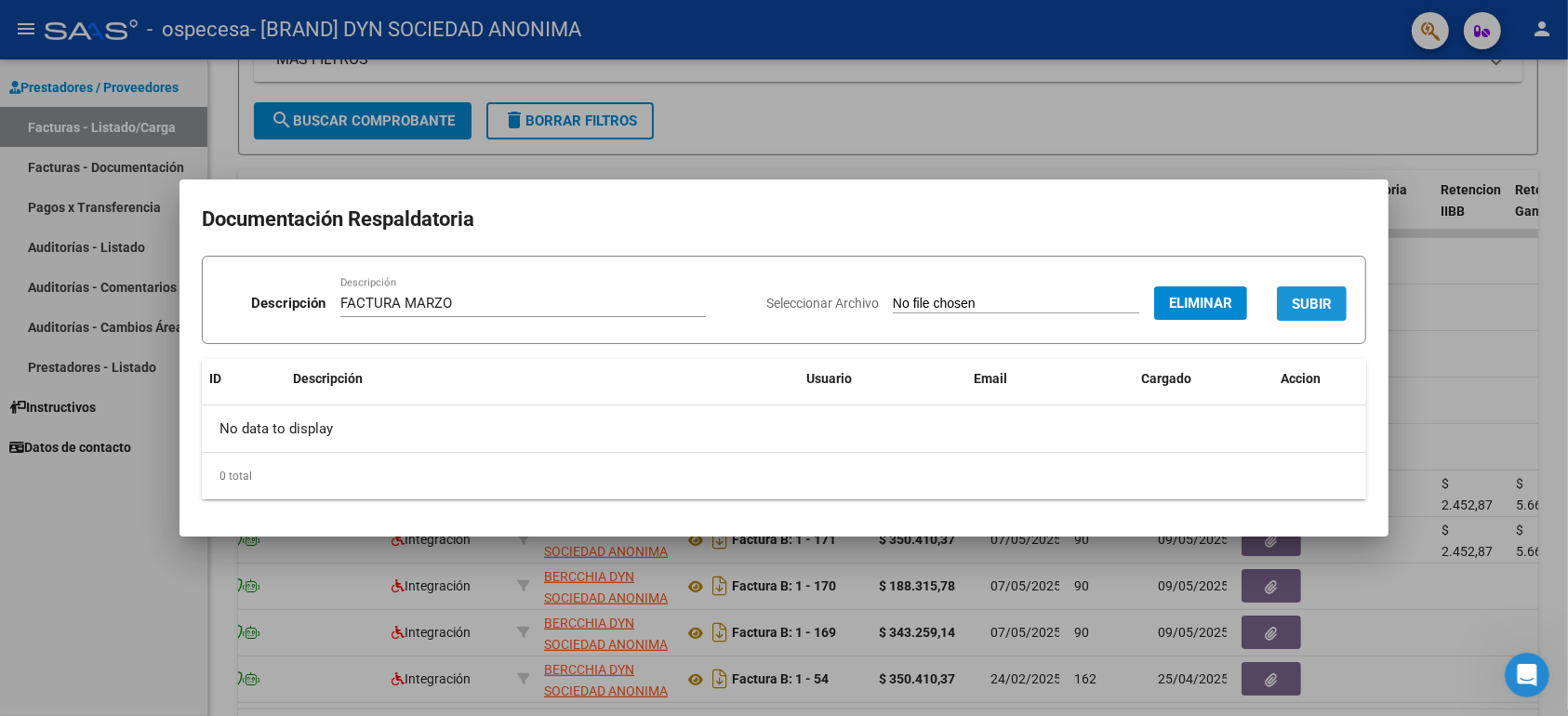 click on "SUBIR" at bounding box center [1311, 304] 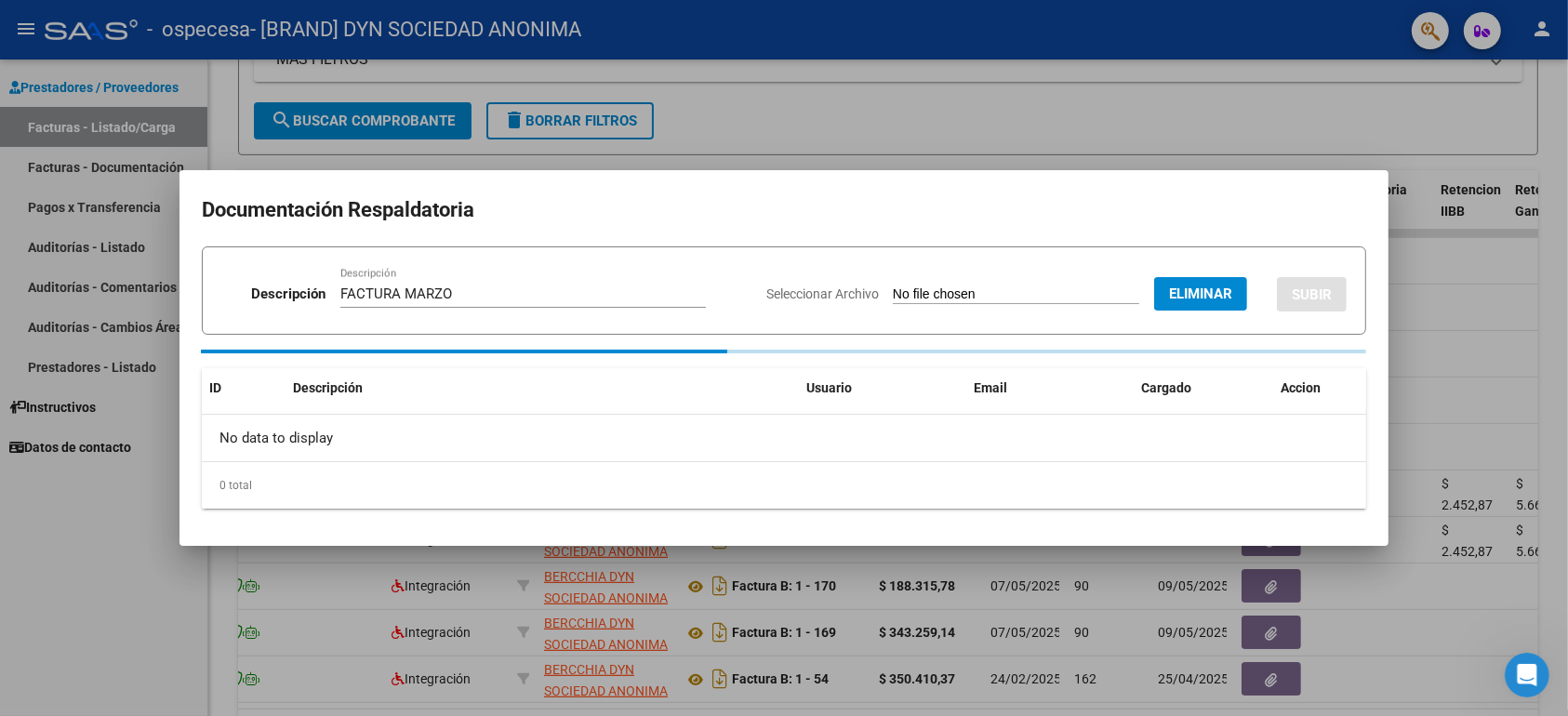 type 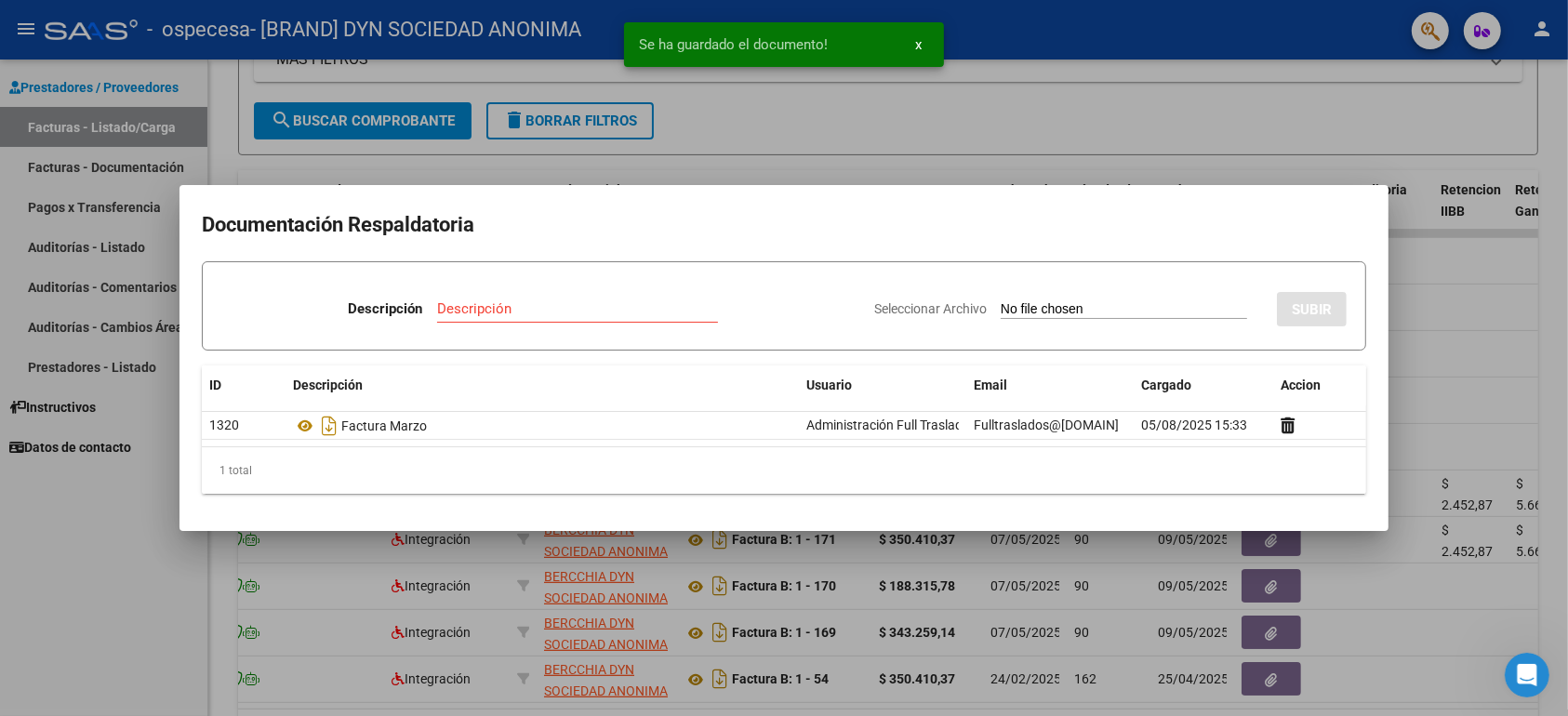 click on "Seleccionar Archivo SUBIR" at bounding box center [1110, 305] 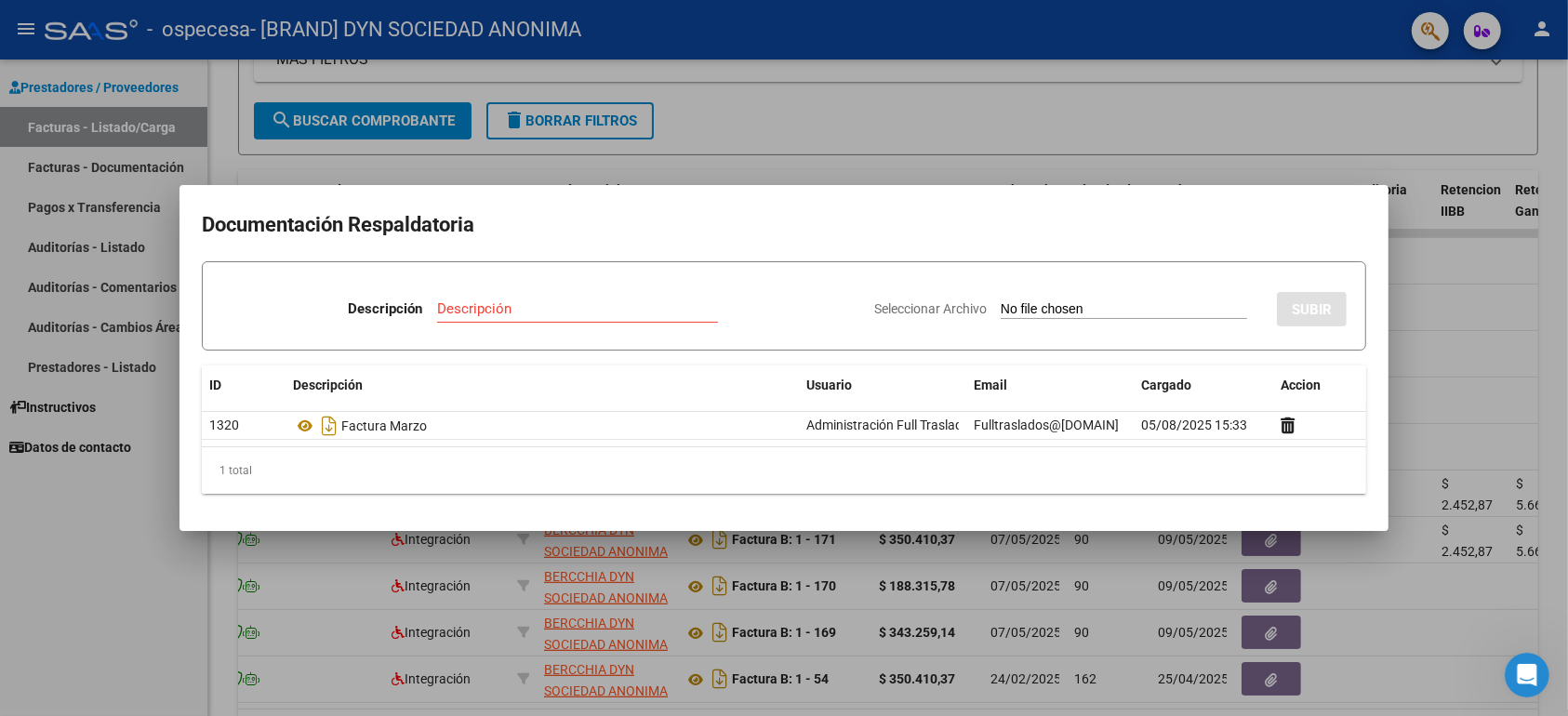 type on "C:\fakepath\MERCAD~2.PDF" 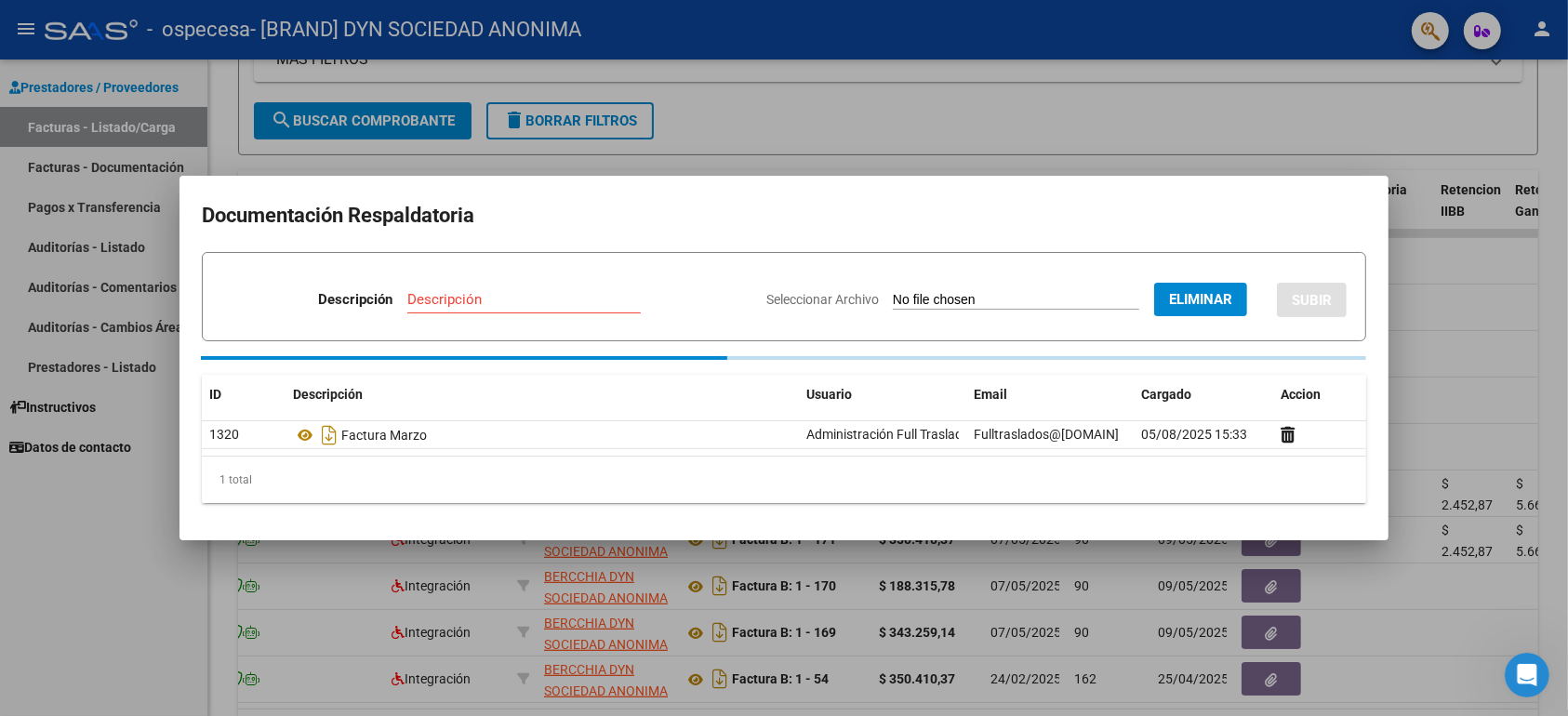 click on "Descripción" at bounding box center [524, 299] 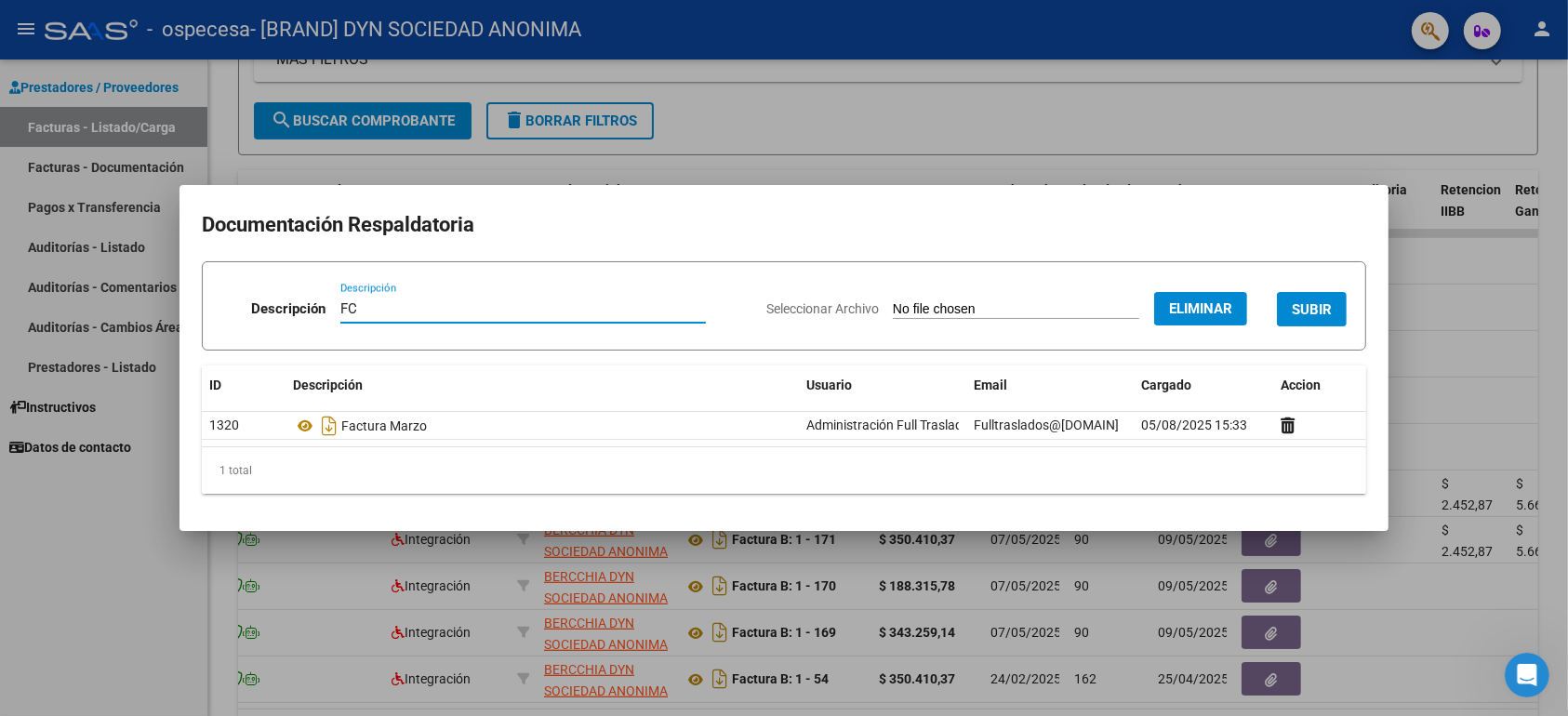 type on "FC" 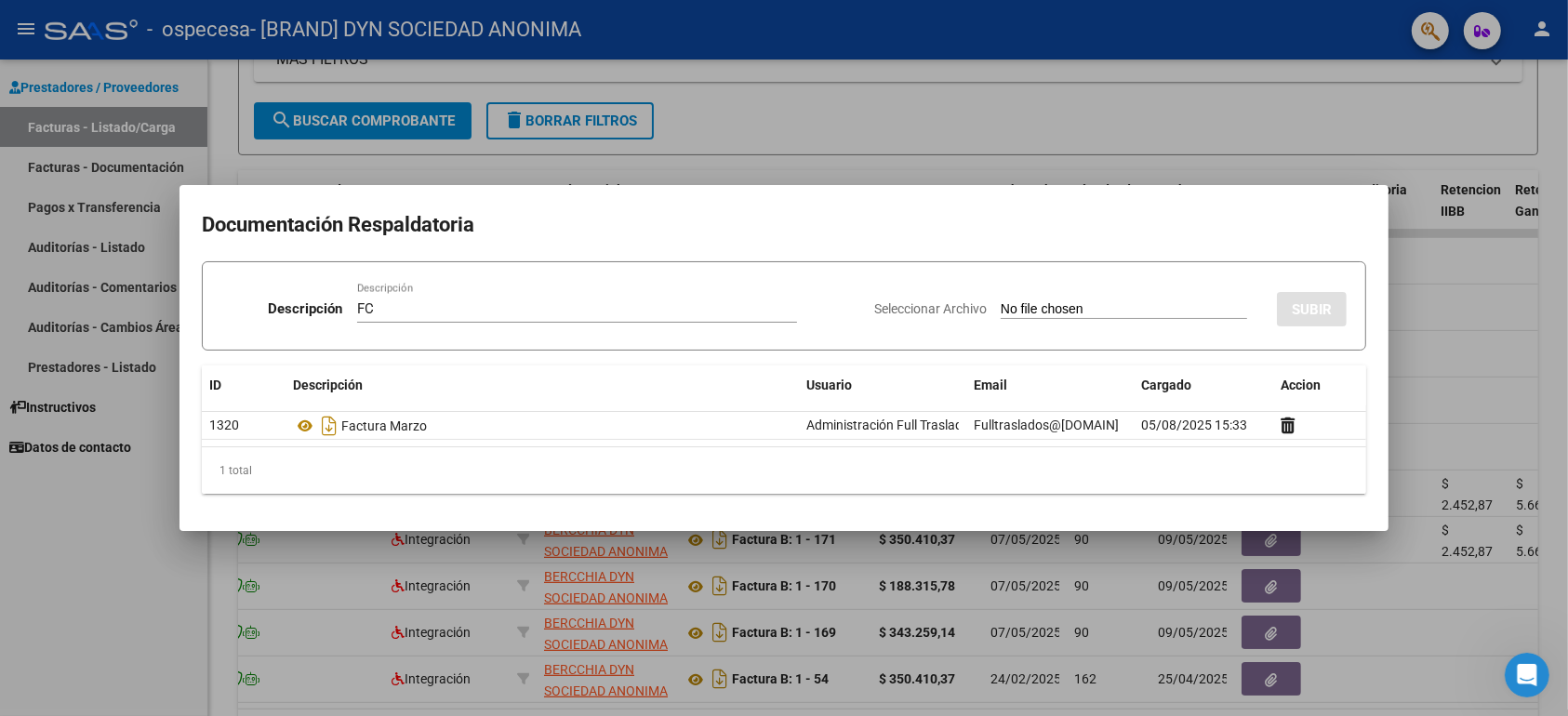 click on "FC" at bounding box center (577, 309) 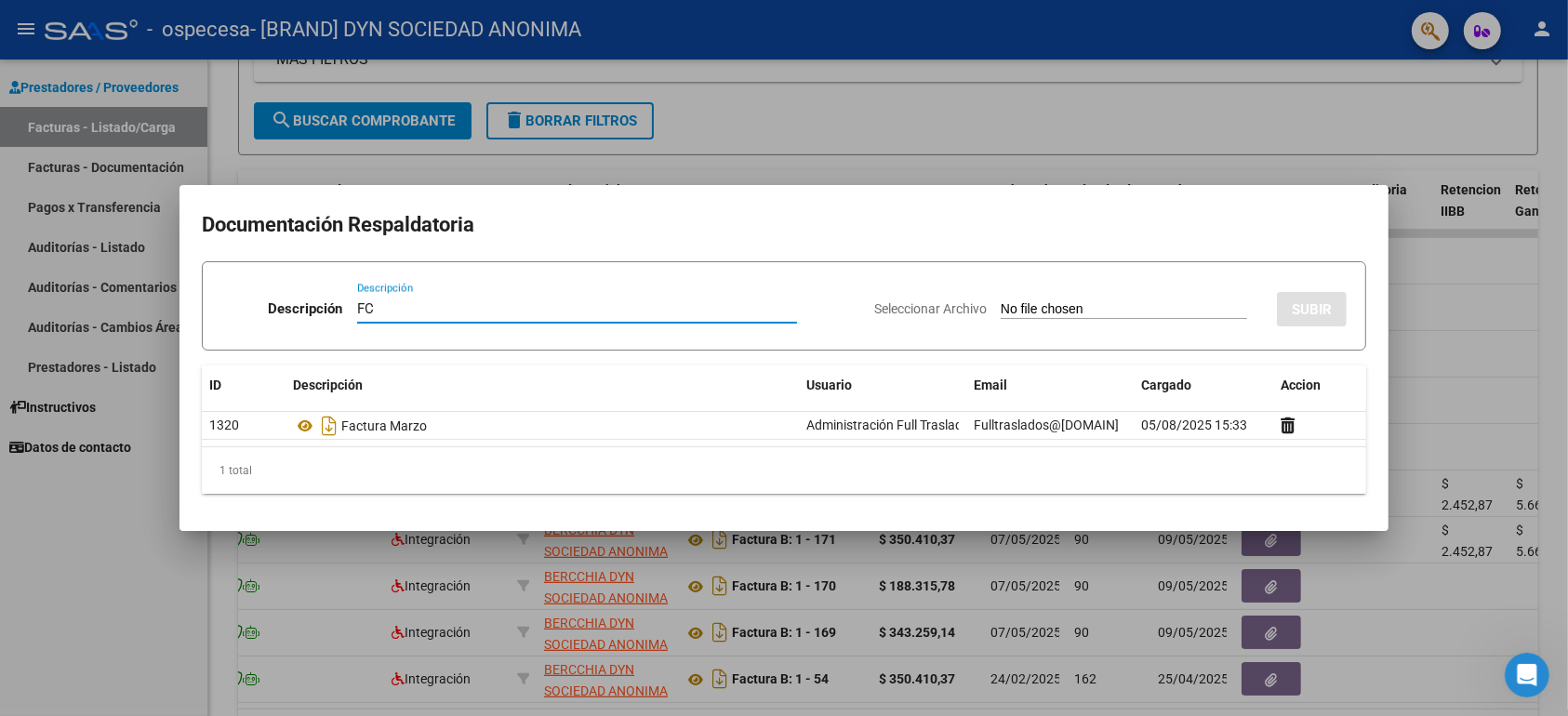 type on "F" 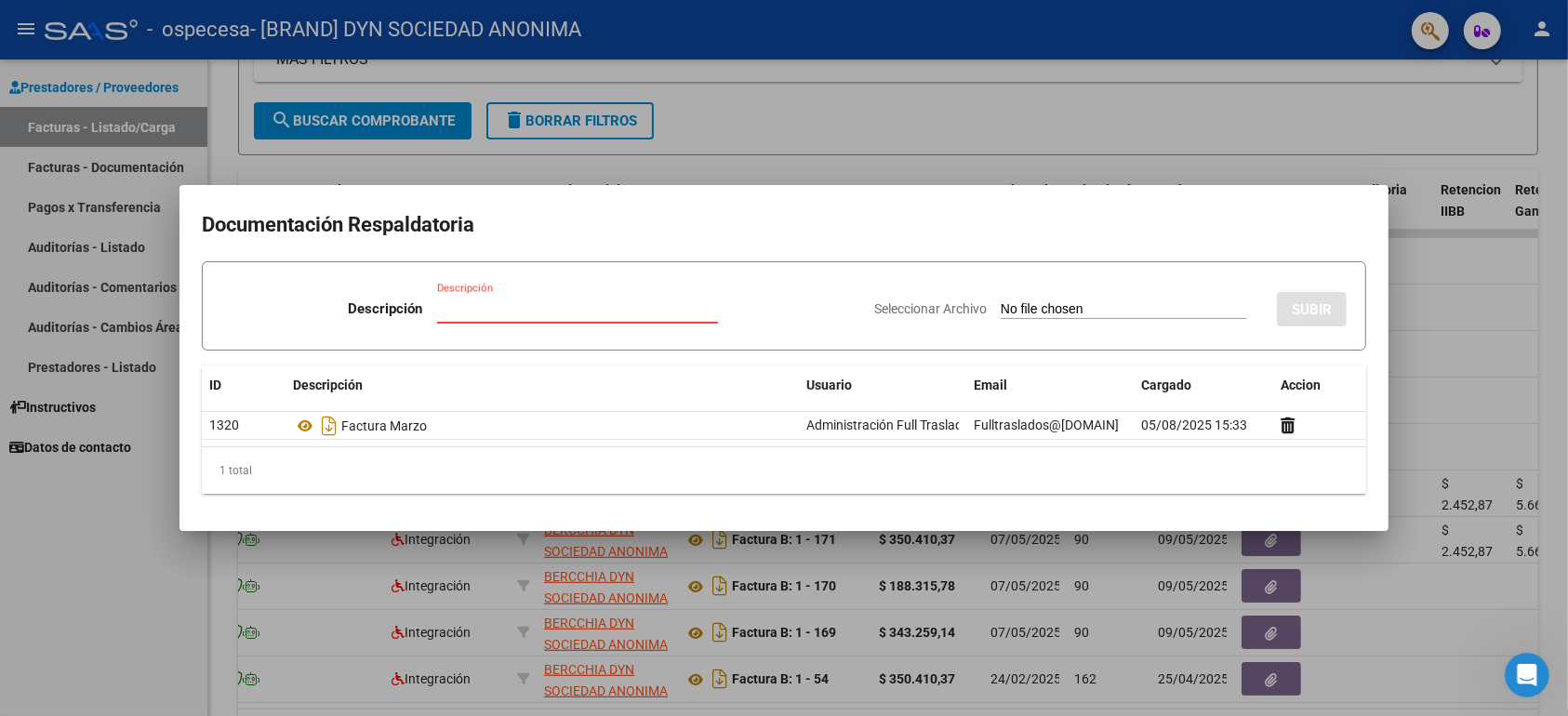 type 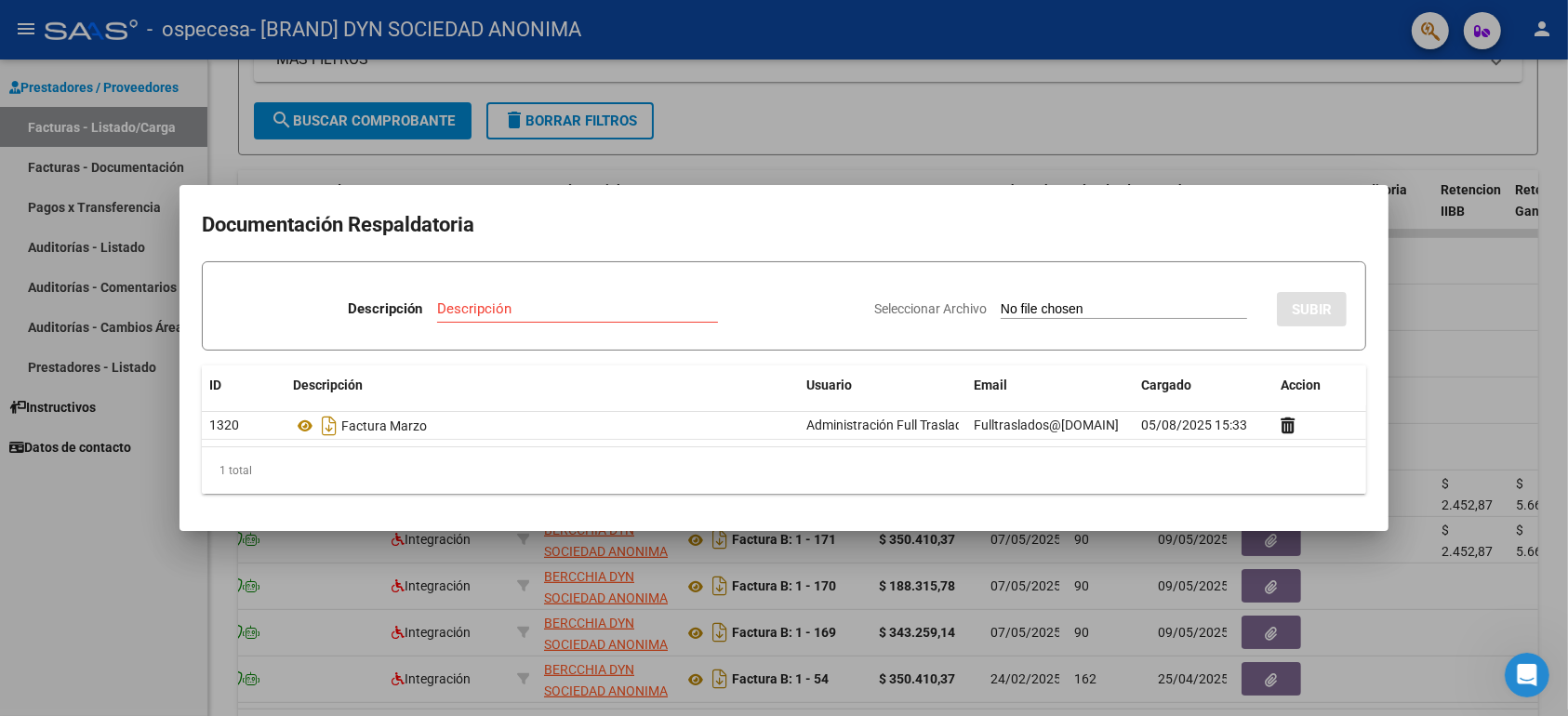 click on "Descripción" at bounding box center (578, 309) 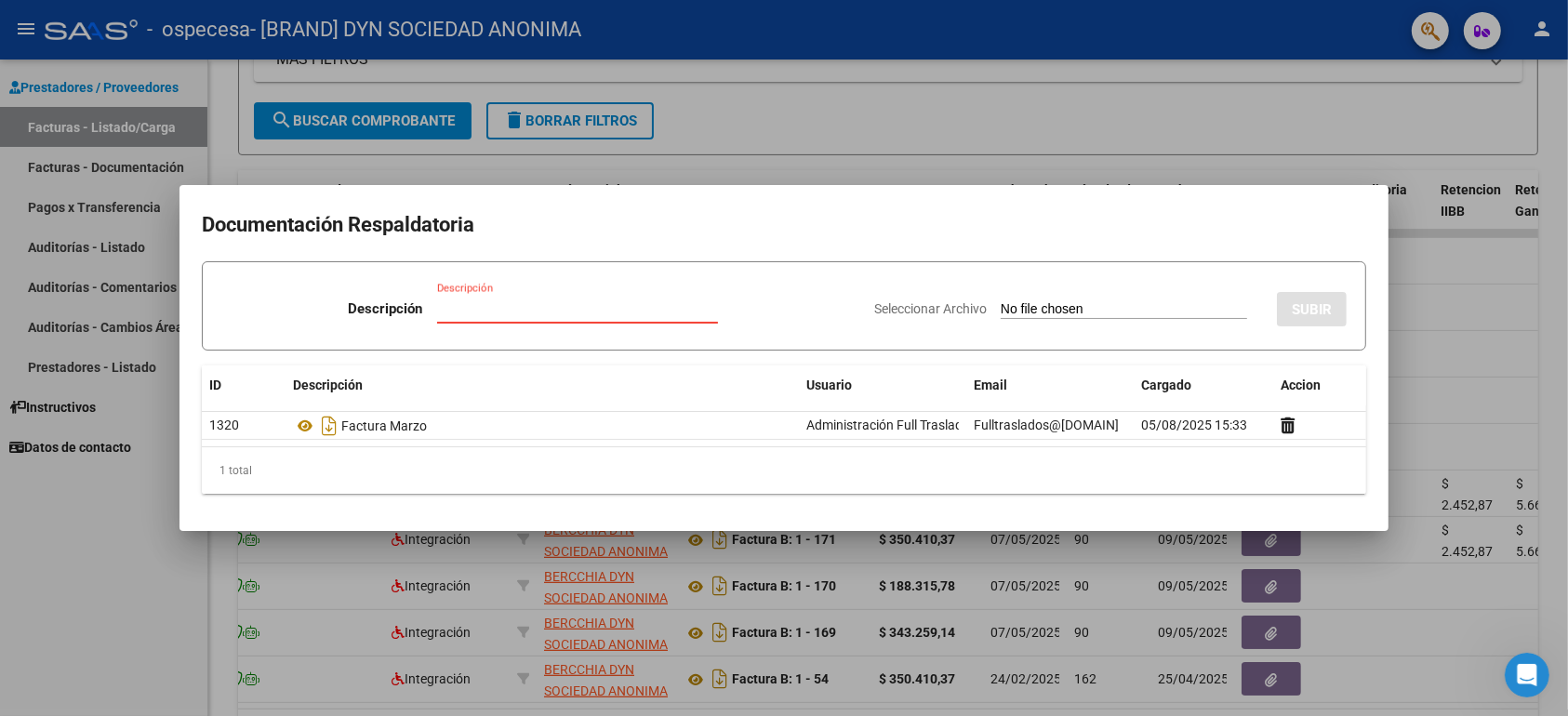 click on "Seleccionar Archivo SUBIR" at bounding box center [1110, 305] 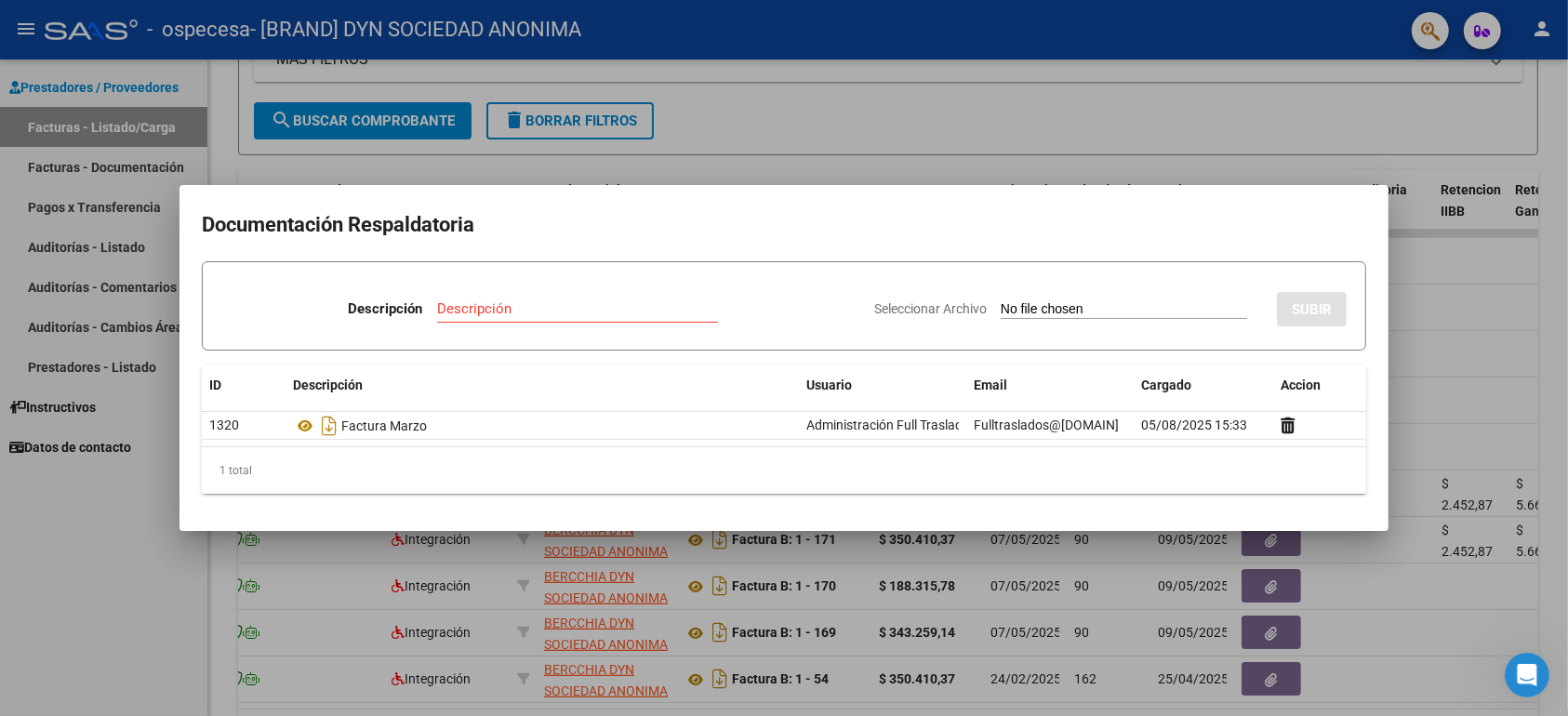 click on "Seleccionar Archivo SUBIR" at bounding box center (1110, 305) 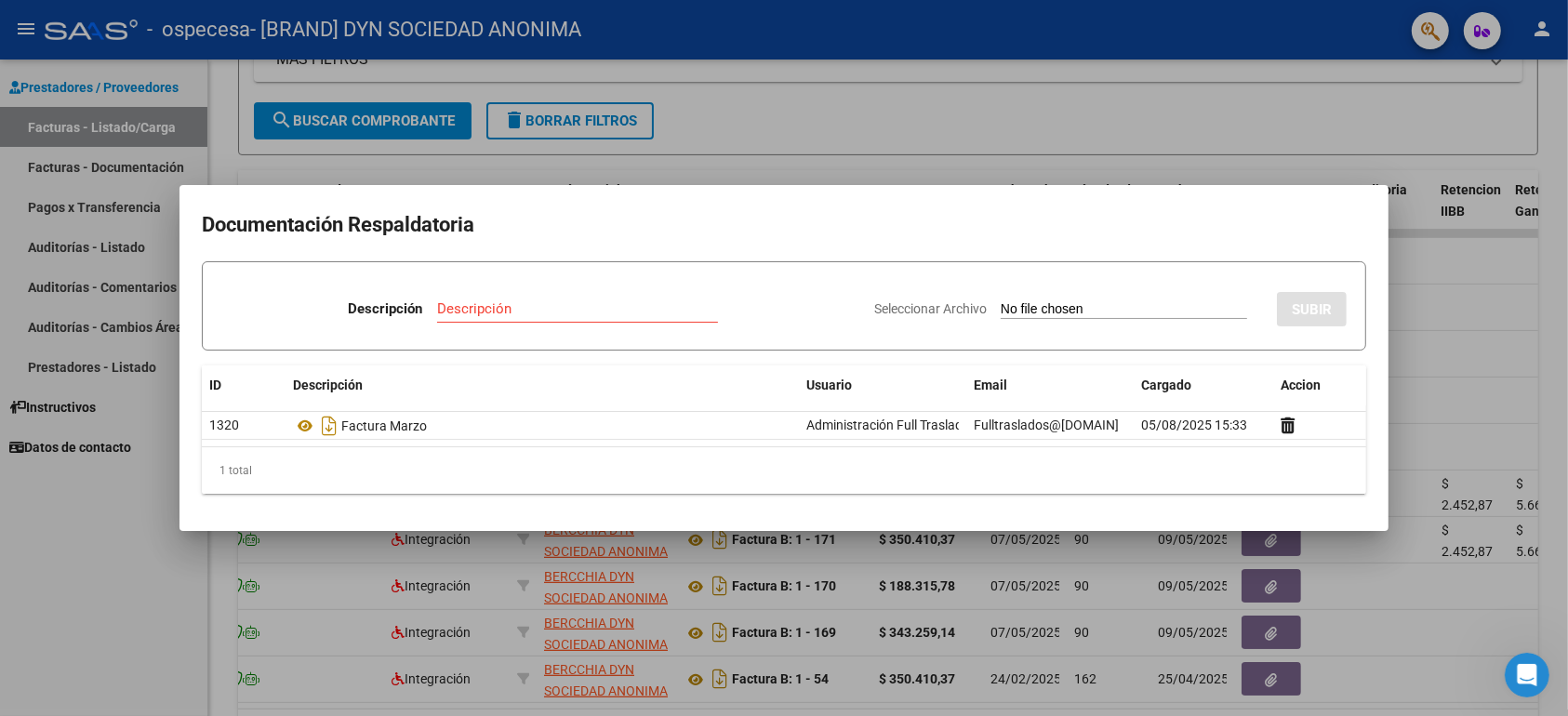 type on "C:\fakepath\PLANIL~2.PDF" 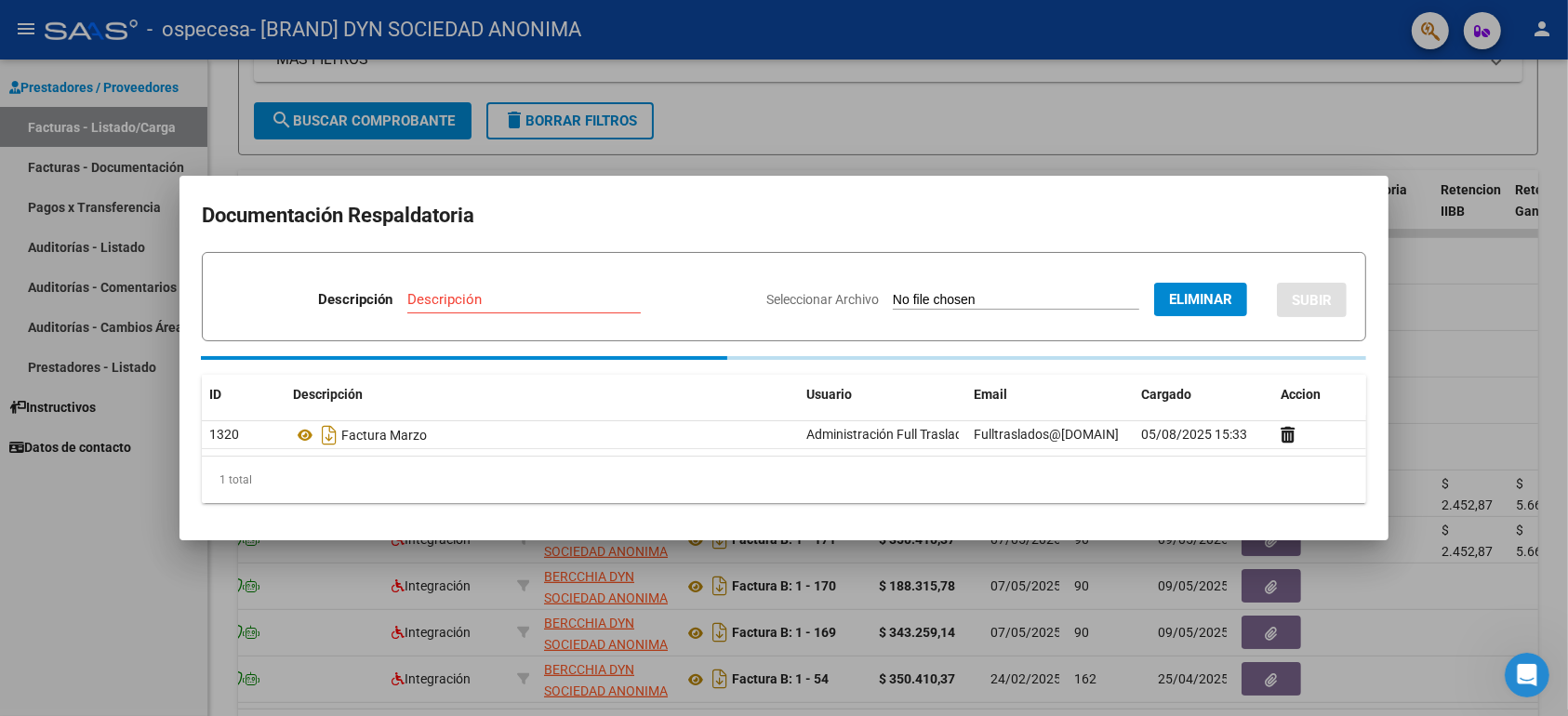 click on "Descripción" at bounding box center [524, 299] 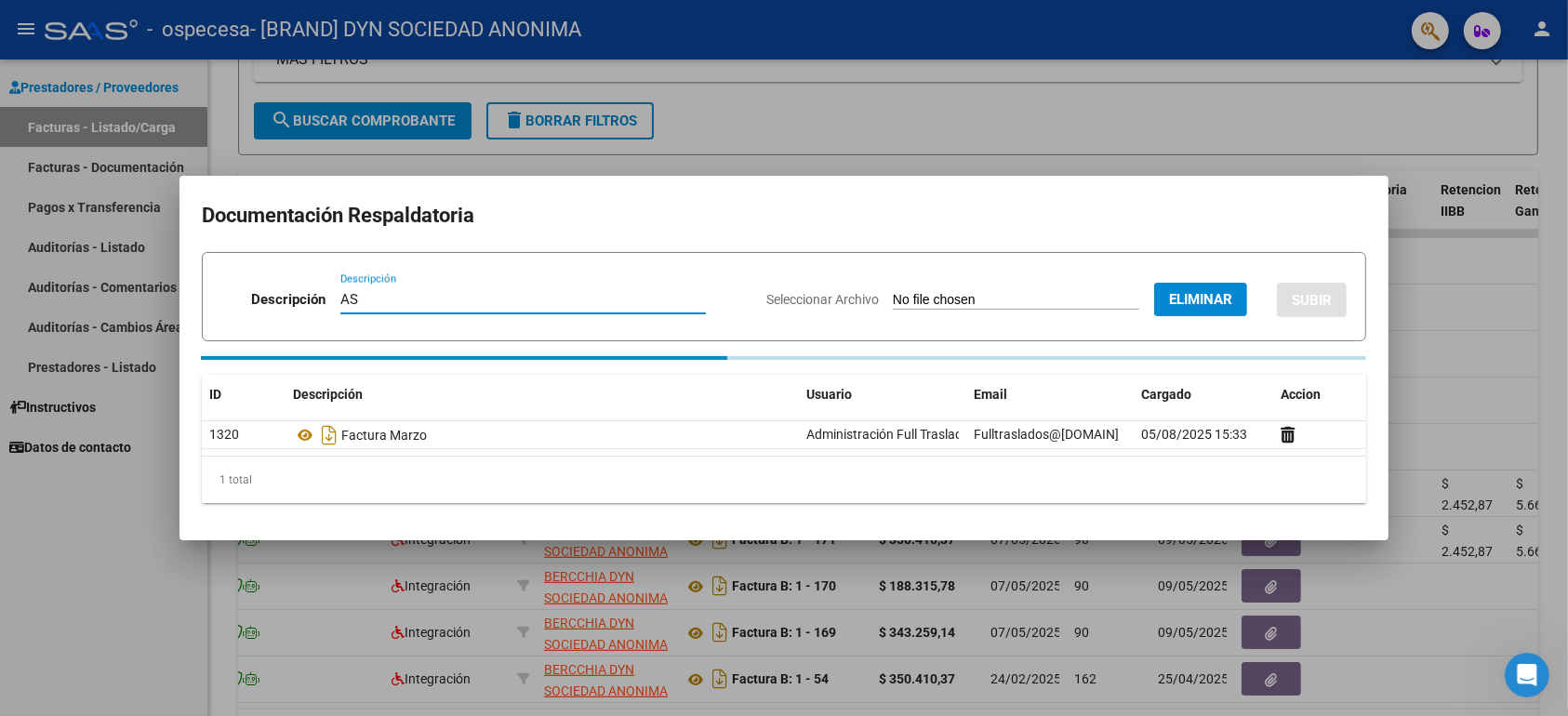 type on "A" 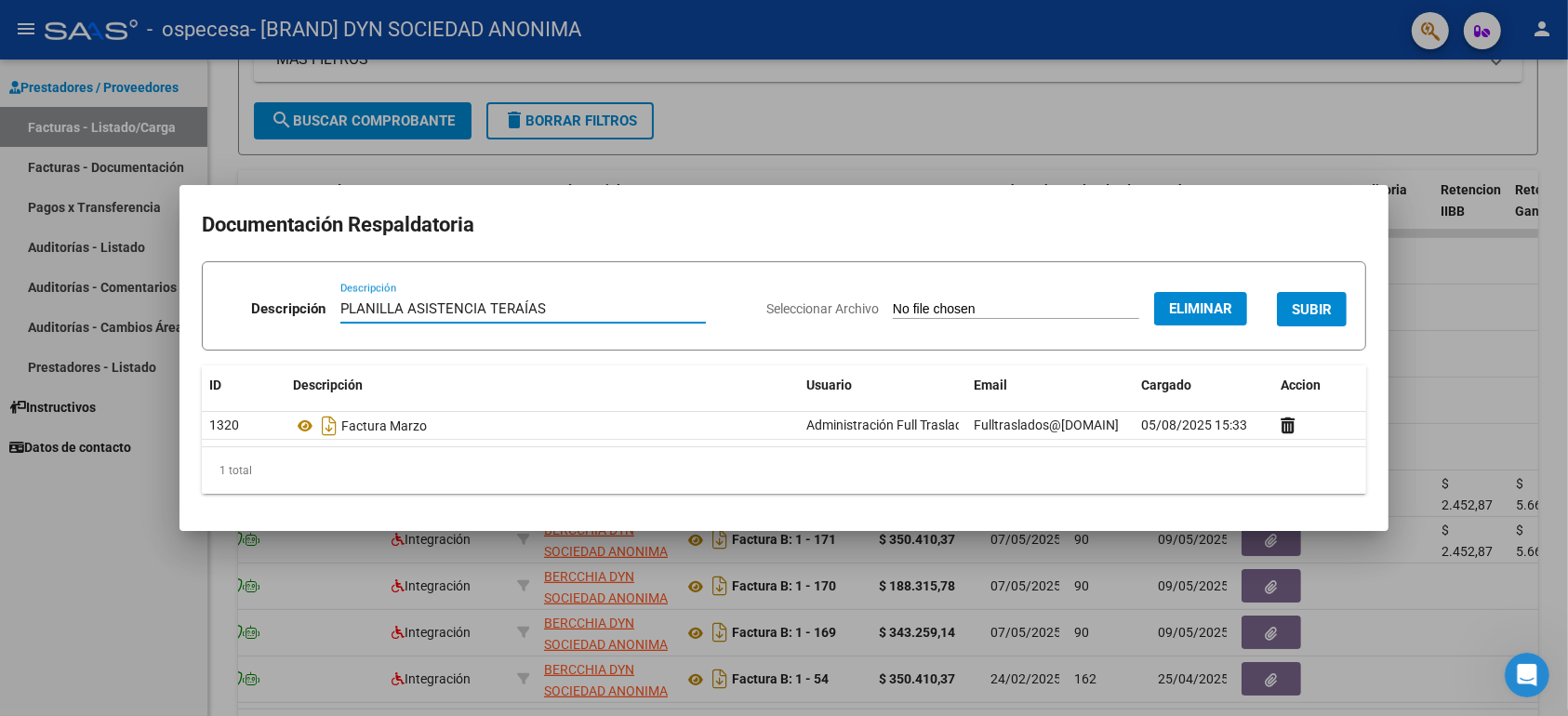 type on "PLANILLA ASISTENCIA TERAÍAS" 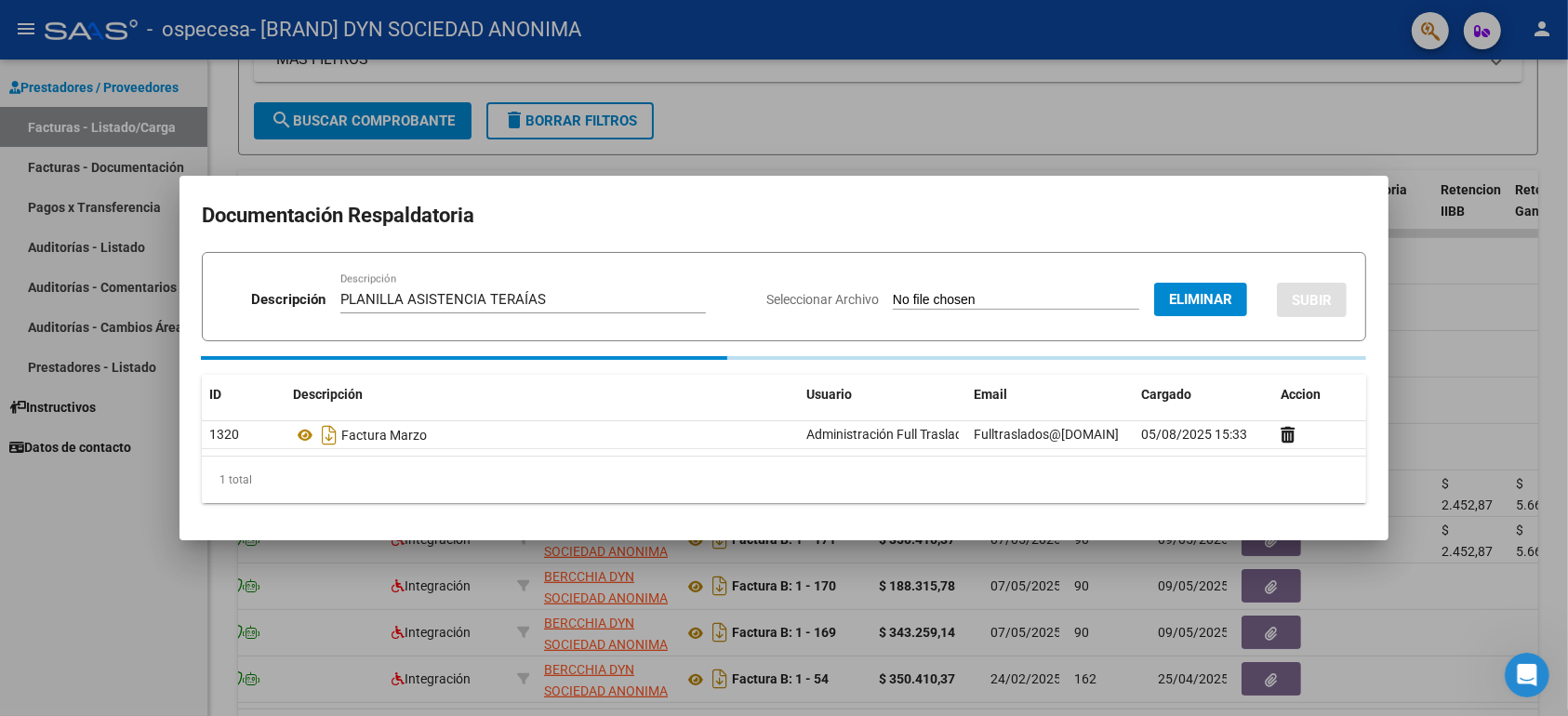 type 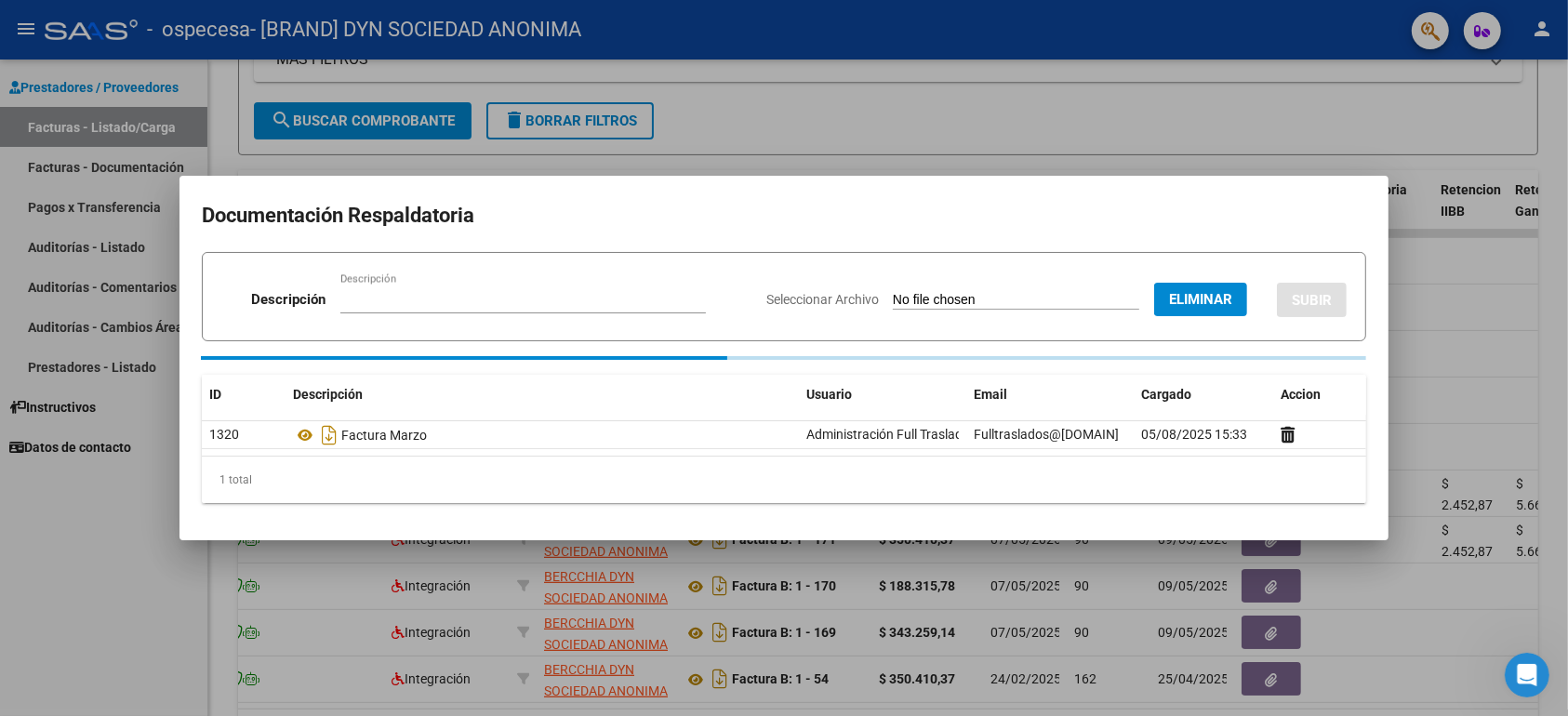 type 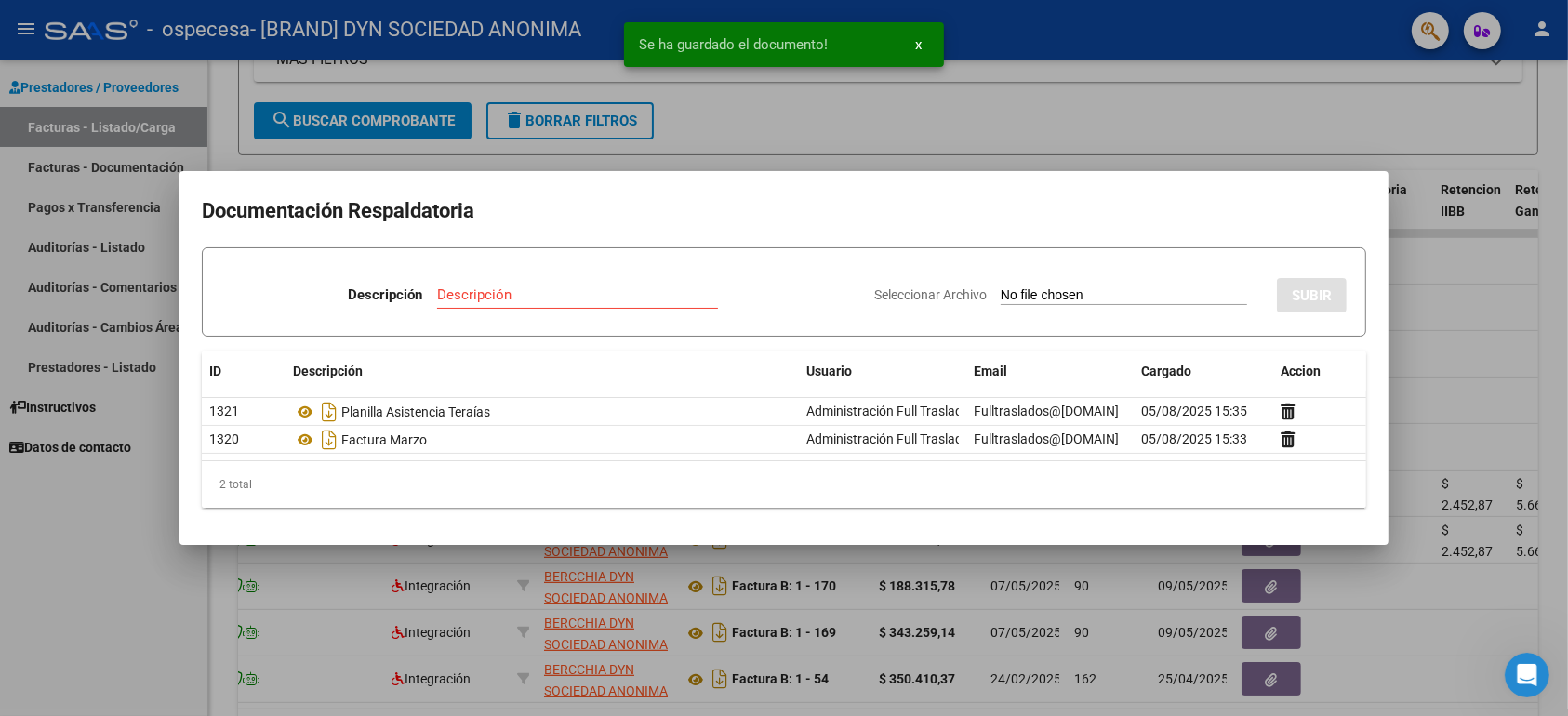click at bounding box center (784, 358) 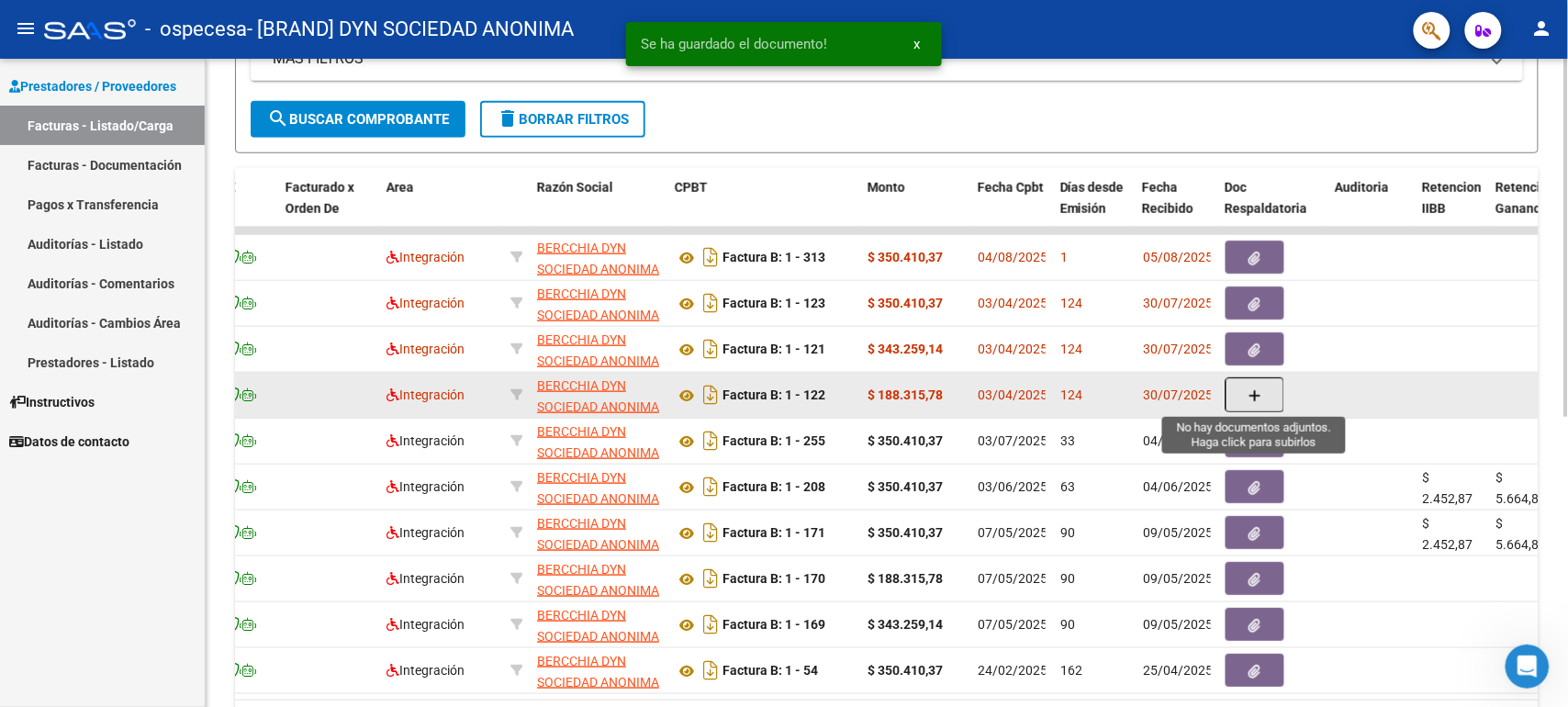 click 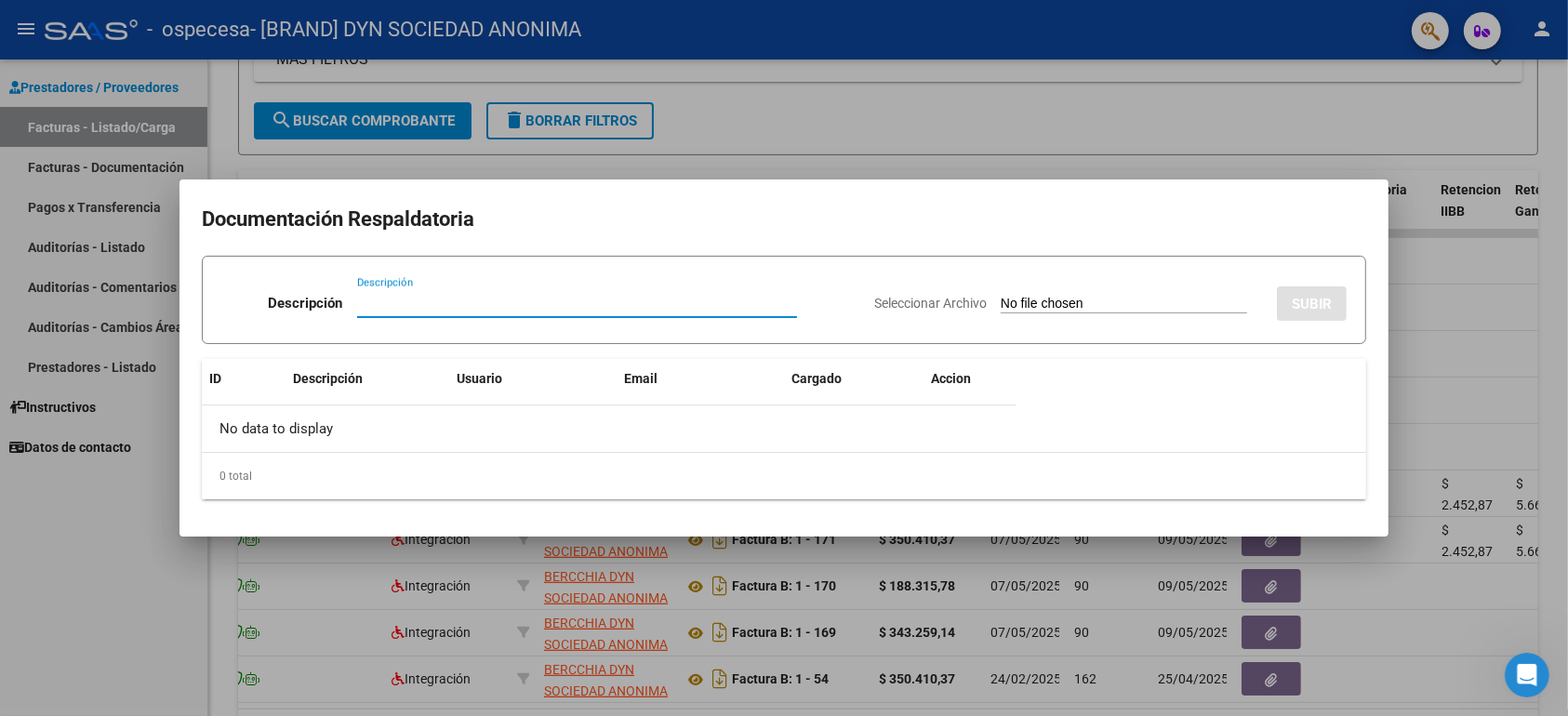 click on "Seleccionar Archivo" at bounding box center (1123, 304) 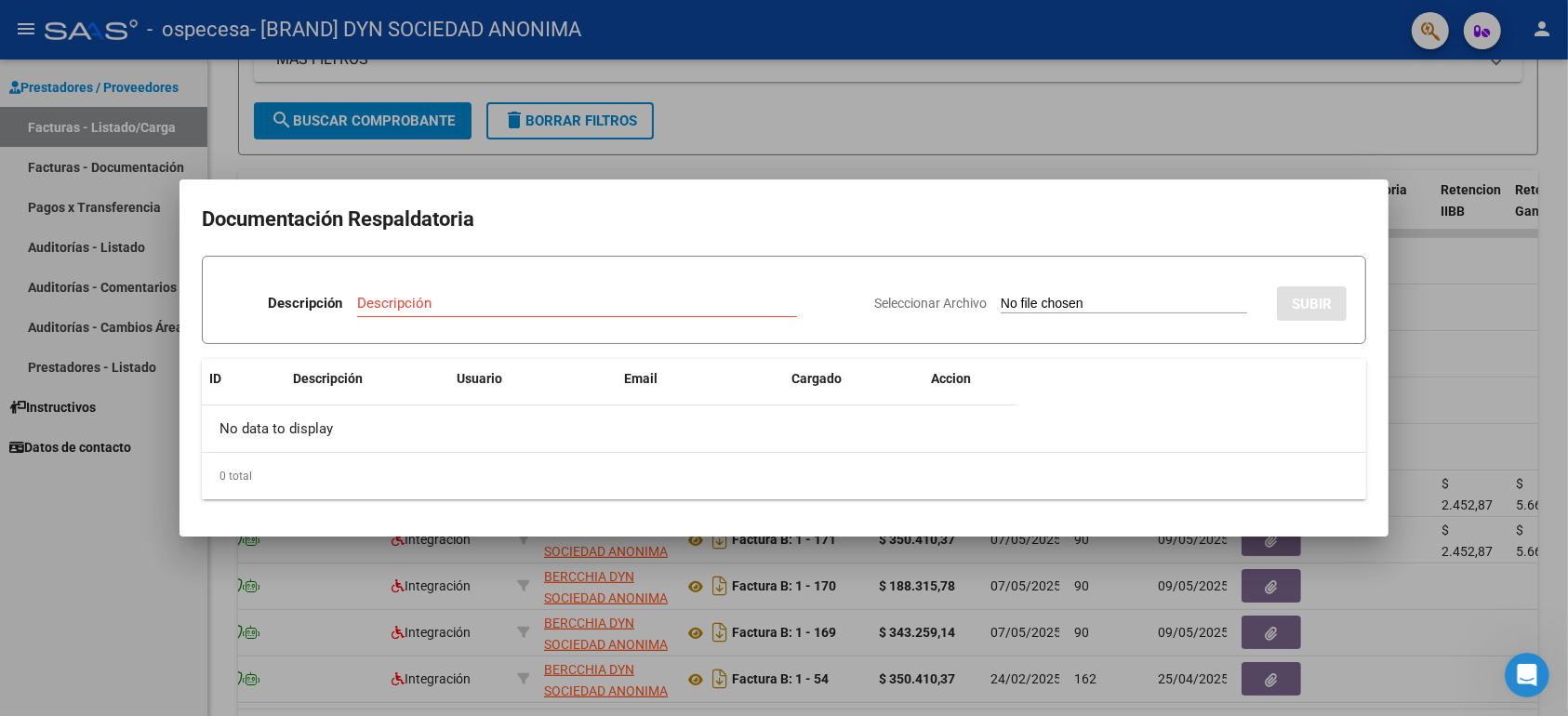 type on "C:\fakepath\MERCAD~3.PDF" 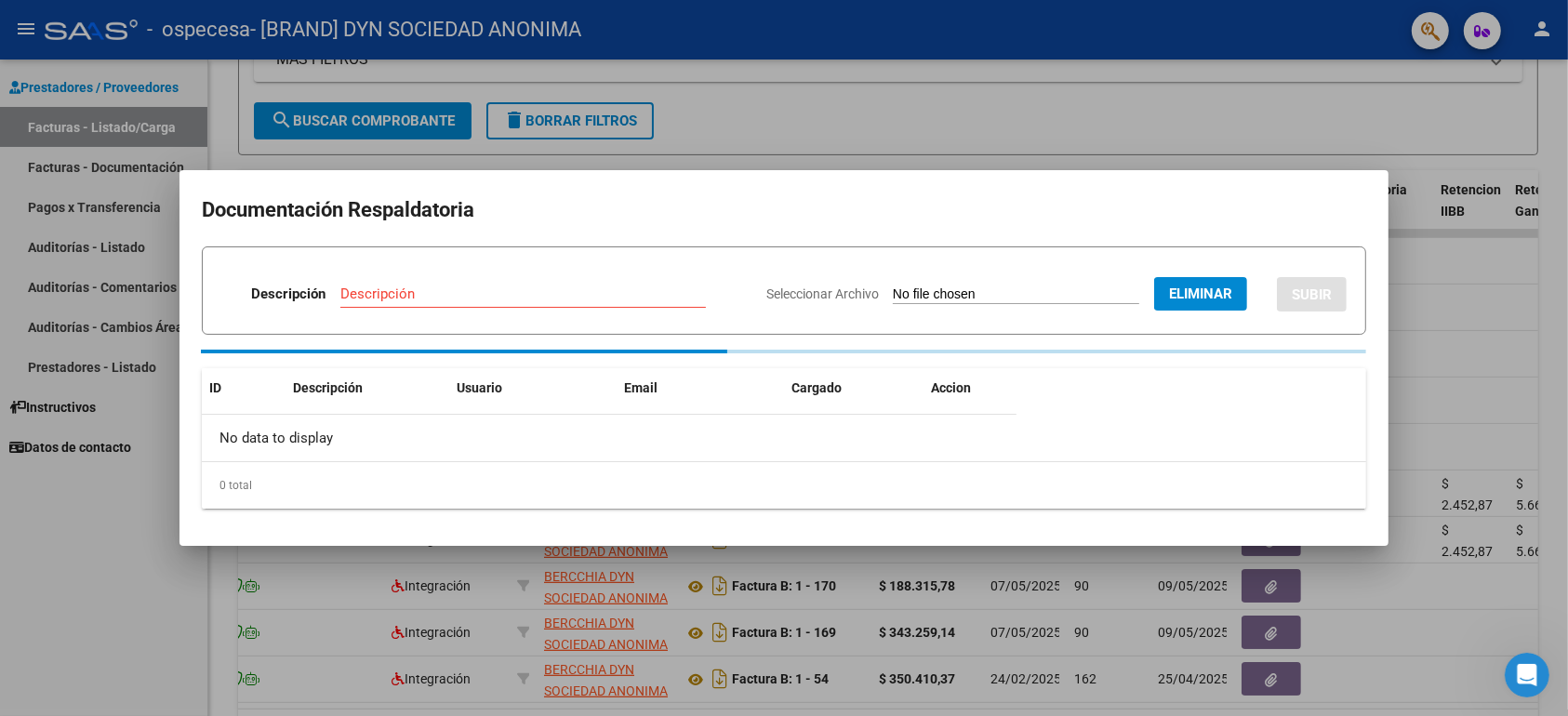 click on "Descripción" at bounding box center [523, 294] 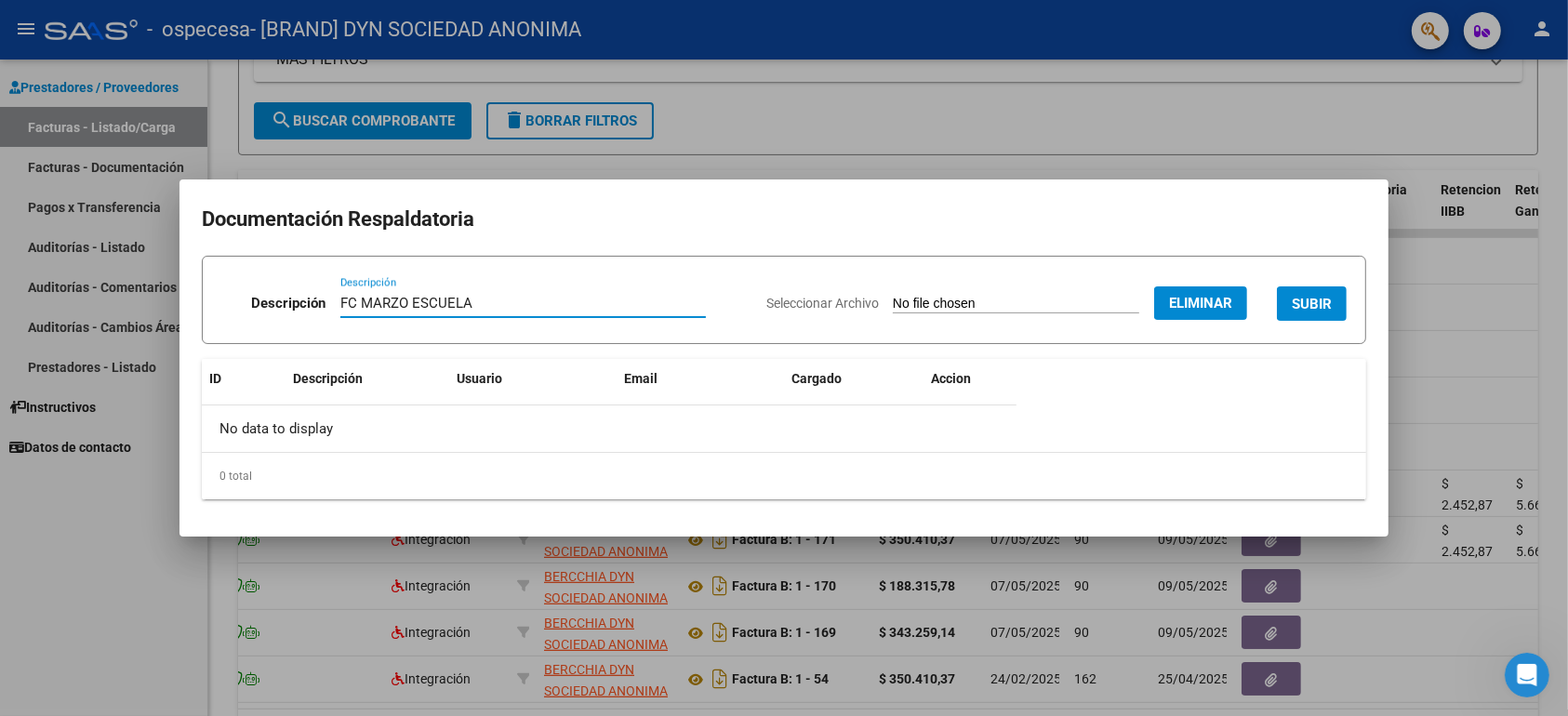 type on "FC MARZO ESCUELA" 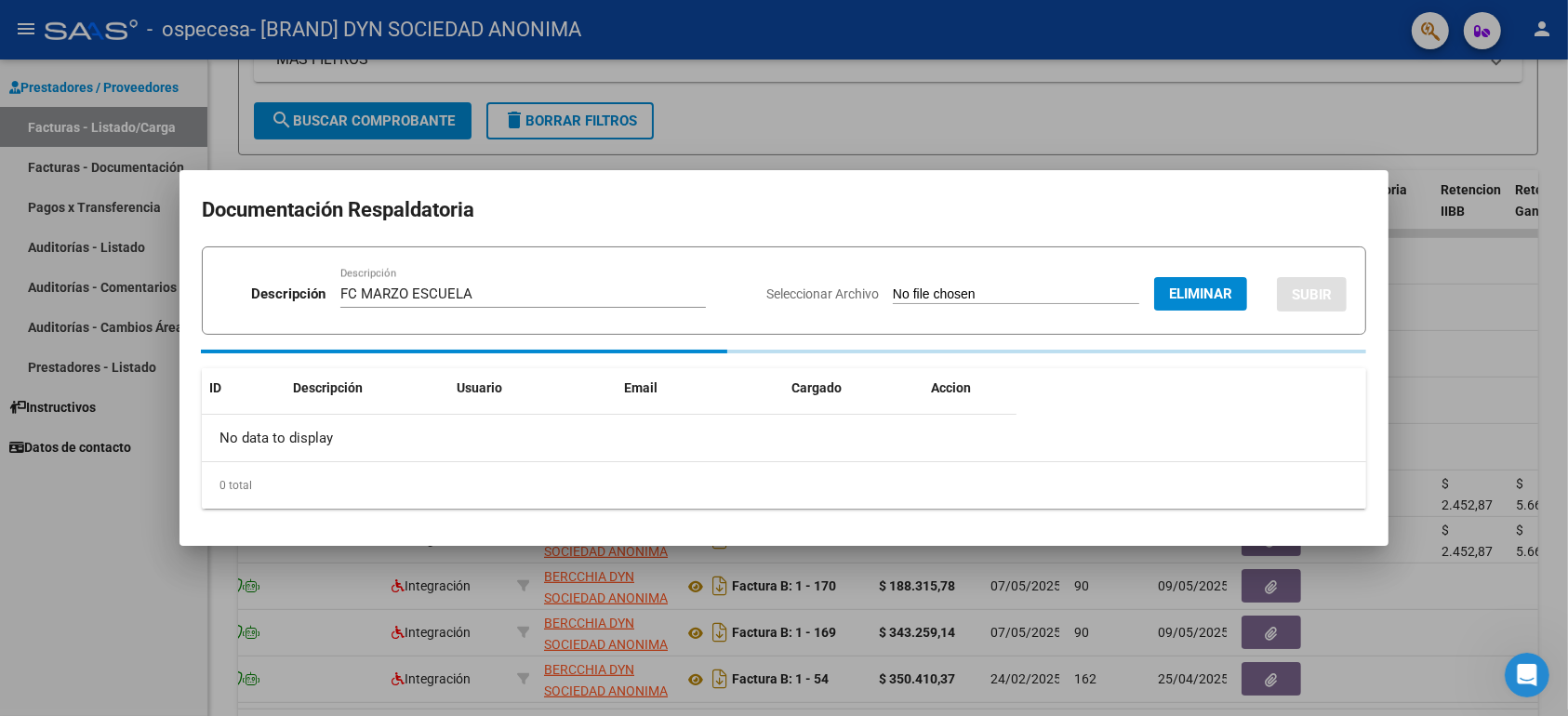 type 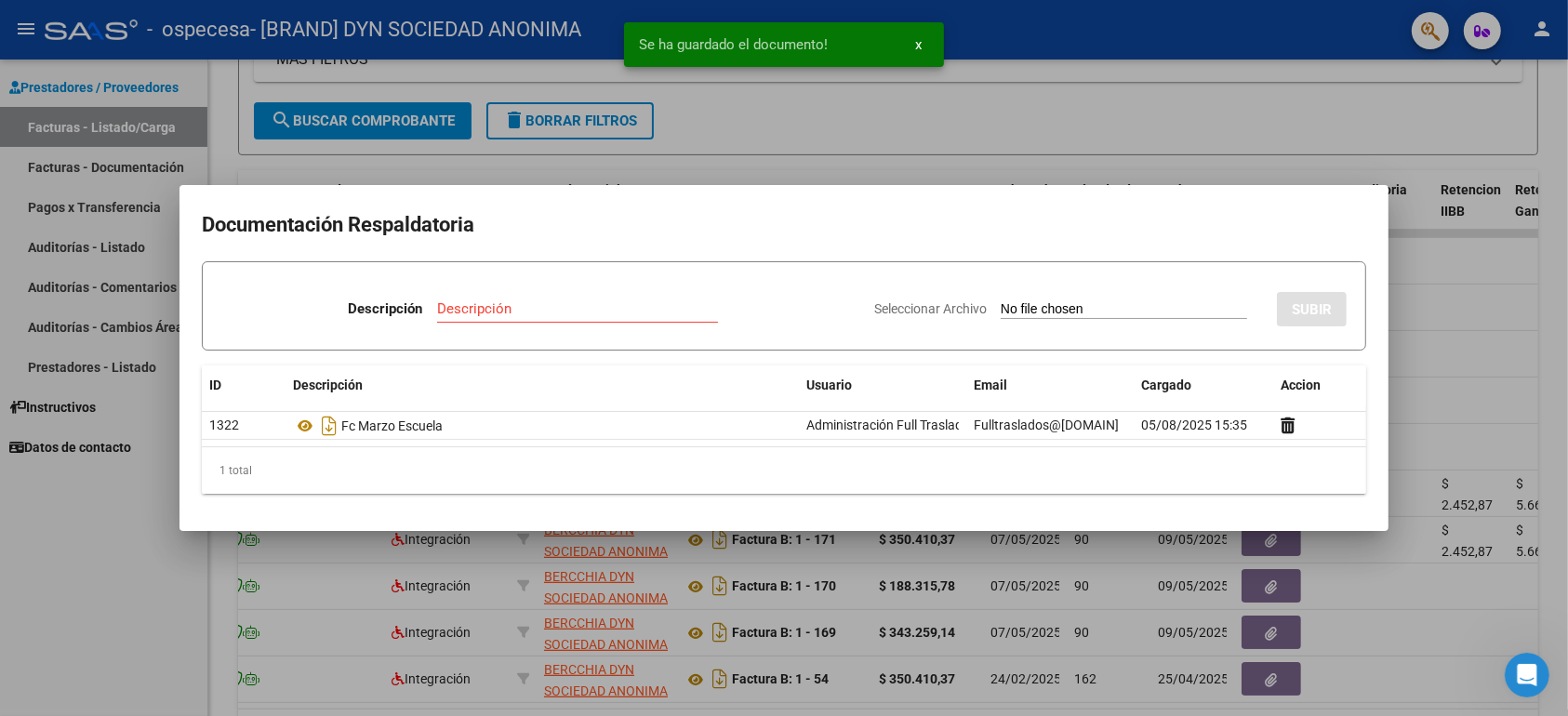 click on "Seleccionar Archivo" at bounding box center [1123, 310] 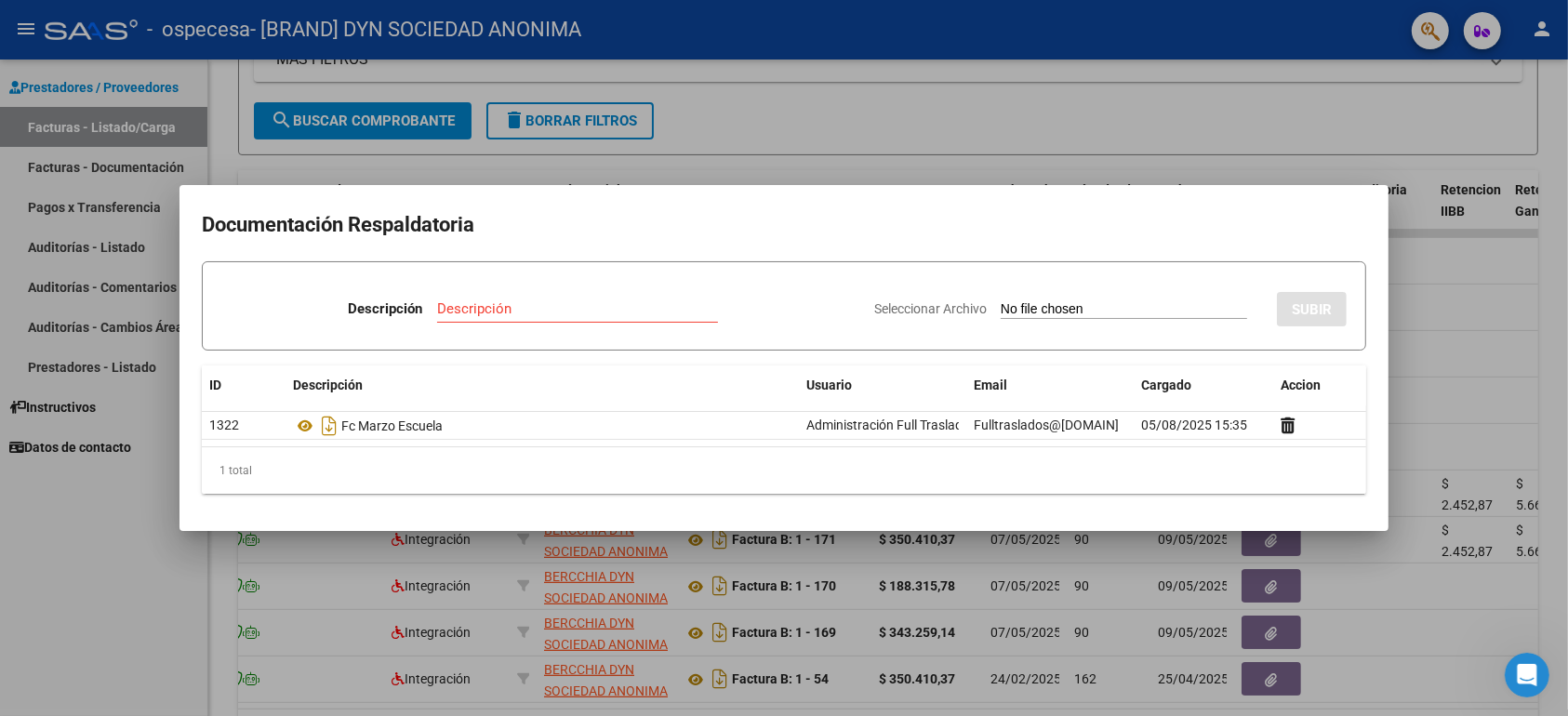 type on "C:\fakepath\PLANIL~1.PDF" 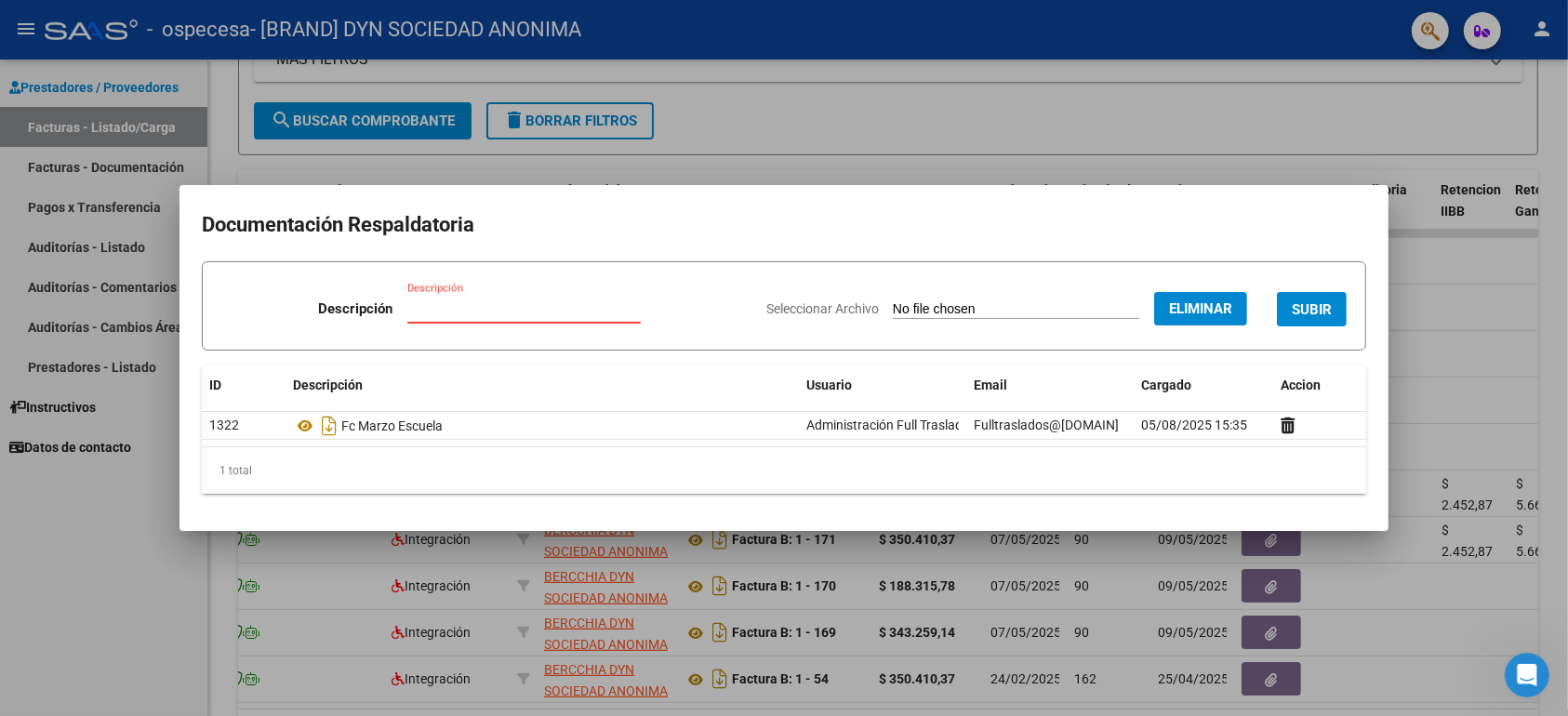 click on "Descripción" at bounding box center [524, 309] 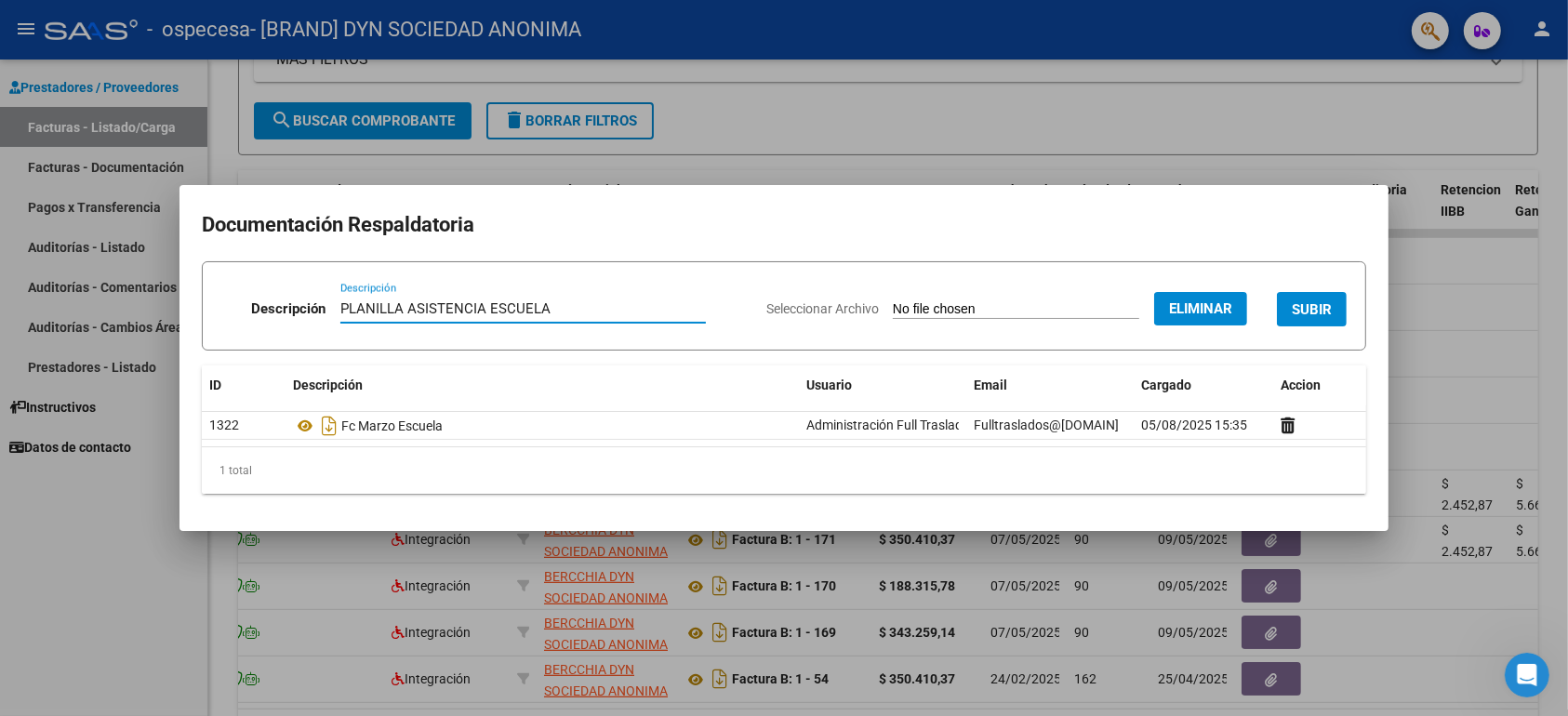 type on "PLANILLA ASISTENCIA ESCUELA" 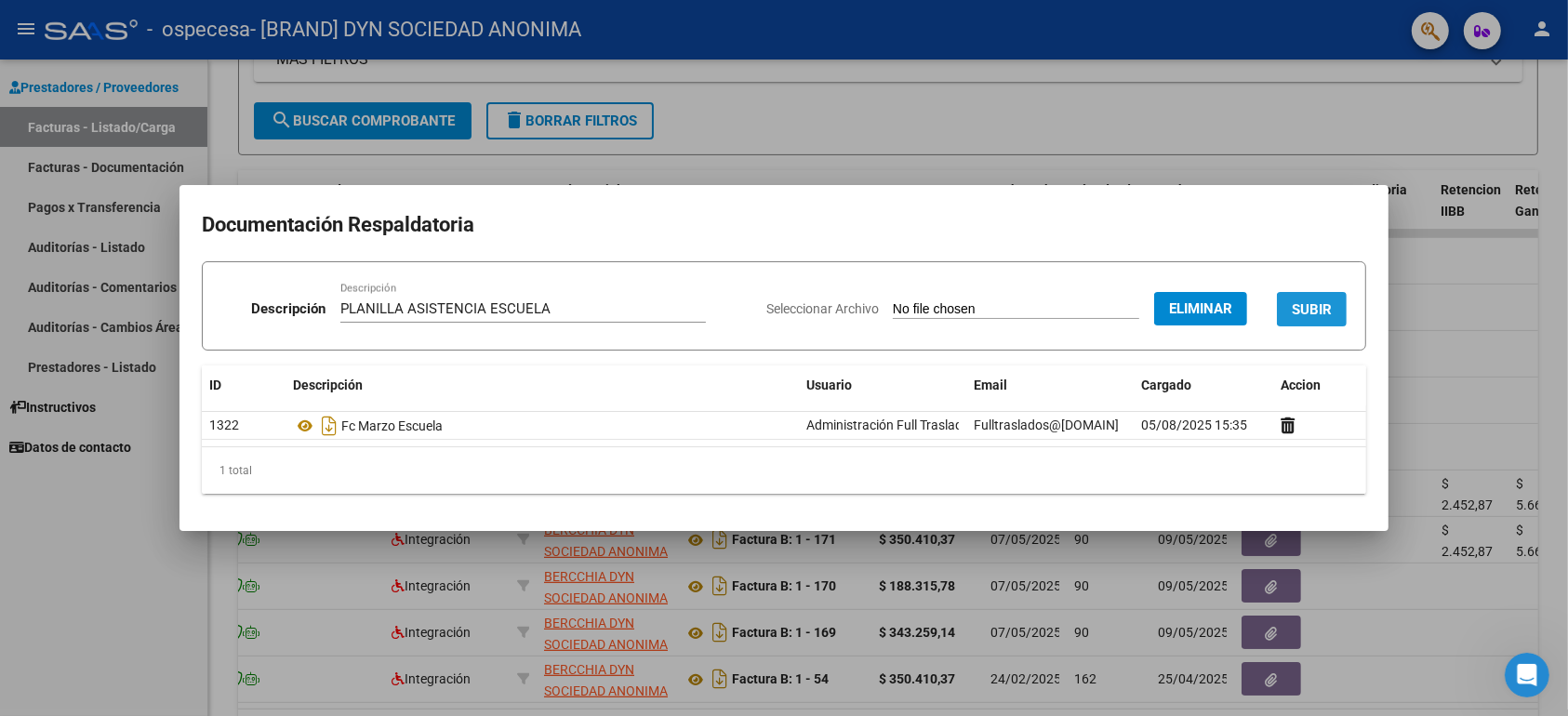 click on "SUBIR" at bounding box center [1311, 309] 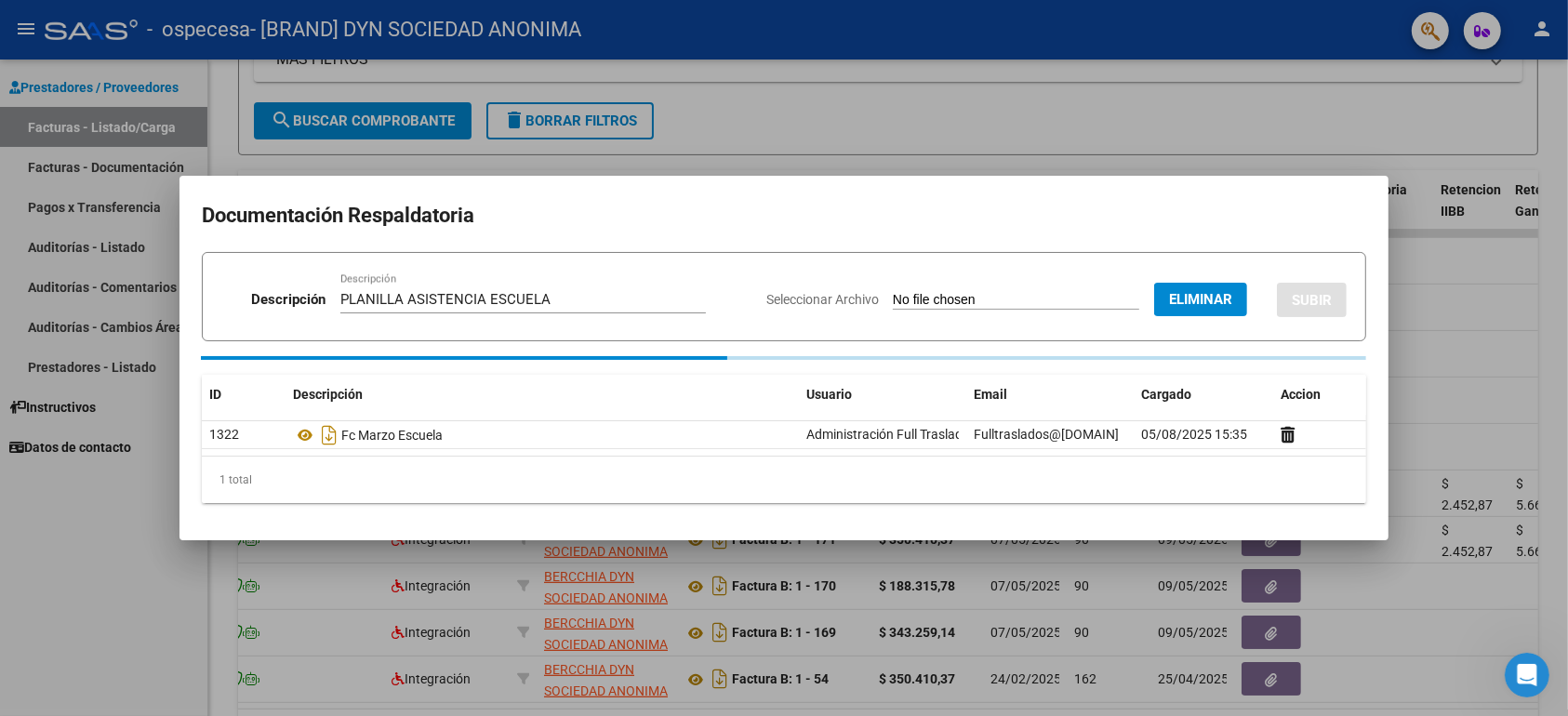 type 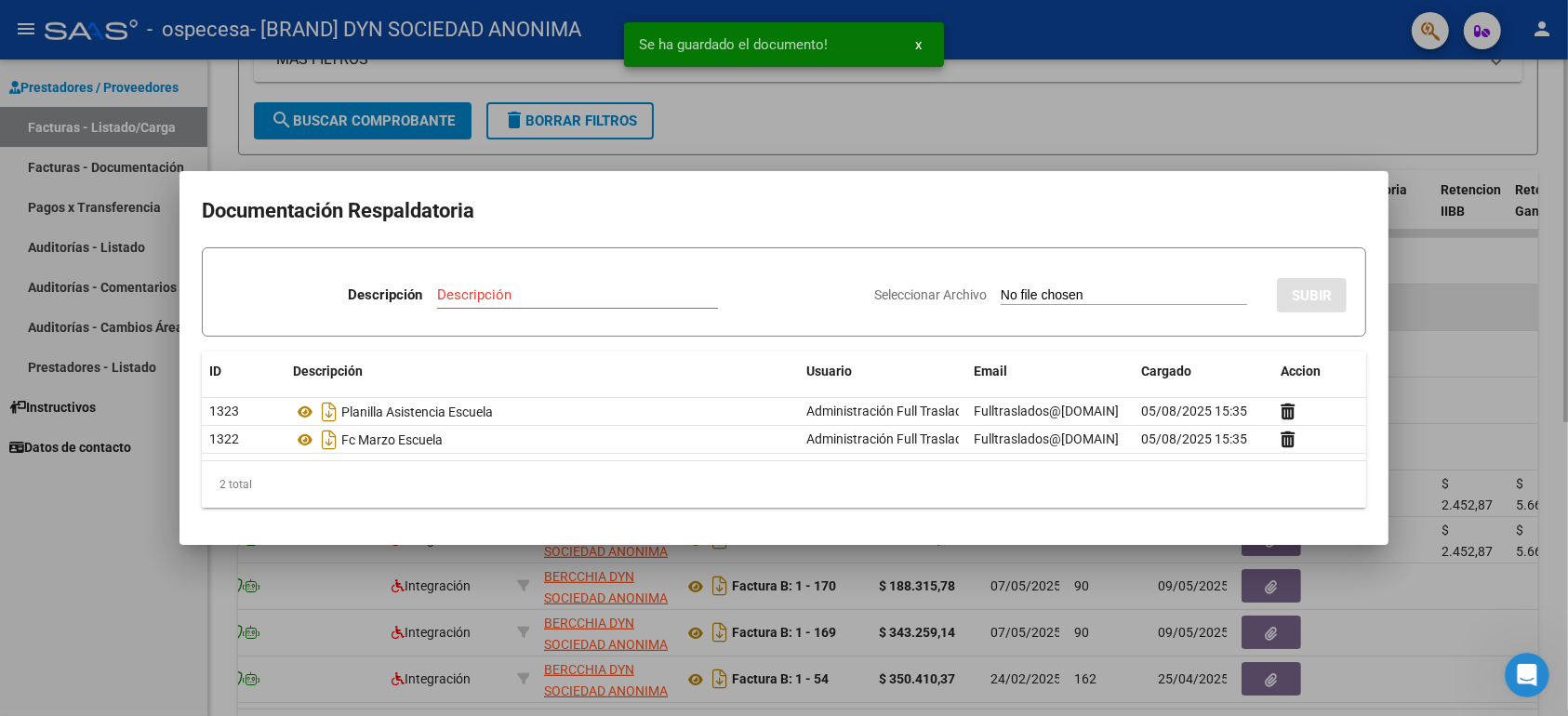 click at bounding box center [784, 358] 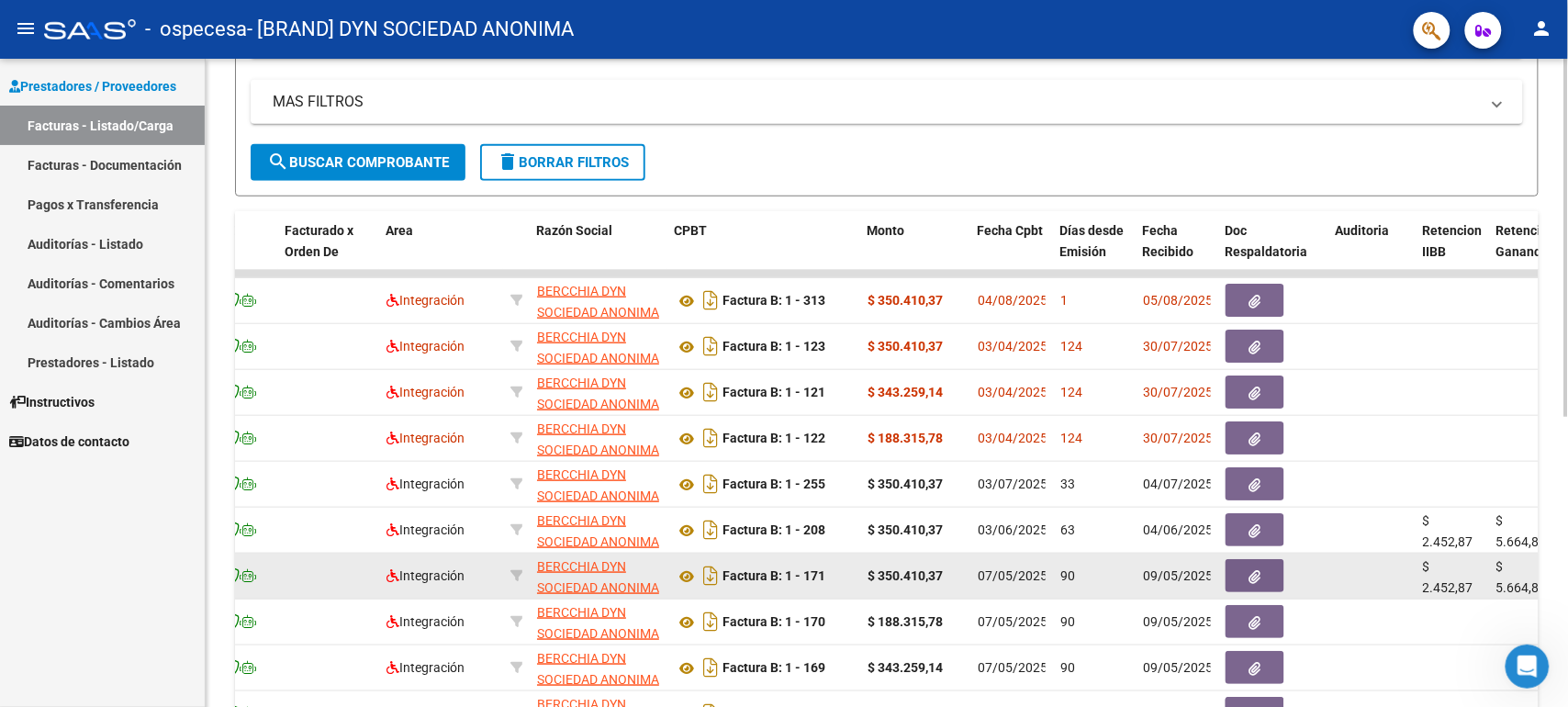 scroll, scrollTop: 412, scrollLeft: 0, axis: vertical 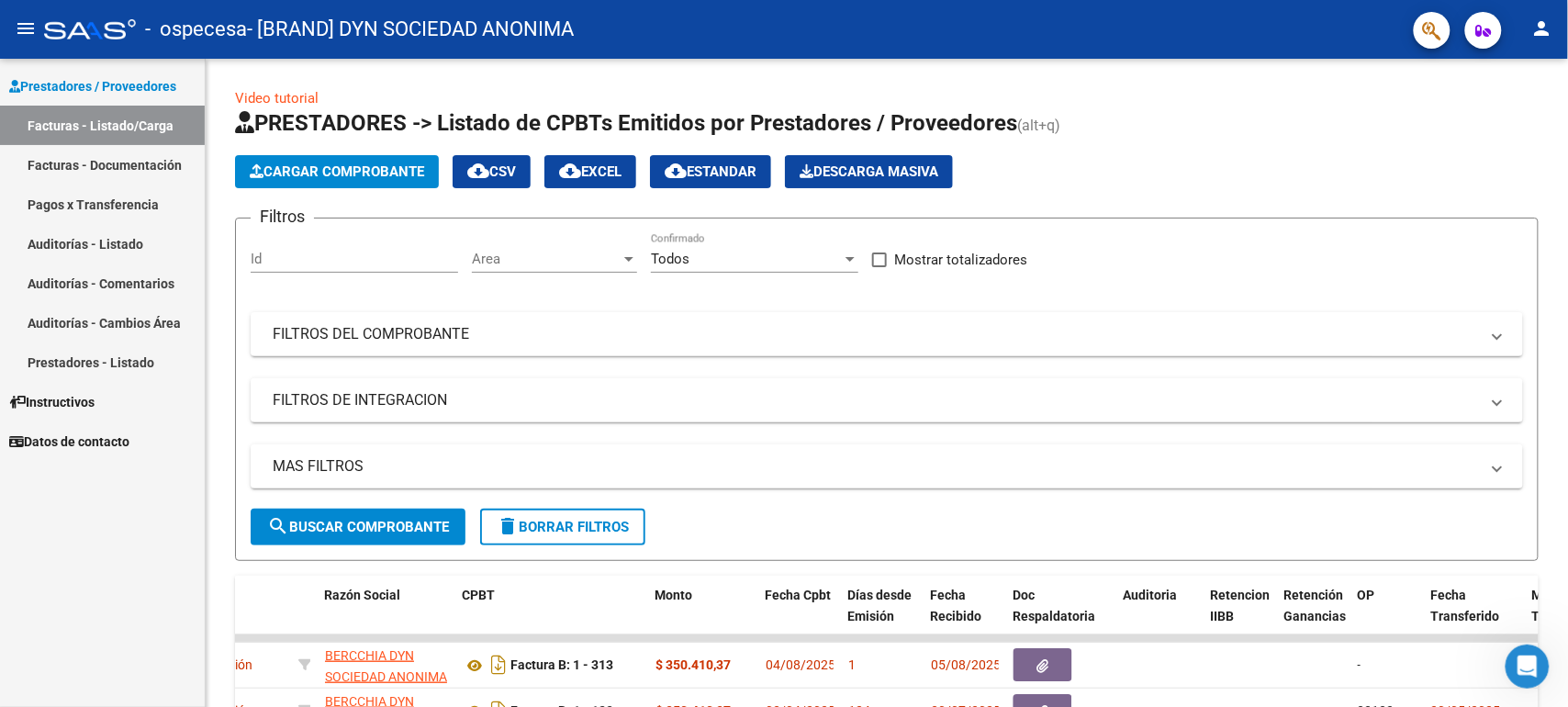 click on "Facturas - Listado/Carga" at bounding box center [102, 125] 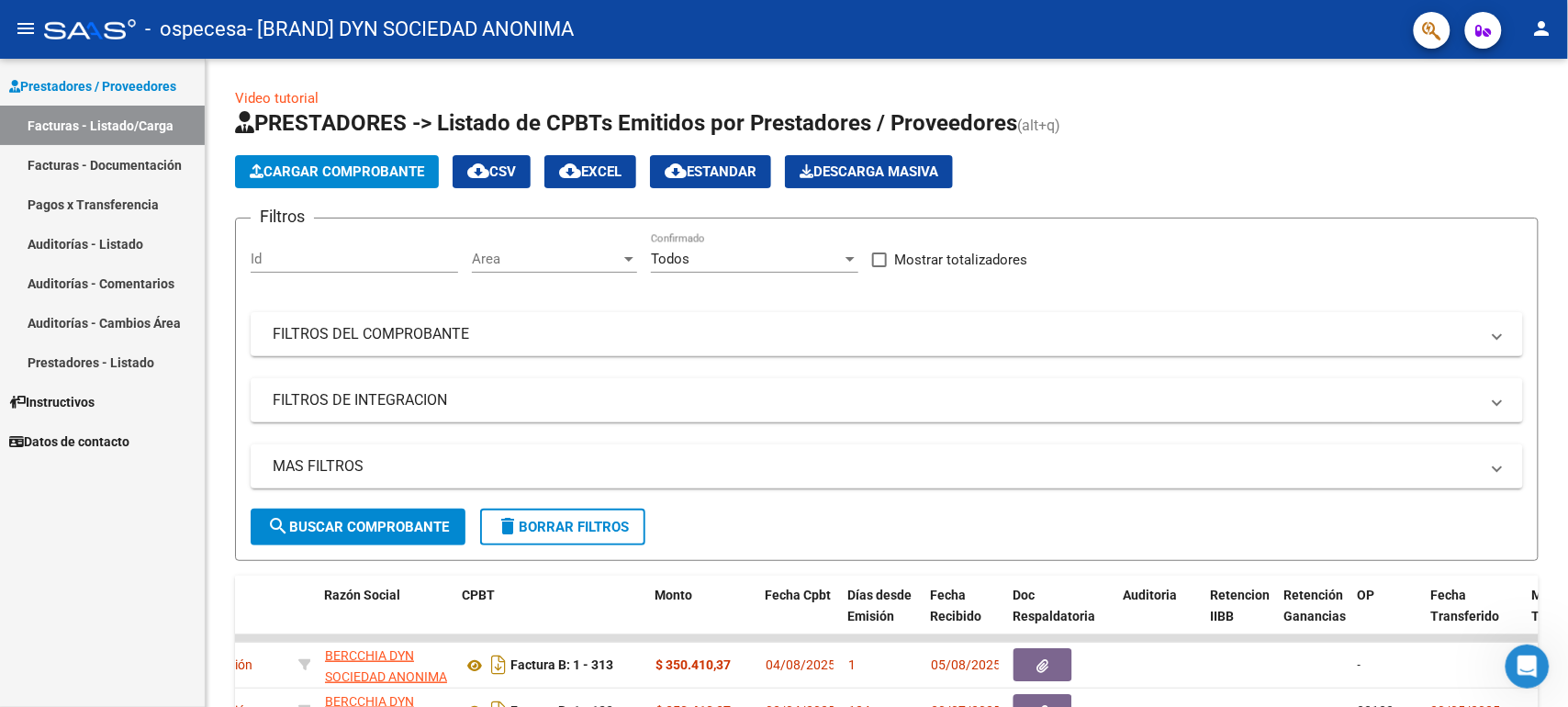 click on "Facturas - Listado/Carga" at bounding box center [102, 125] 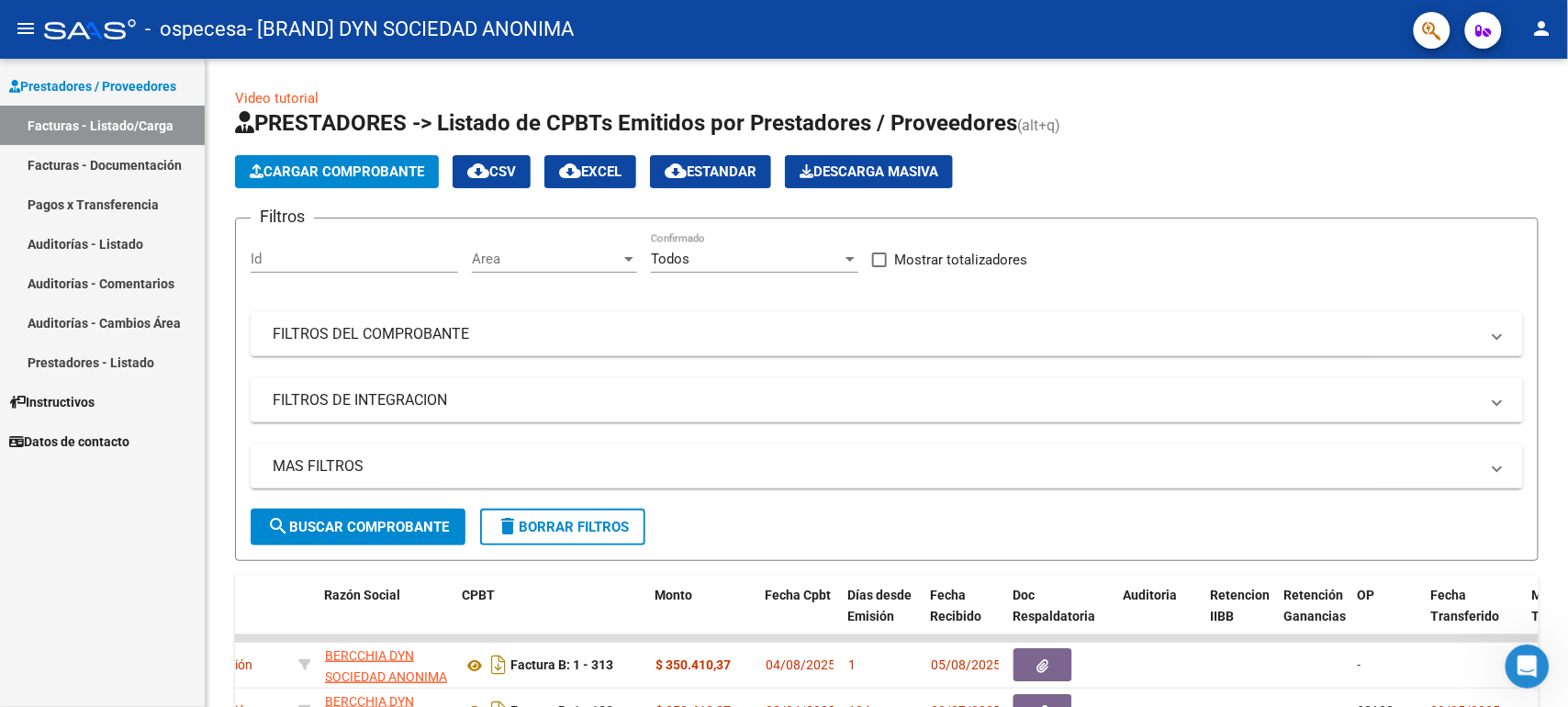 click on "Facturas - Documentación" at bounding box center [102, 164] 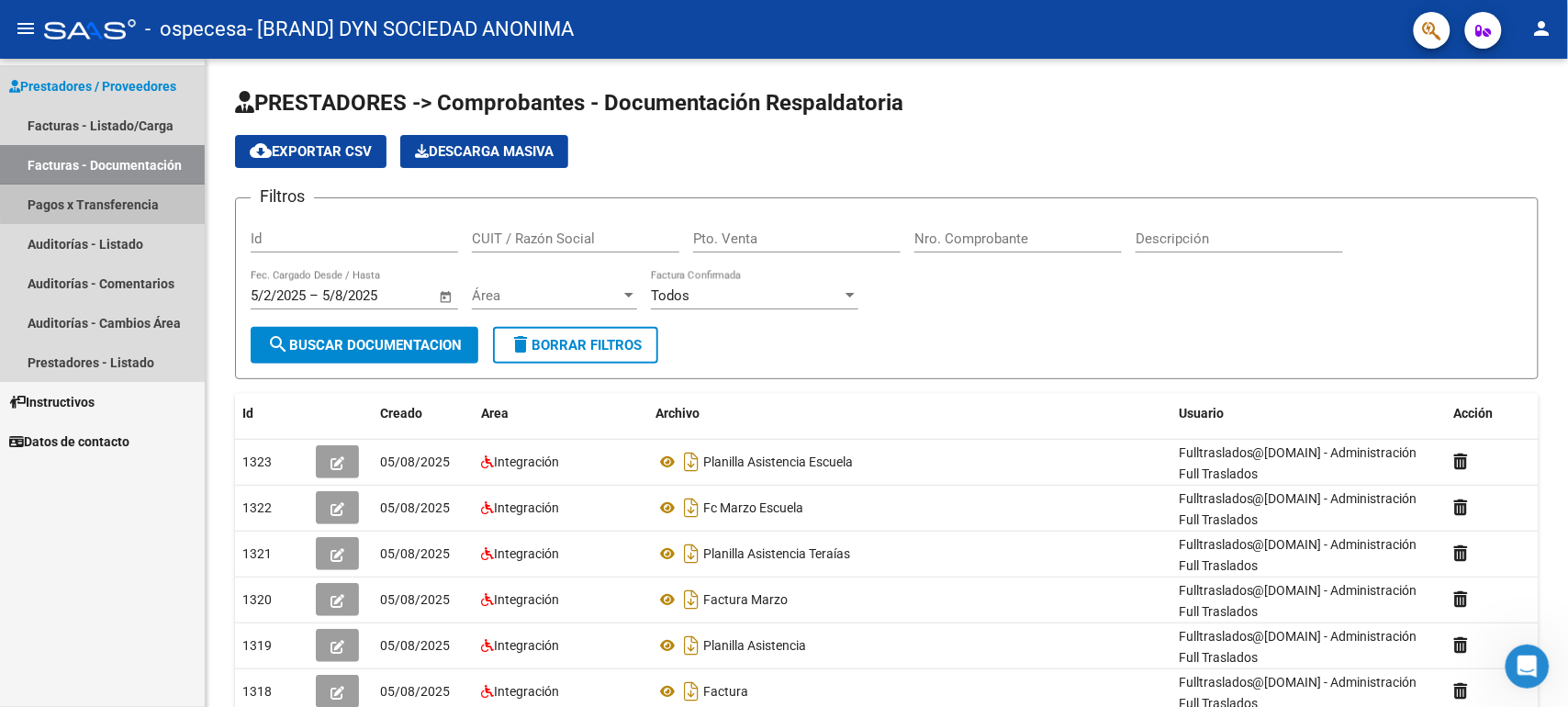 click on "Pagos x Transferencia" at bounding box center [102, 204] 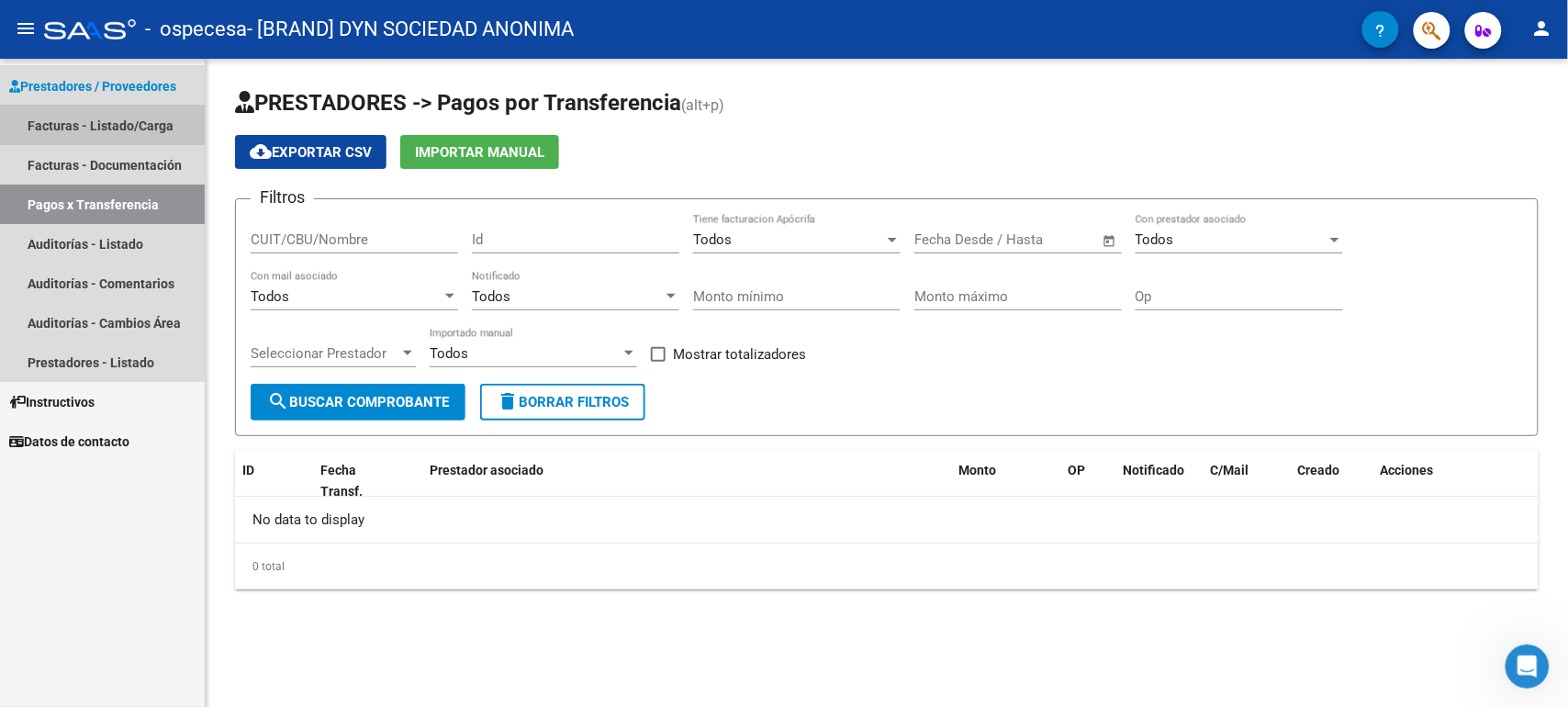 click on "Facturas - Listado/Carga" at bounding box center [102, 125] 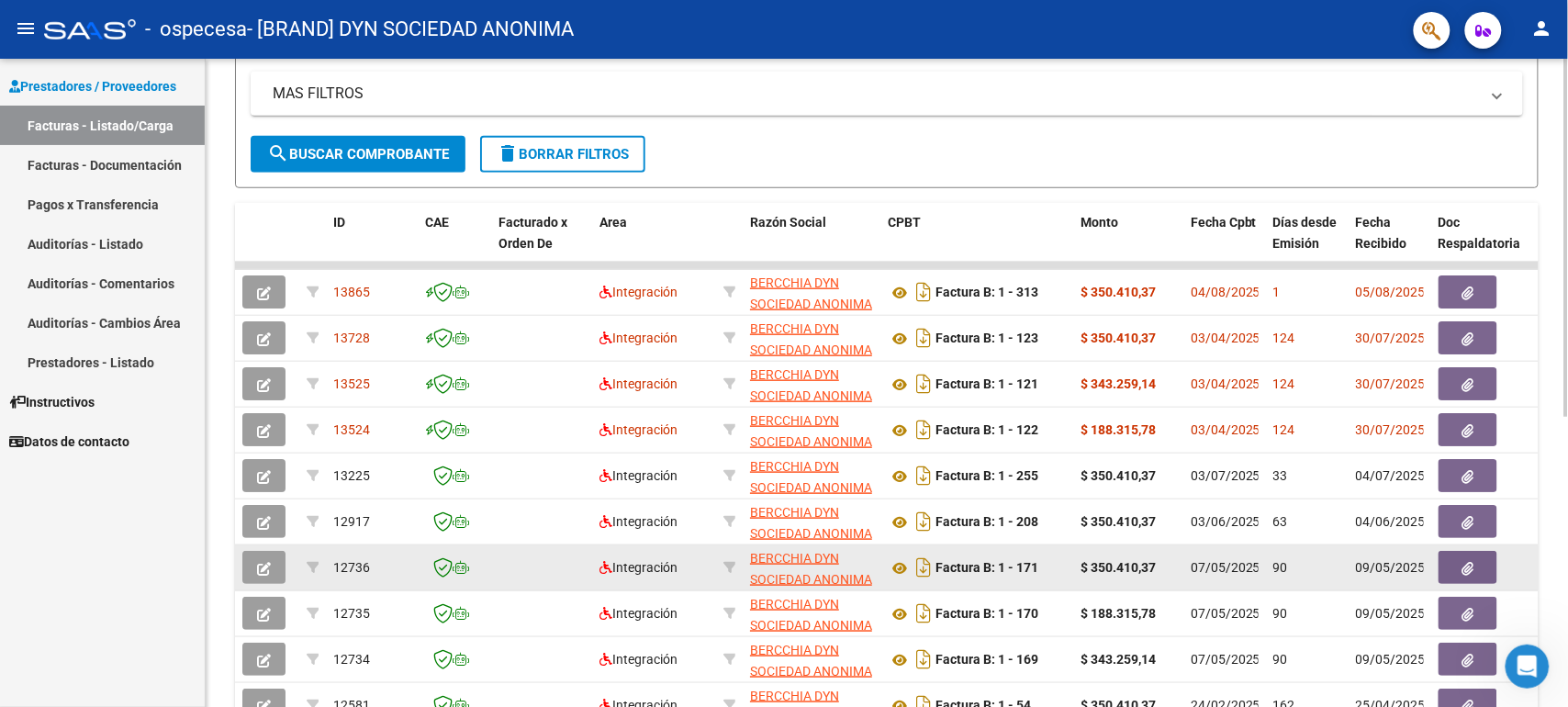 scroll, scrollTop: 525, scrollLeft: 0, axis: vertical 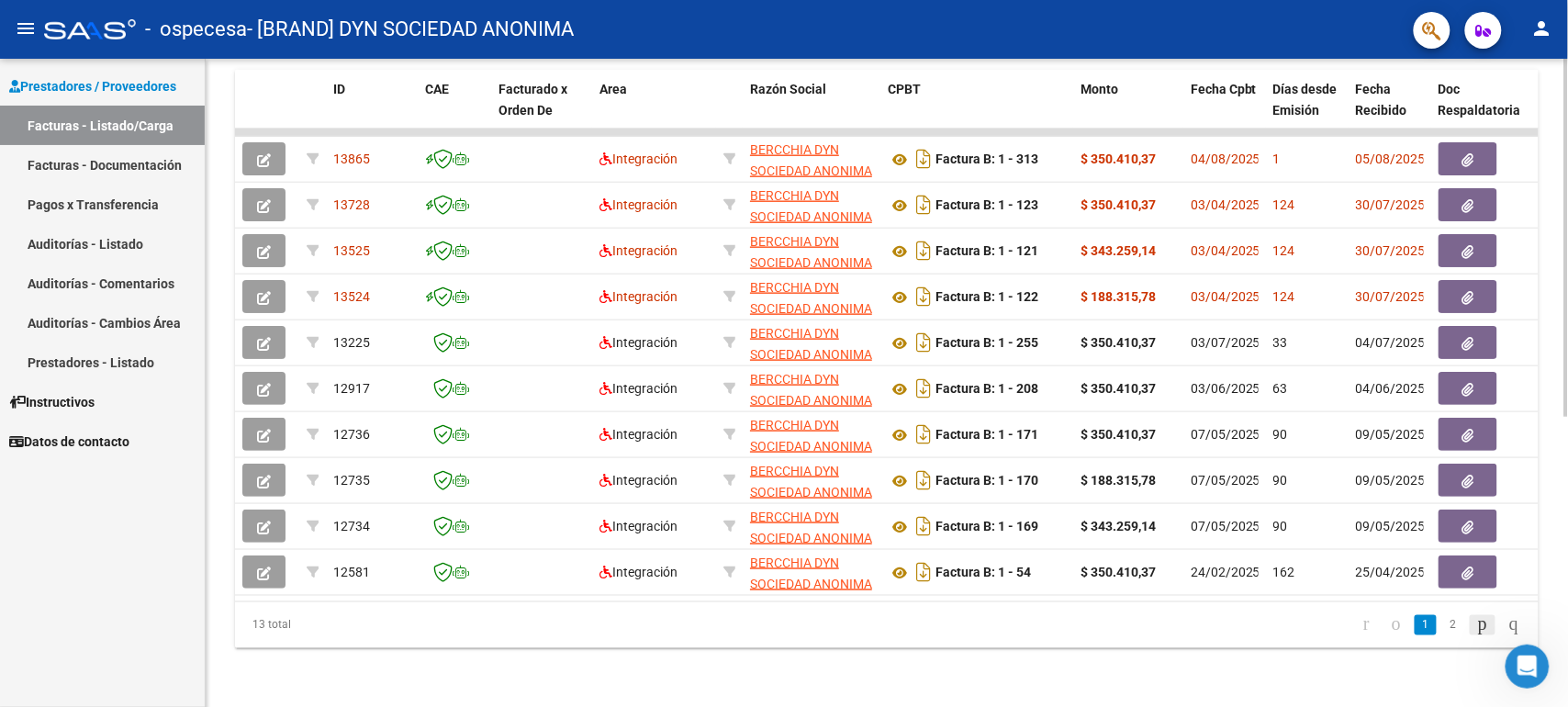 click 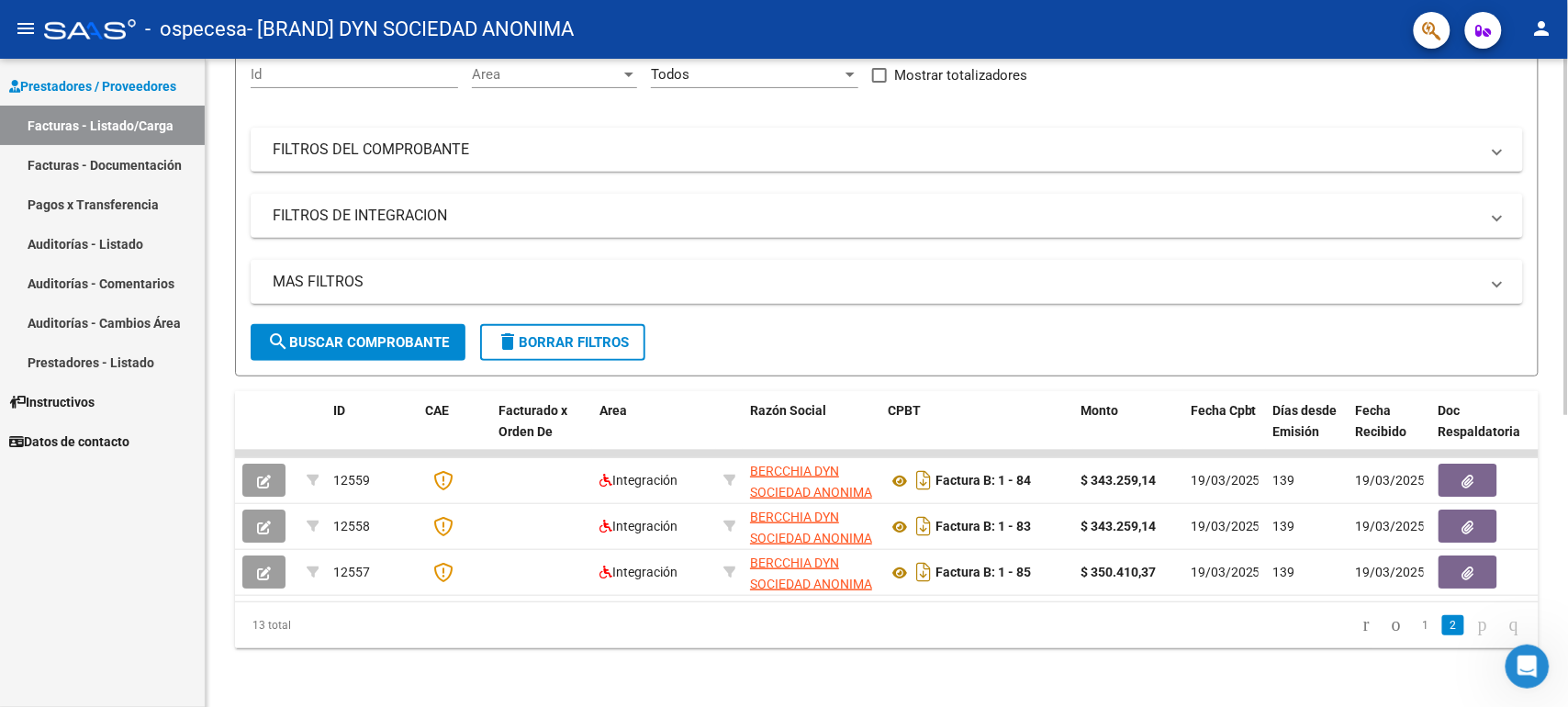 scroll, scrollTop: 204, scrollLeft: 0, axis: vertical 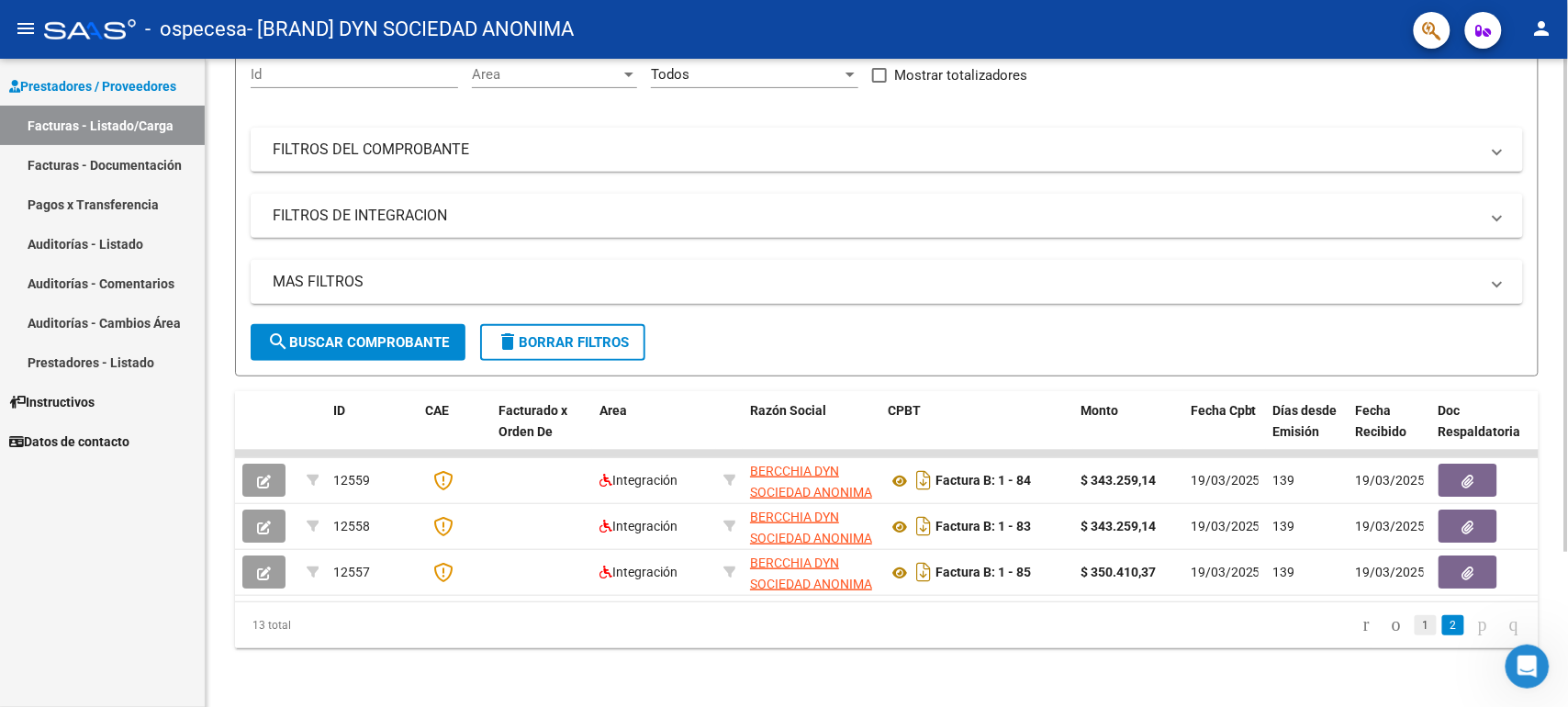click on "1" 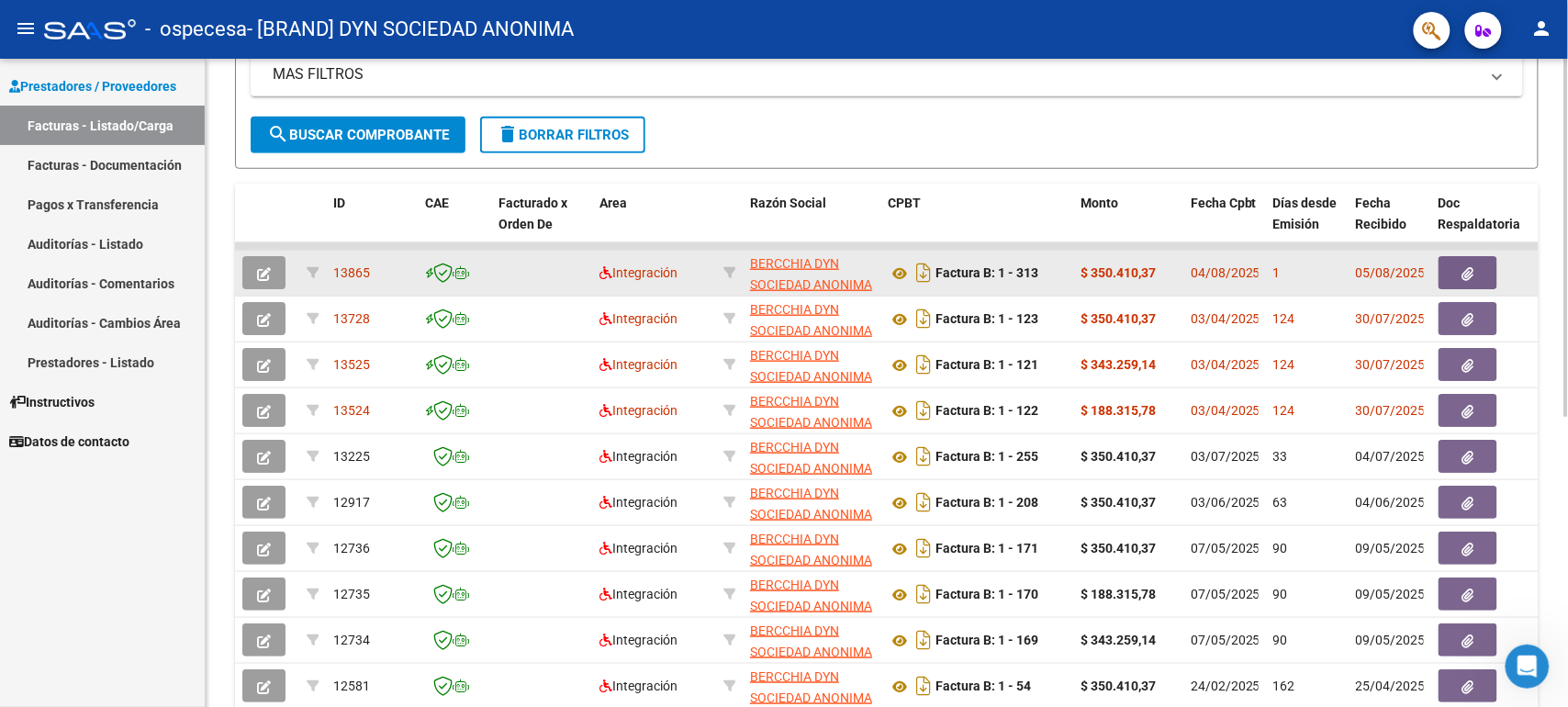 scroll, scrollTop: 387, scrollLeft: 0, axis: vertical 